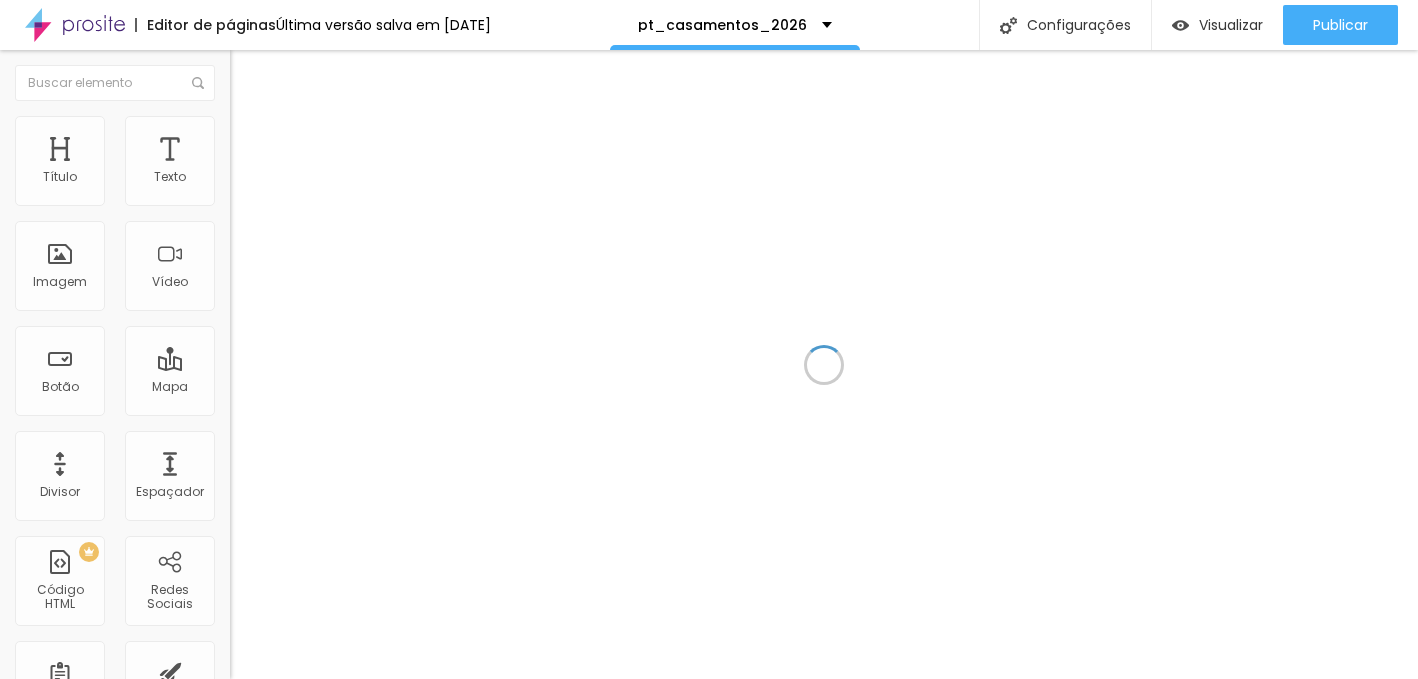 scroll, scrollTop: 0, scrollLeft: 0, axis: both 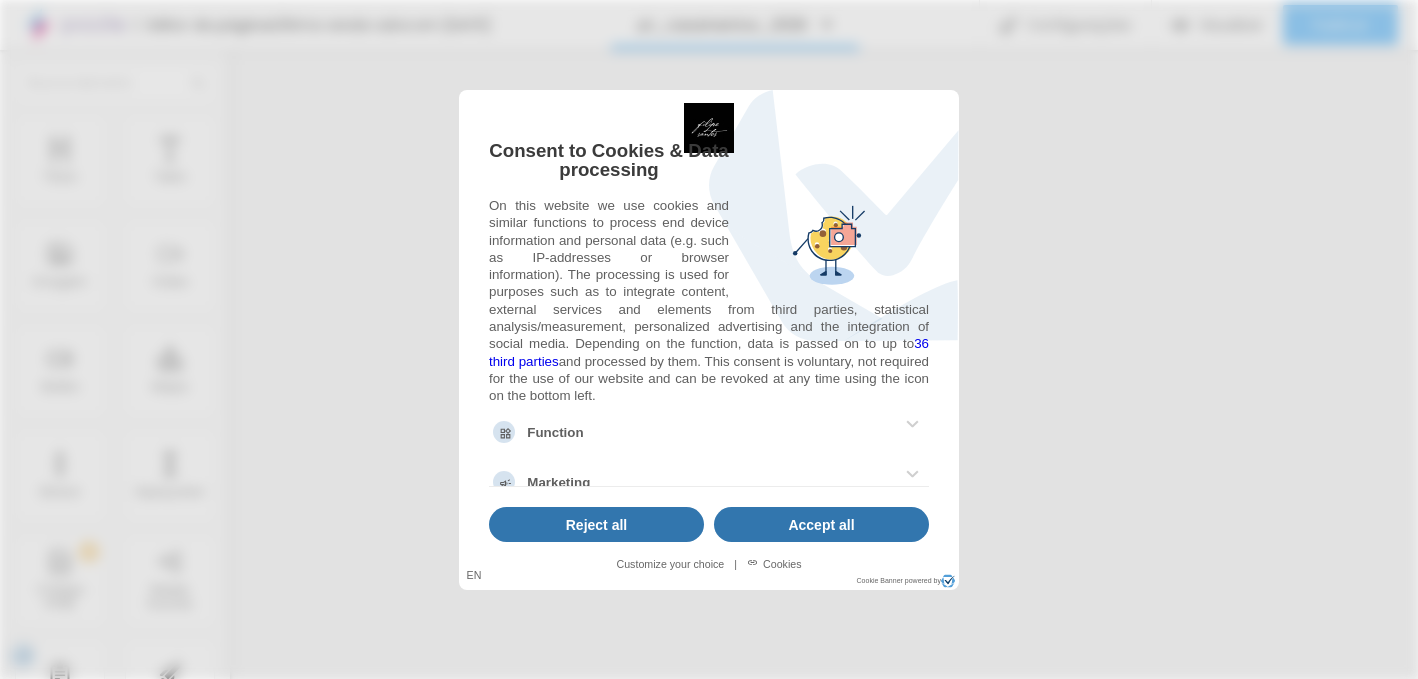 click at bounding box center [709, 339] 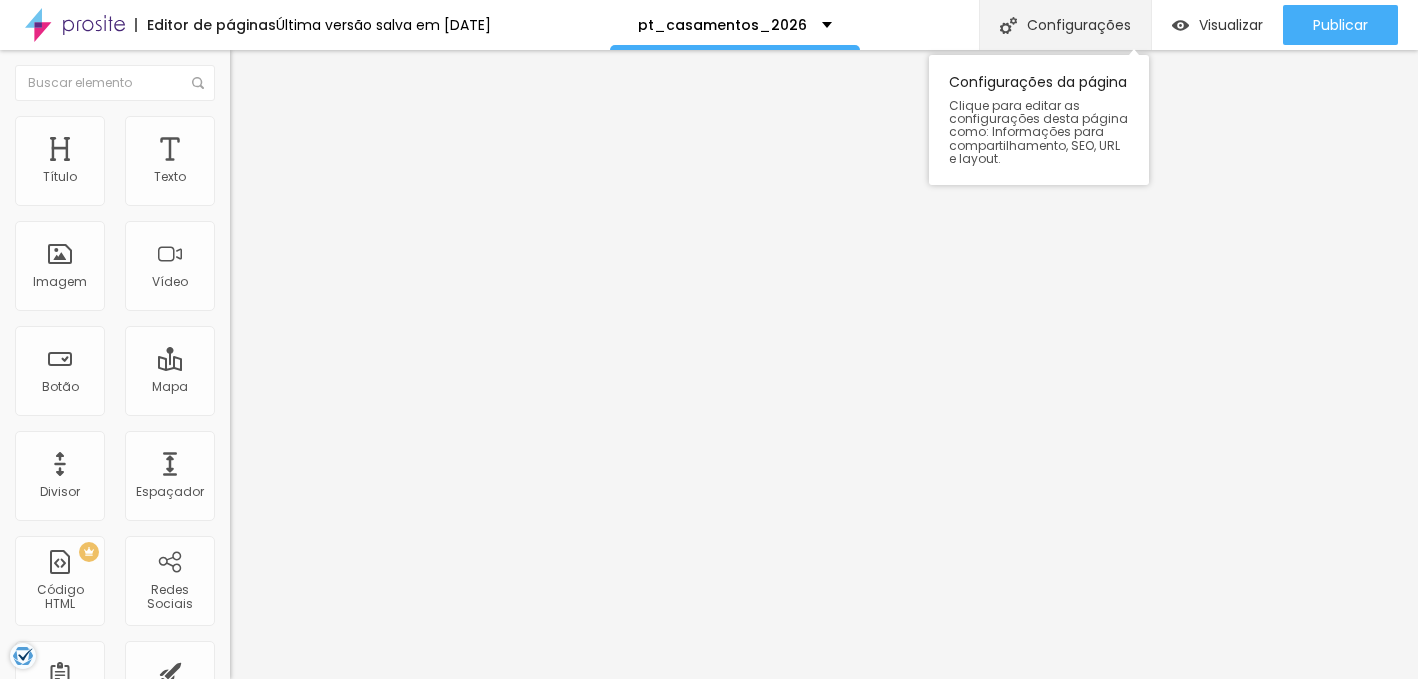 click on "Configurações" at bounding box center (1065, 25) 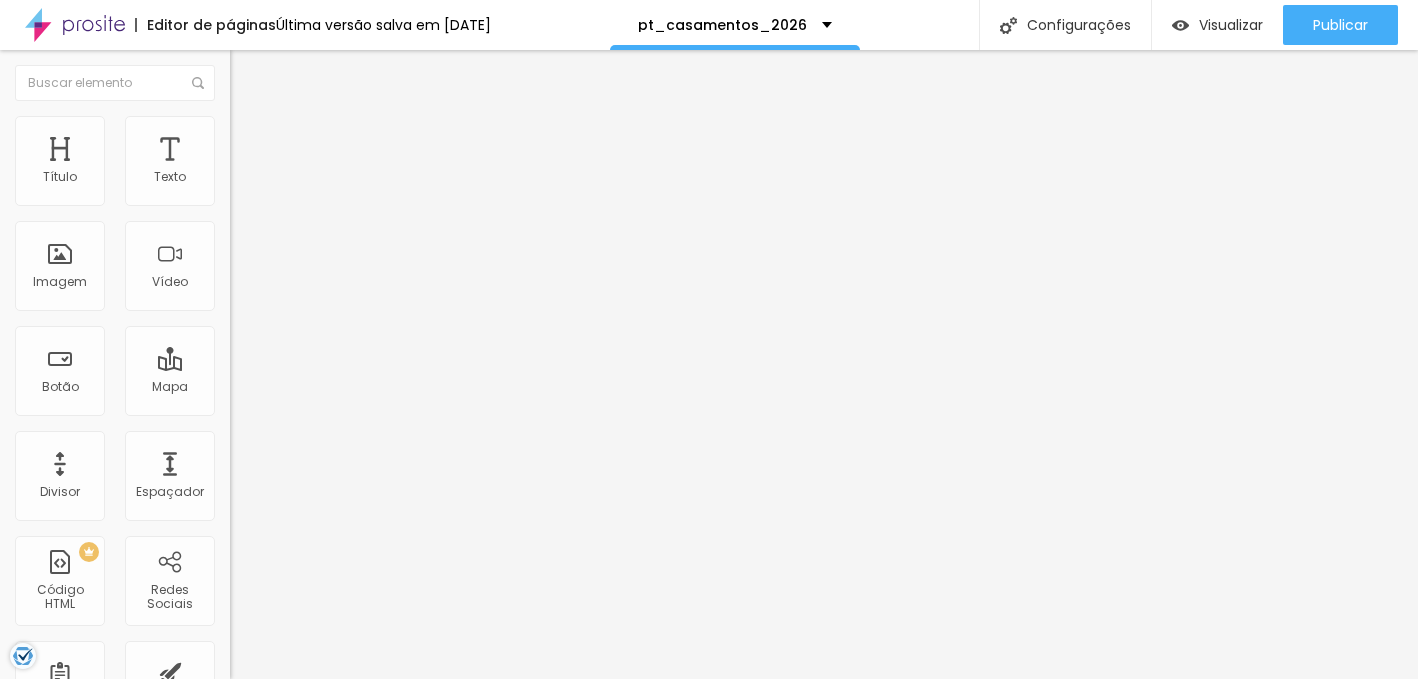 type on "26" 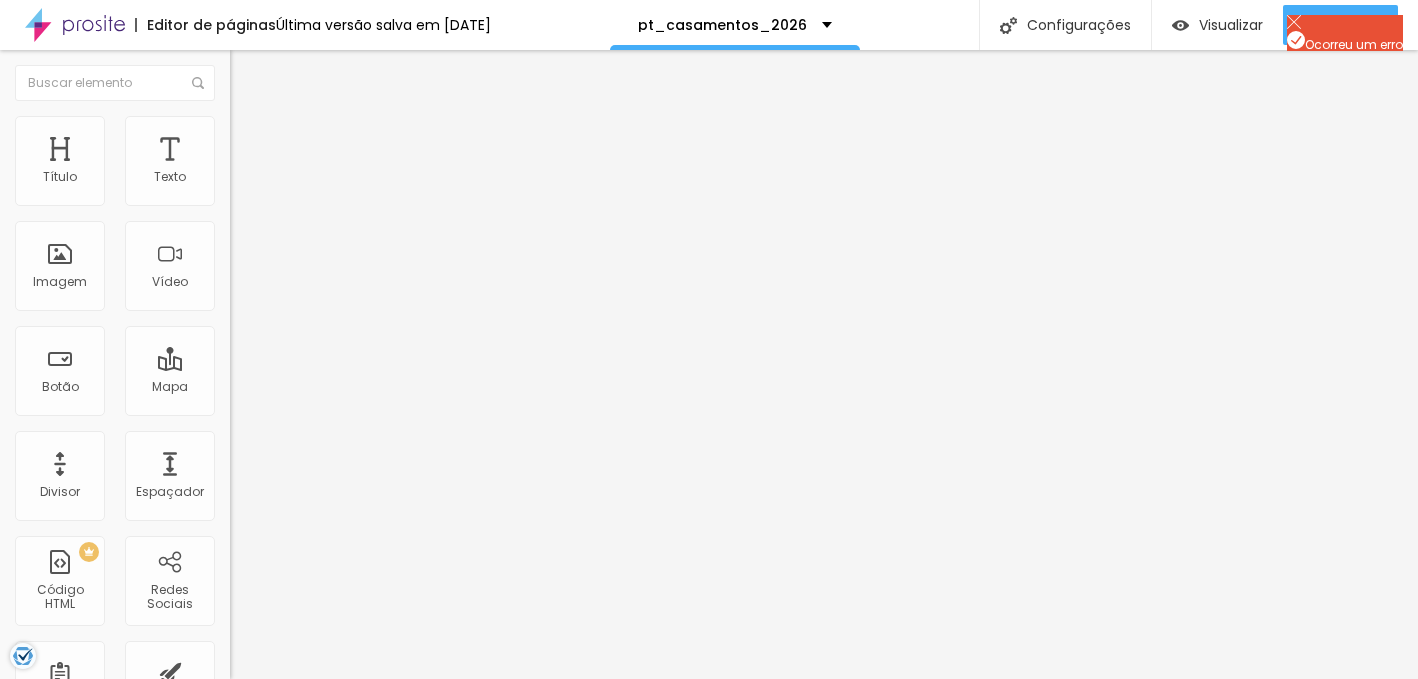scroll, scrollTop: 55, scrollLeft: 0, axis: vertical 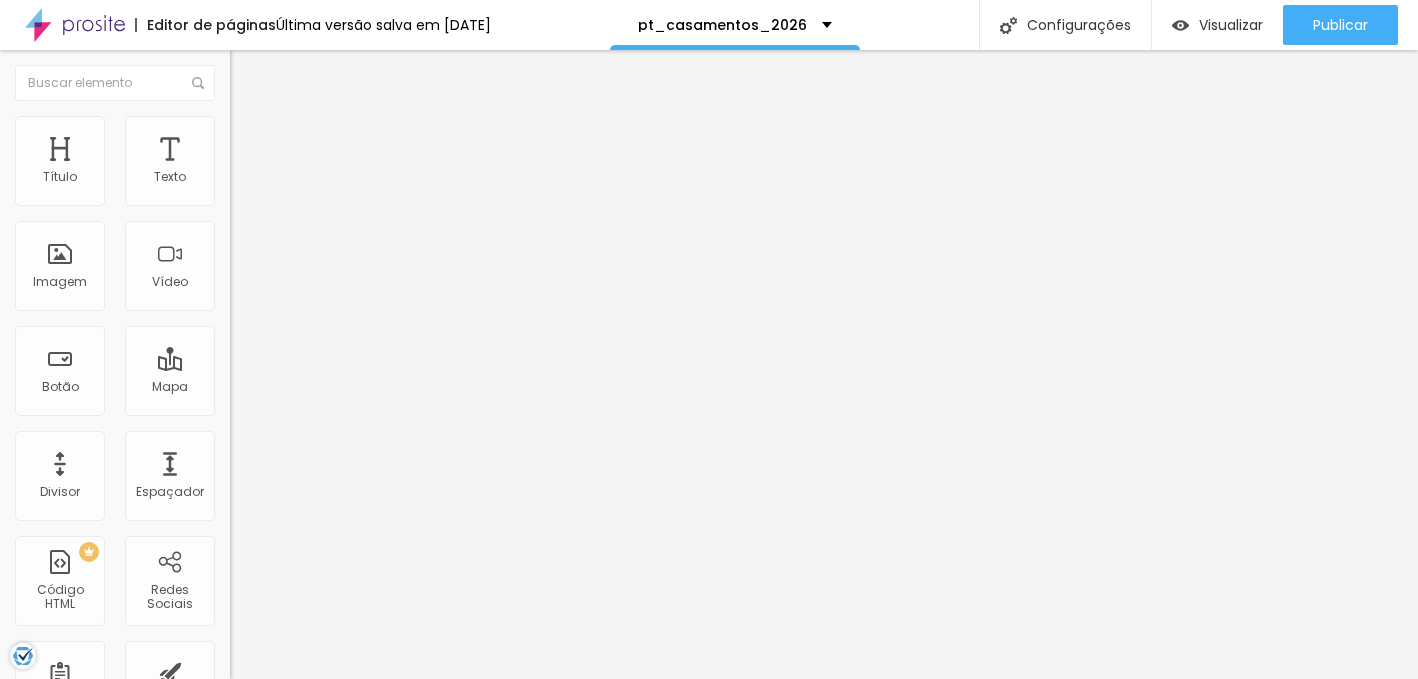 drag, startPoint x: 554, startPoint y: 282, endPoint x: 758, endPoint y: 457, distance: 268.77686 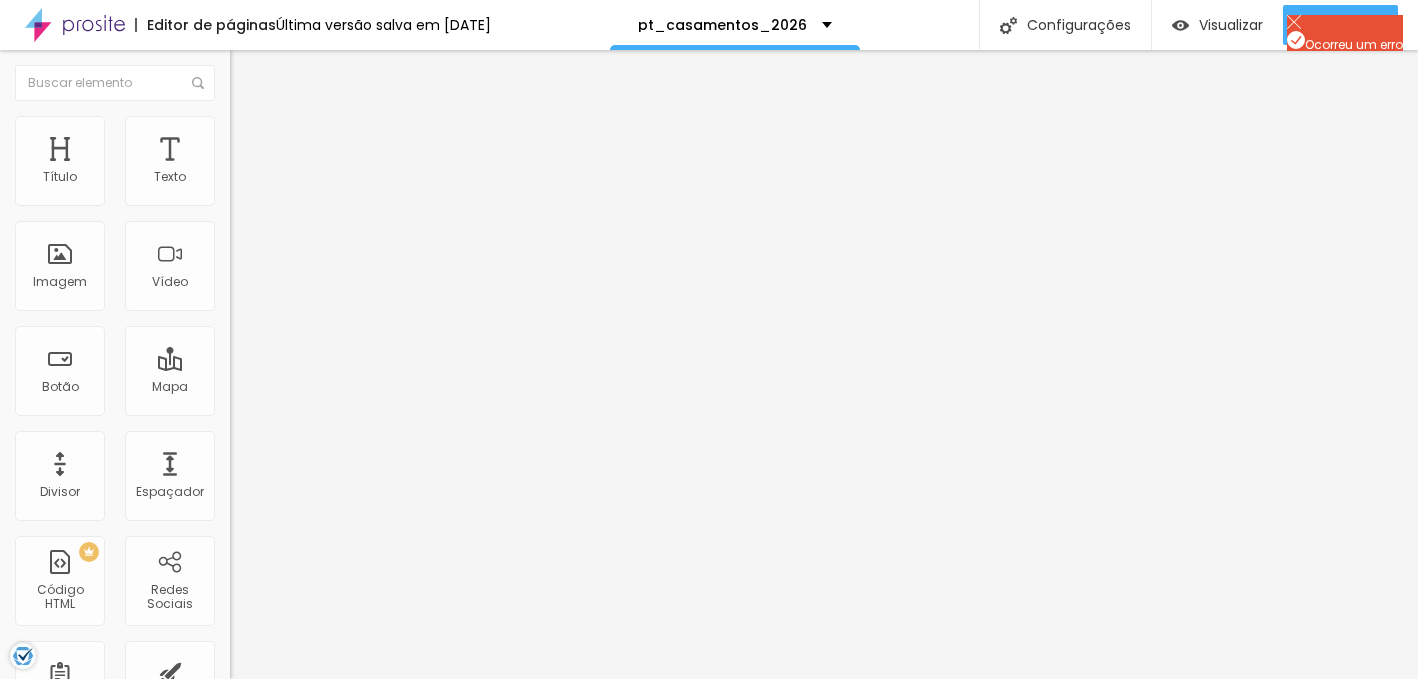 click on "SEO" at bounding box center [709, 757] 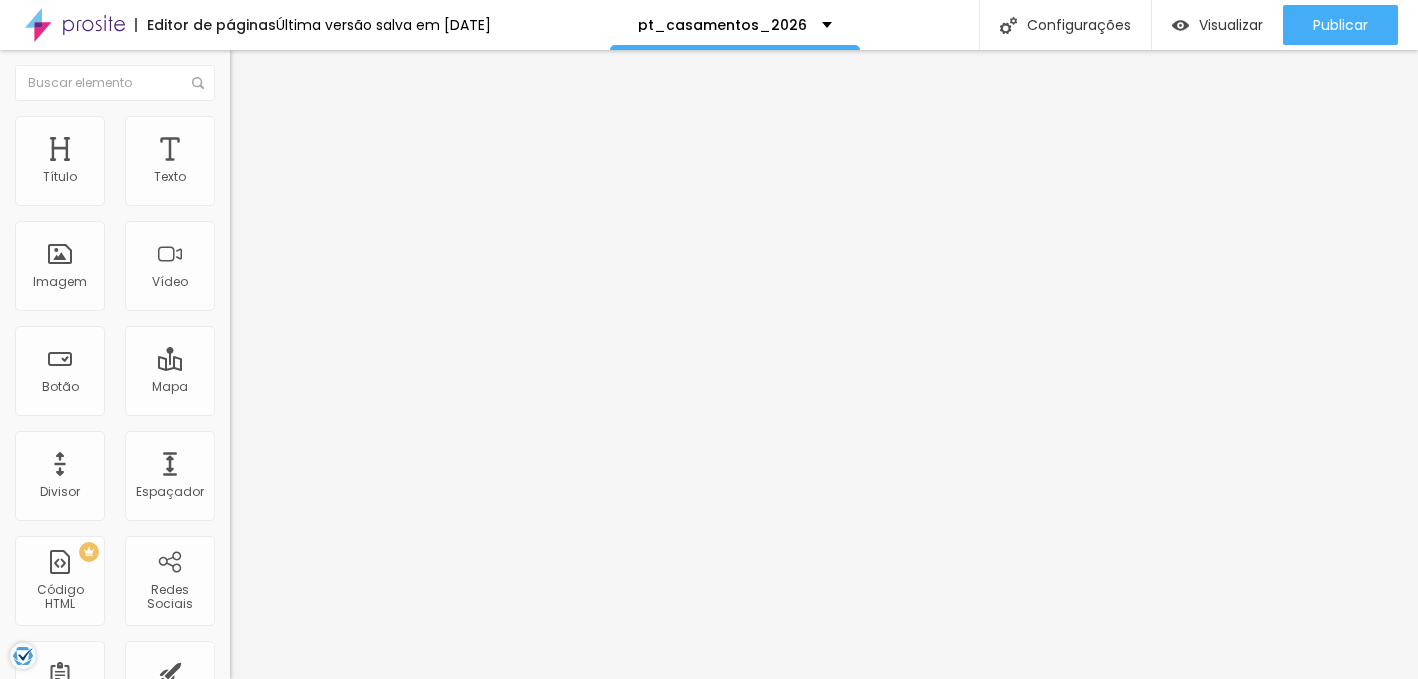 click on "A planear o seu casamento no Porto em 2026? 💍 Veja o nosso portfólio de fotografia documental e peça o seu orçamento. Garanta já a sua data connosco!" at bounding box center [175, 935] 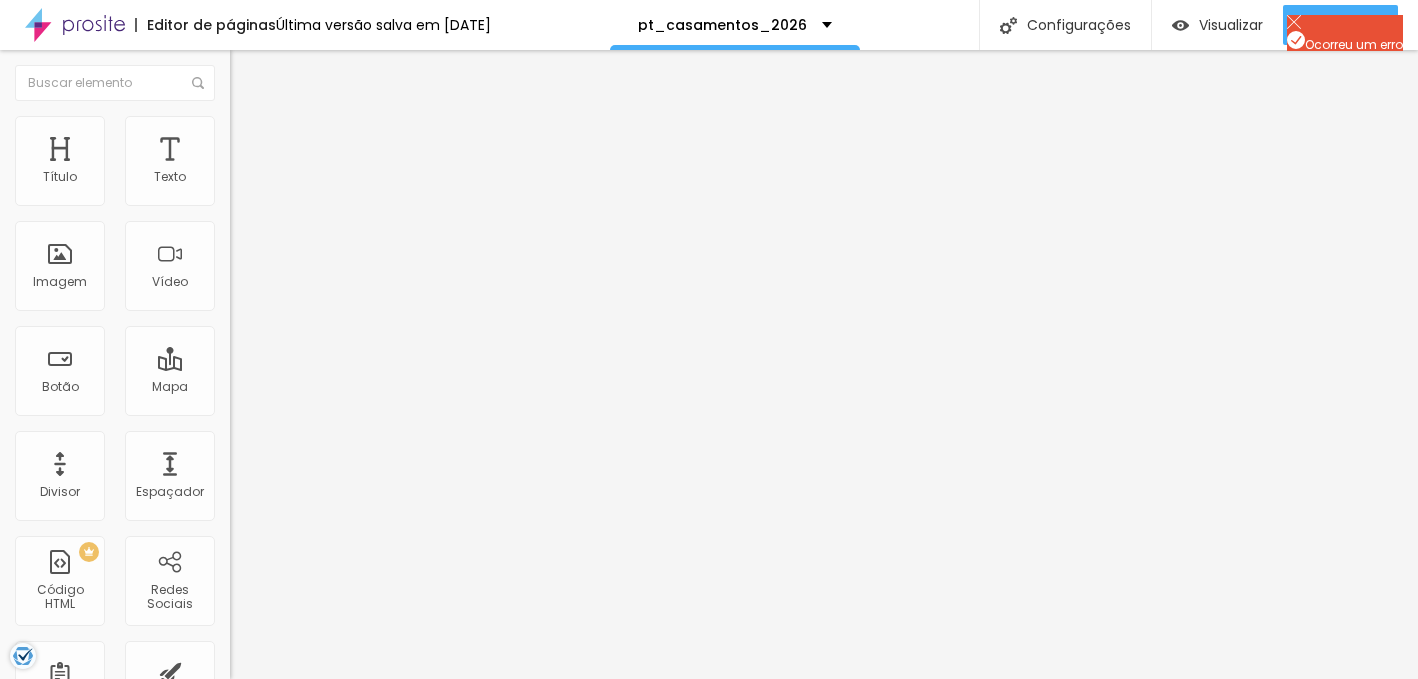 scroll, scrollTop: 155, scrollLeft: 0, axis: vertical 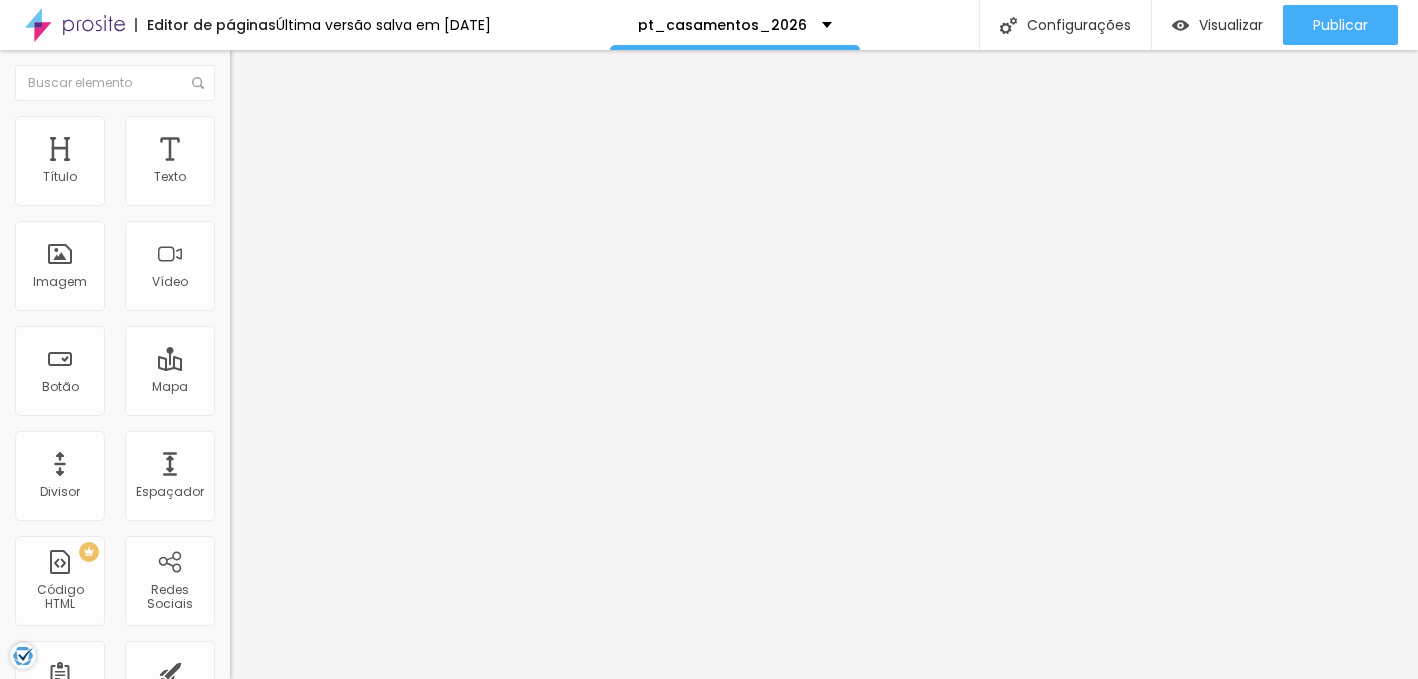type on "A planear o seu casamento no Porto em 2026? Veja o nosso portfólio de fotografia documental e peça o seu orçamento. Garanta já a sua data connosco!" 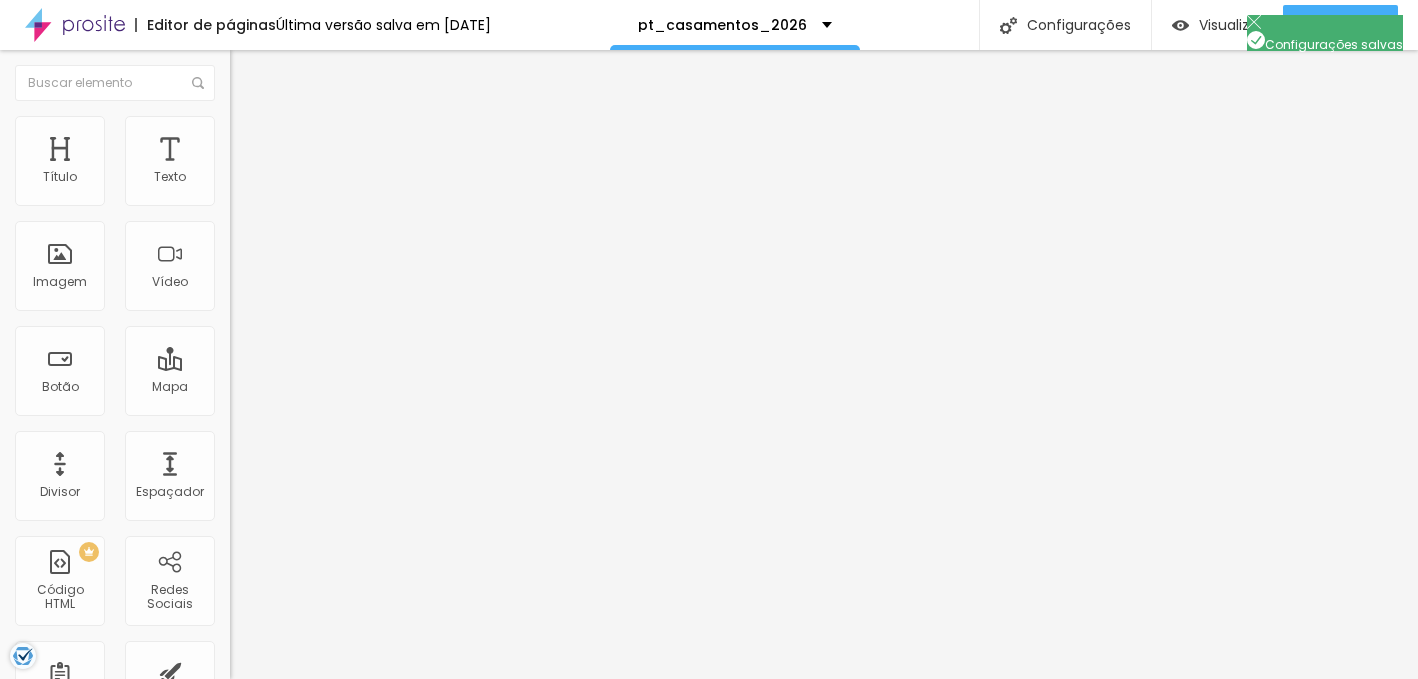click at bounding box center [709, 718] 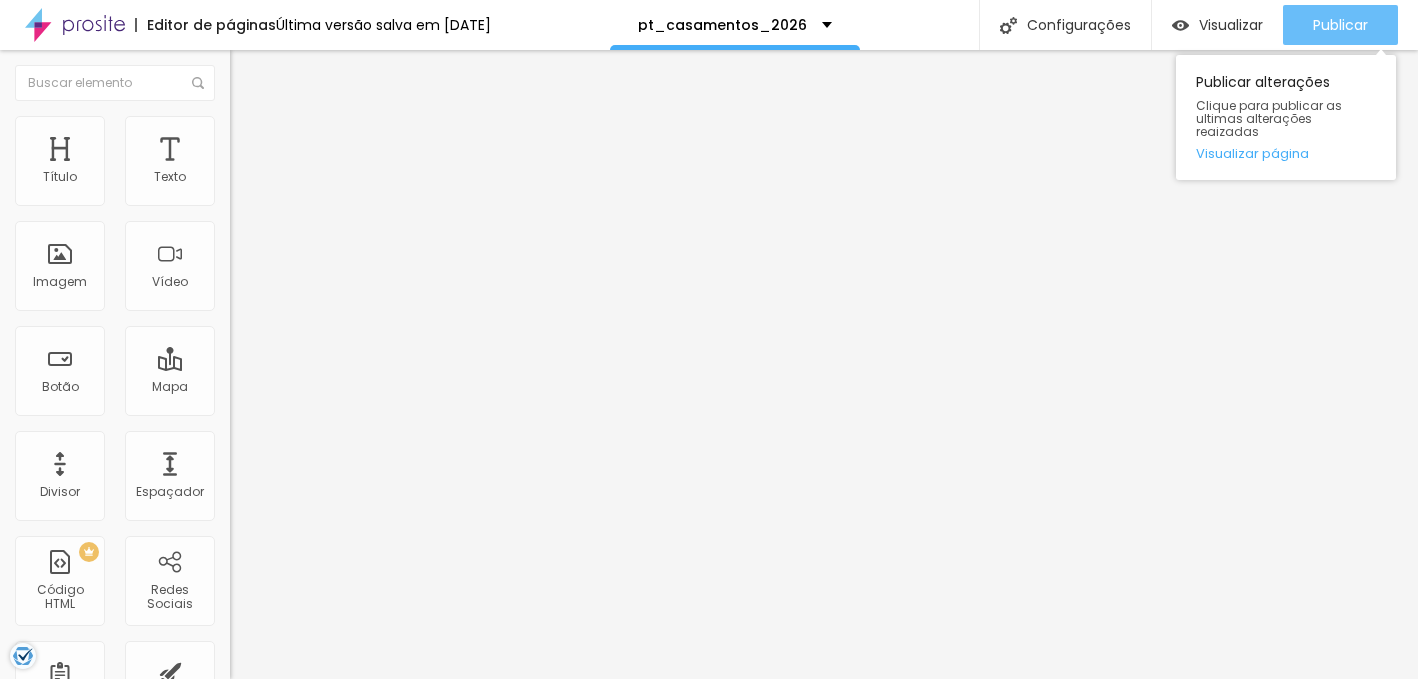 click on "Publicar" at bounding box center [1340, 25] 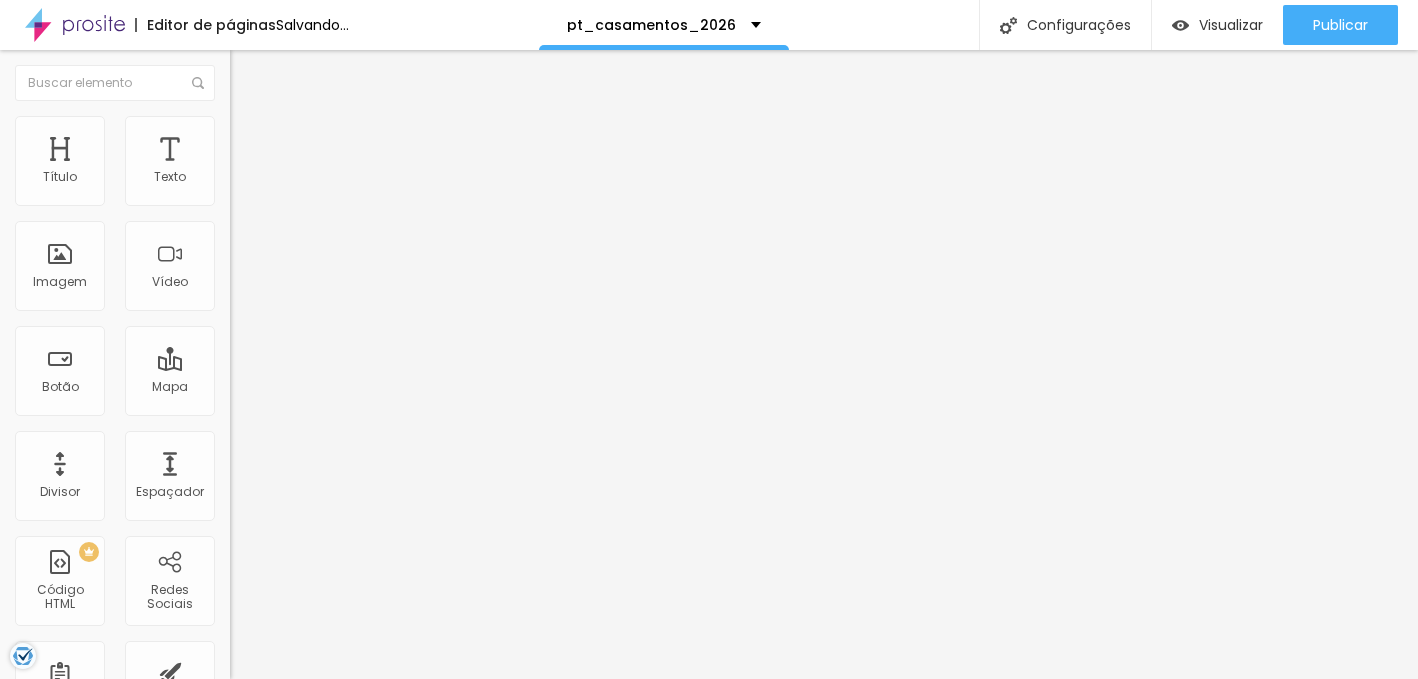 click at bounding box center (350, 192) 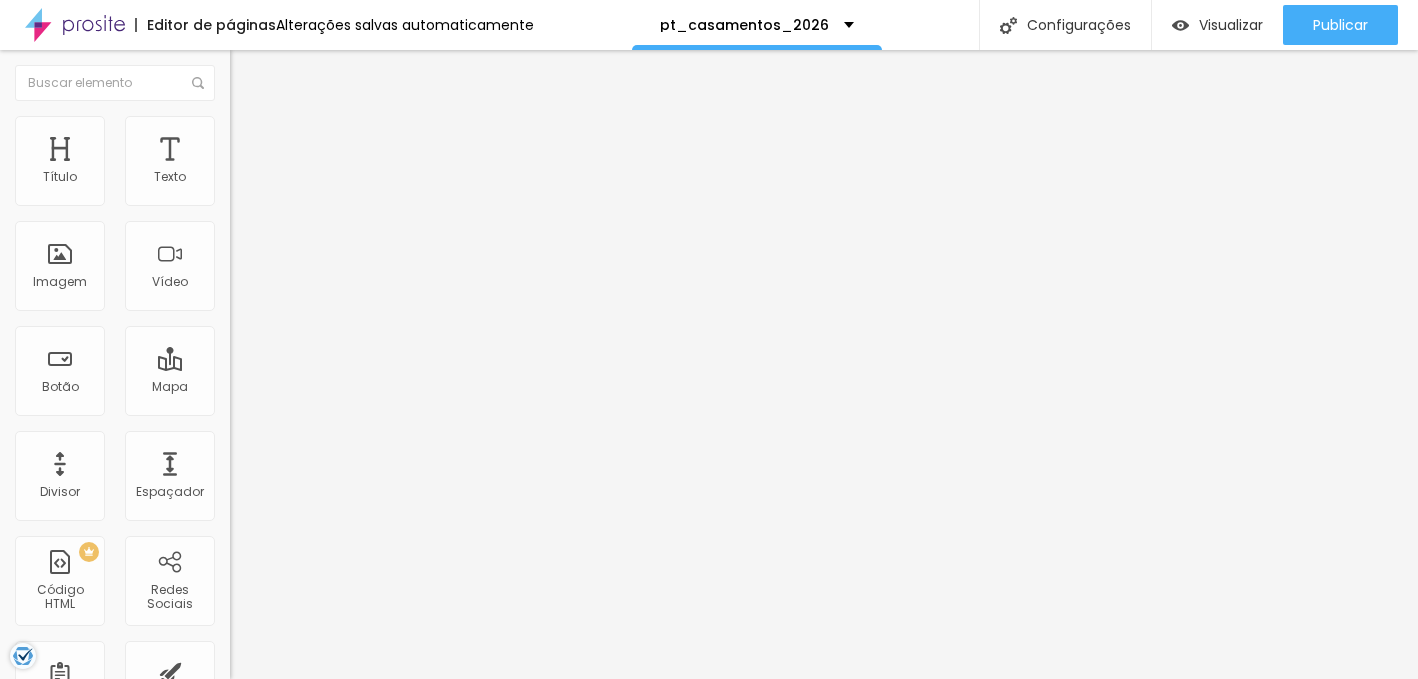 type on "f" 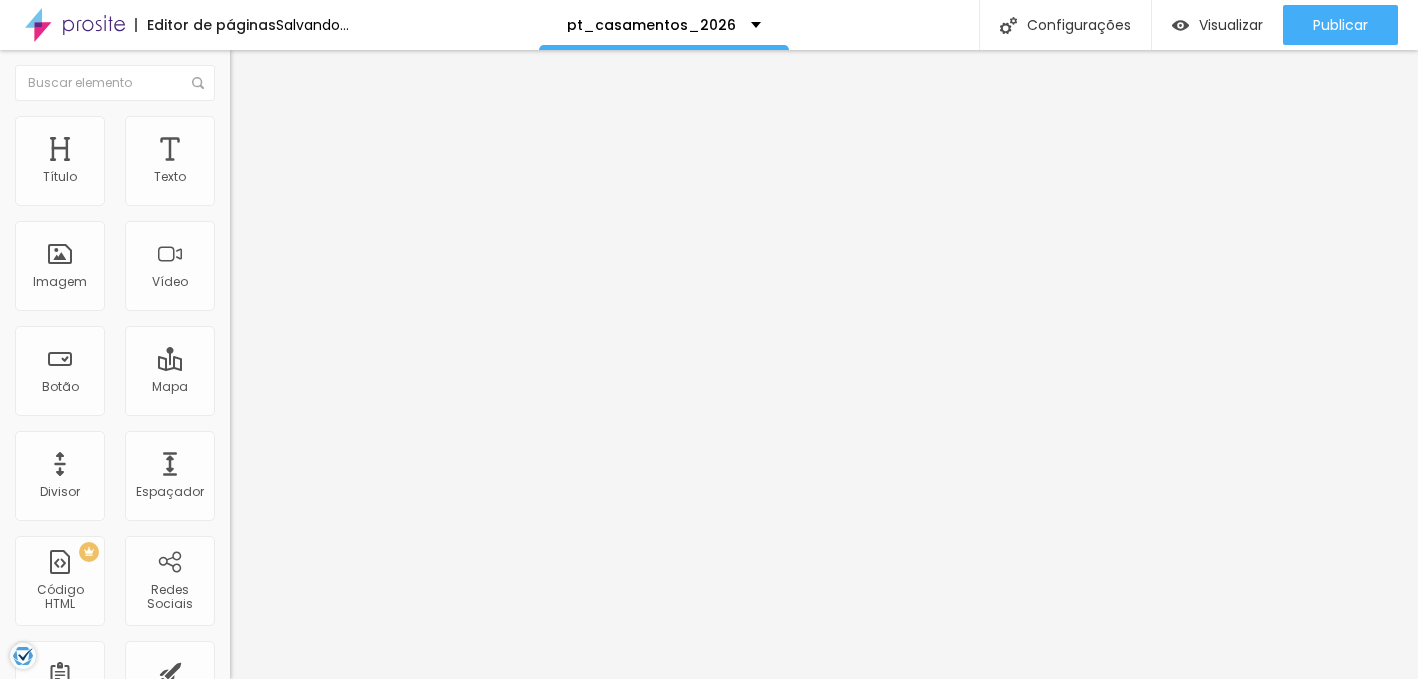 type on "noivos vestidos de preto nas ruas de vigo á noite na sessão de solteiros" 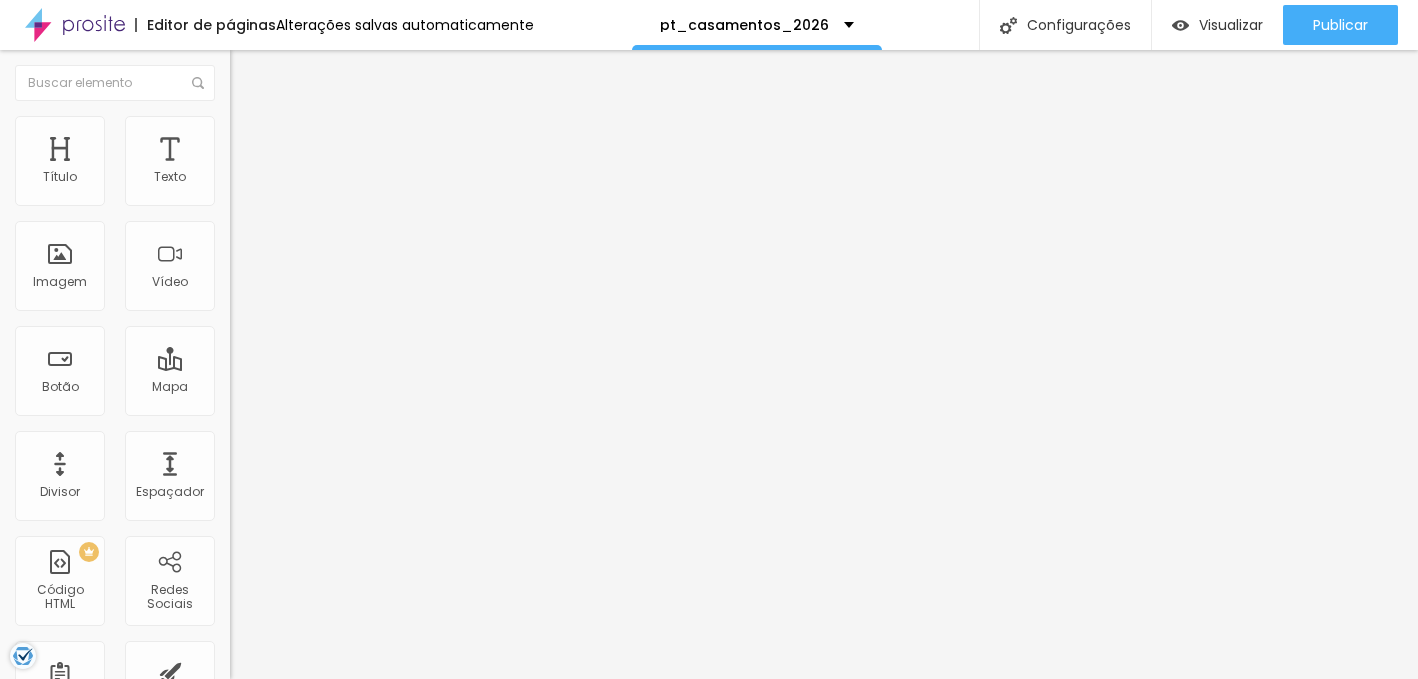 scroll, scrollTop: 0, scrollLeft: 0, axis: both 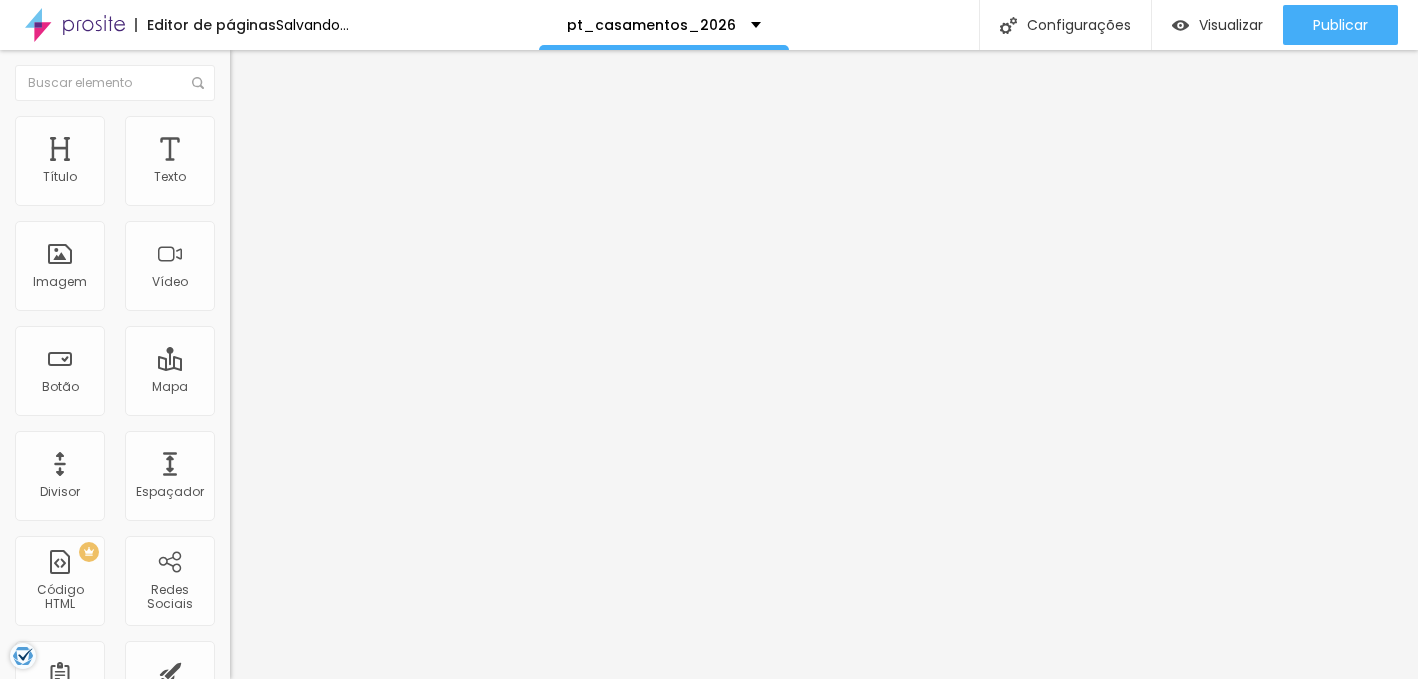 click at bounding box center [350, 192] 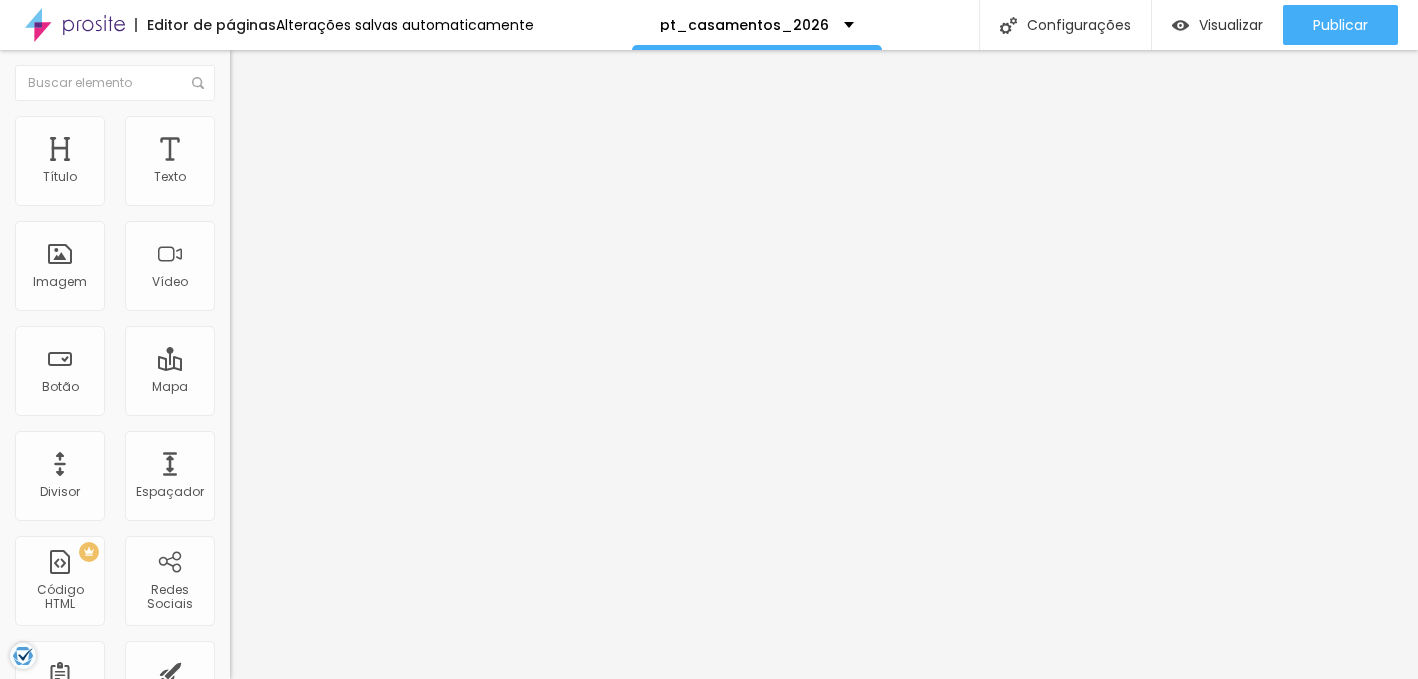 type on "fotografia artistica a preto e branco dos noivos a beijar" 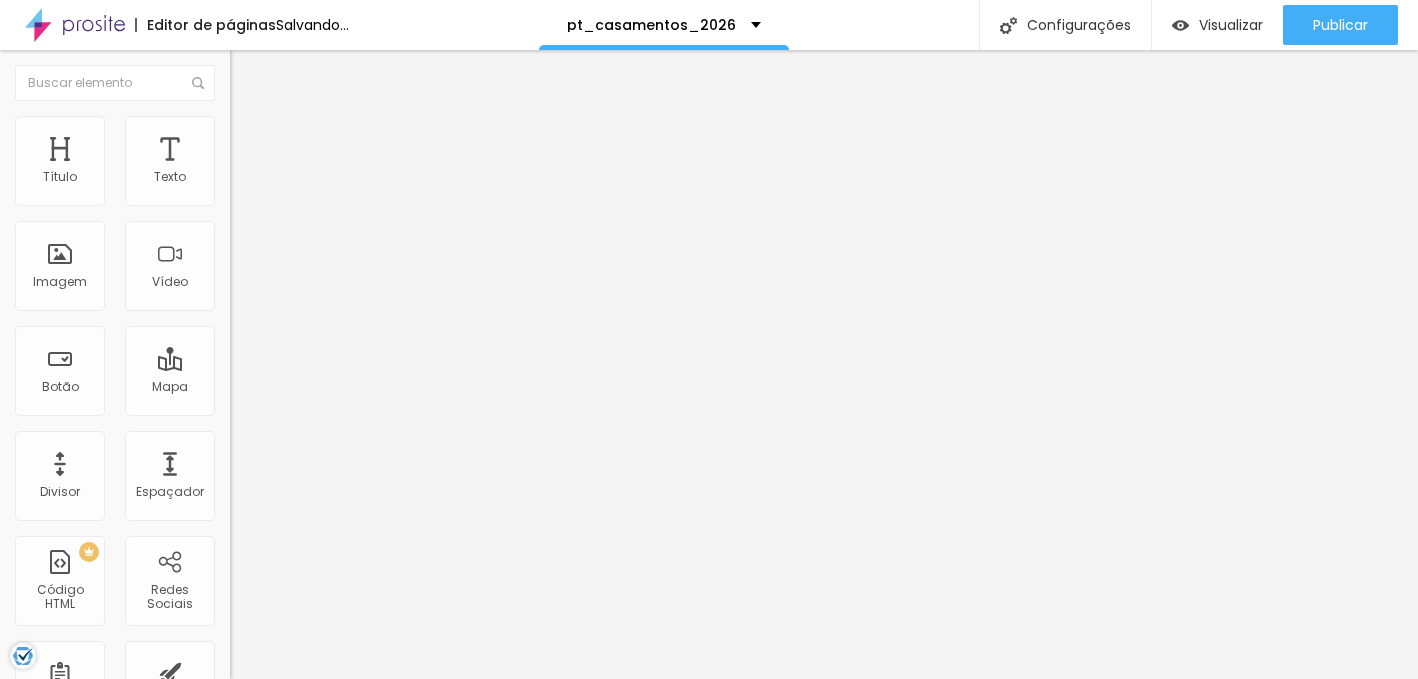 scroll, scrollTop: 0, scrollLeft: 448, axis: horizontal 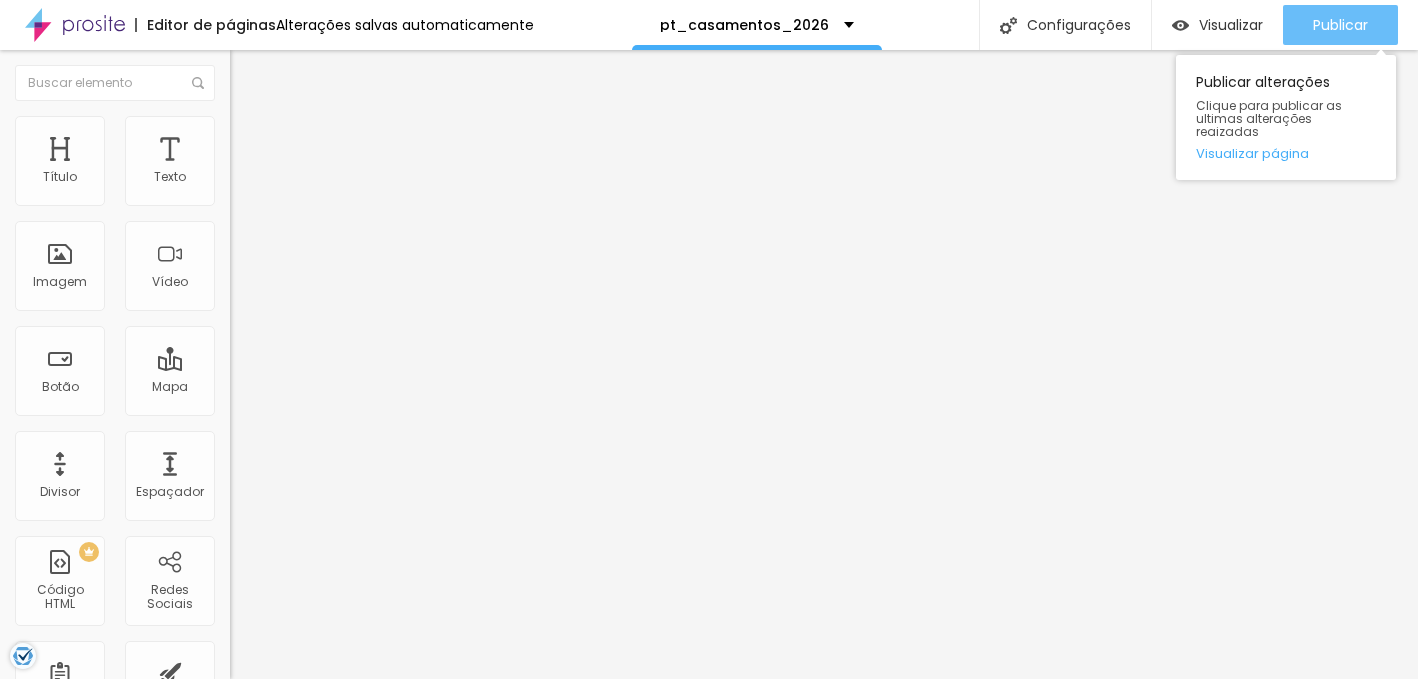 type on "noiva a sorrie enquanto sai de casa com o ramo de flores numa mão e uma garrafa de tequila na outra" 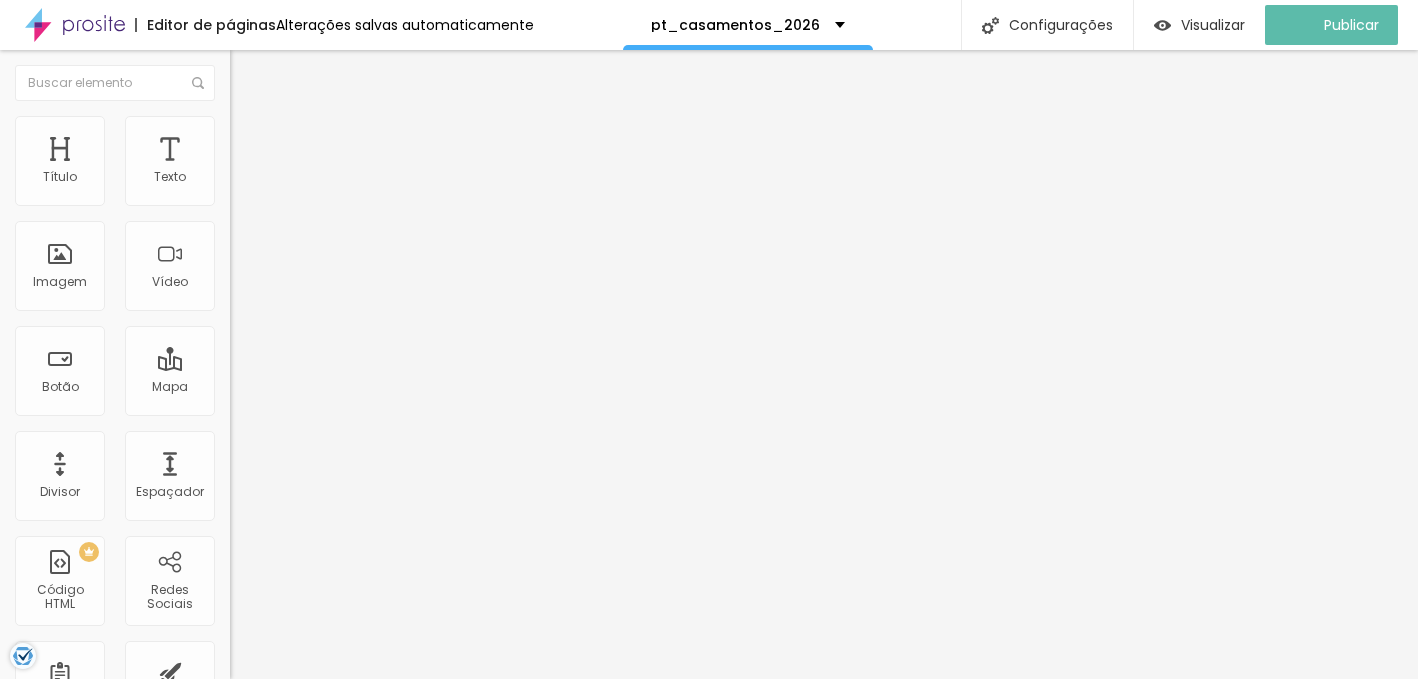 click at bounding box center [350, 192] 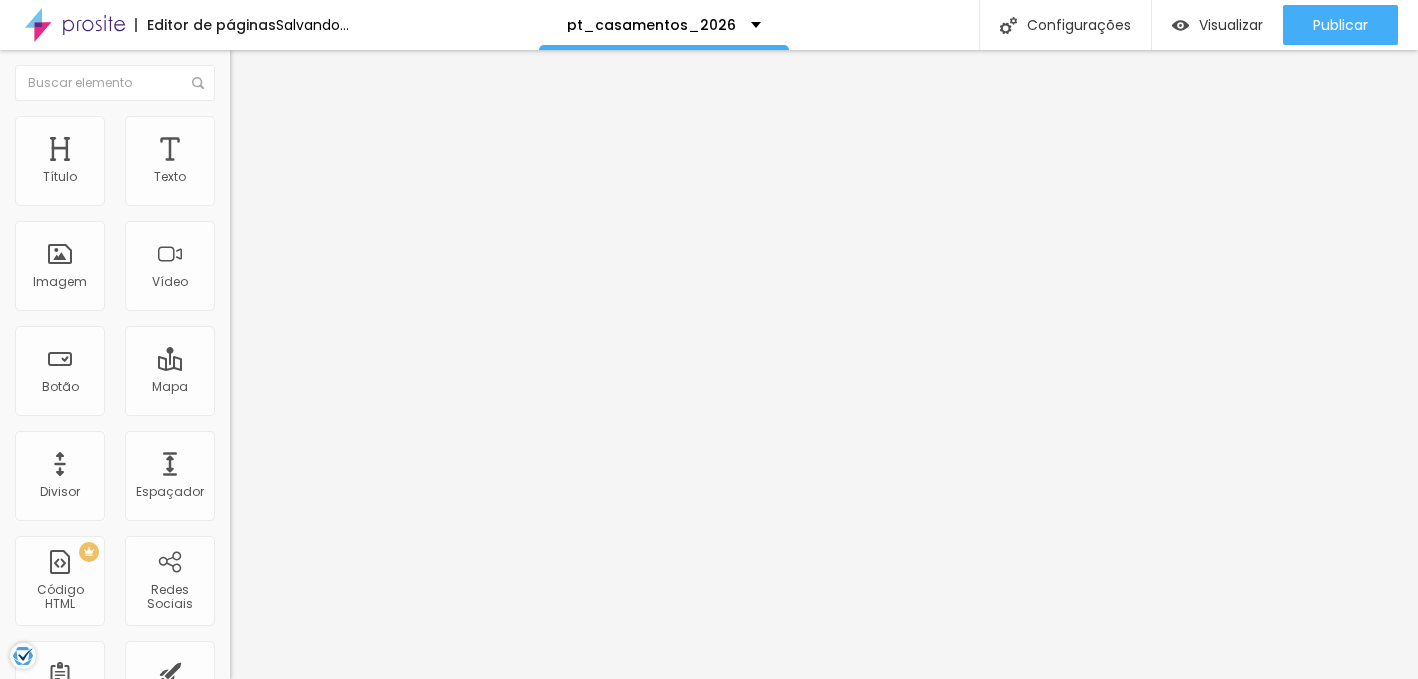 type on "fotografia com arrastamento de noivos a passear na praia" 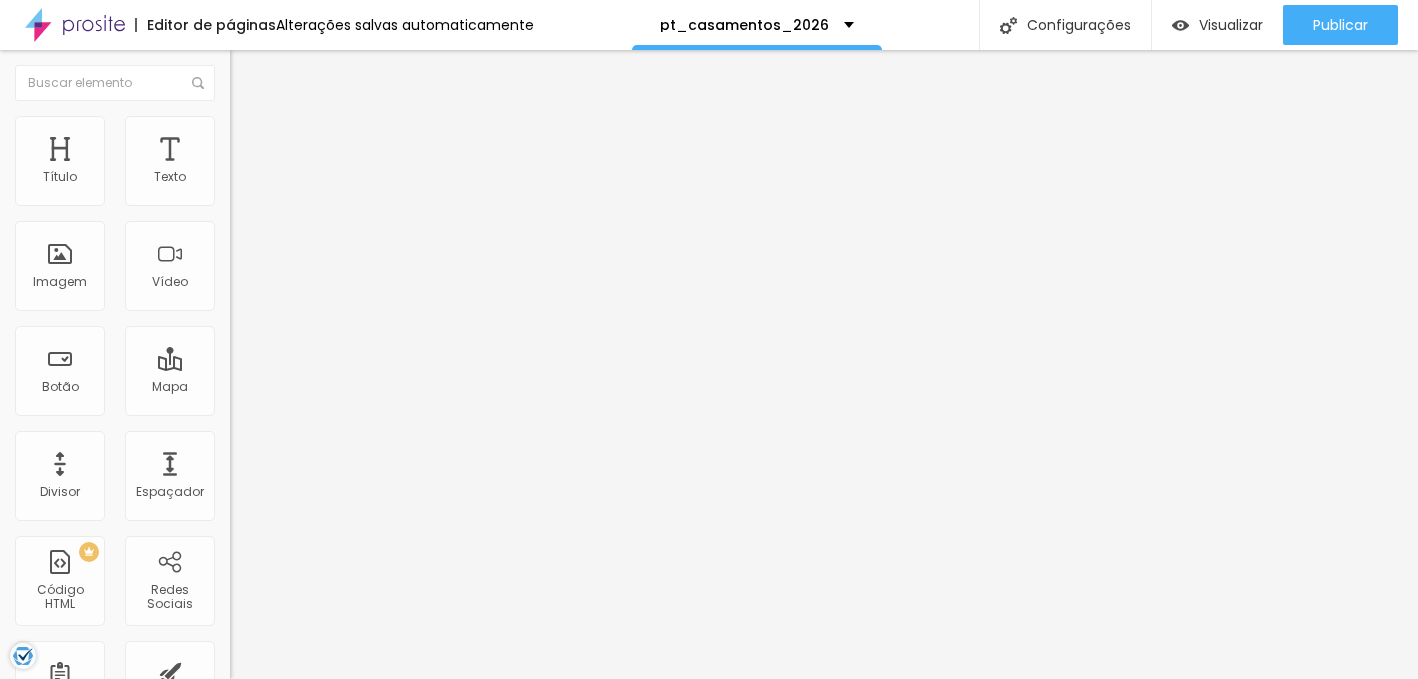 scroll, scrollTop: 0, scrollLeft: 176, axis: horizontal 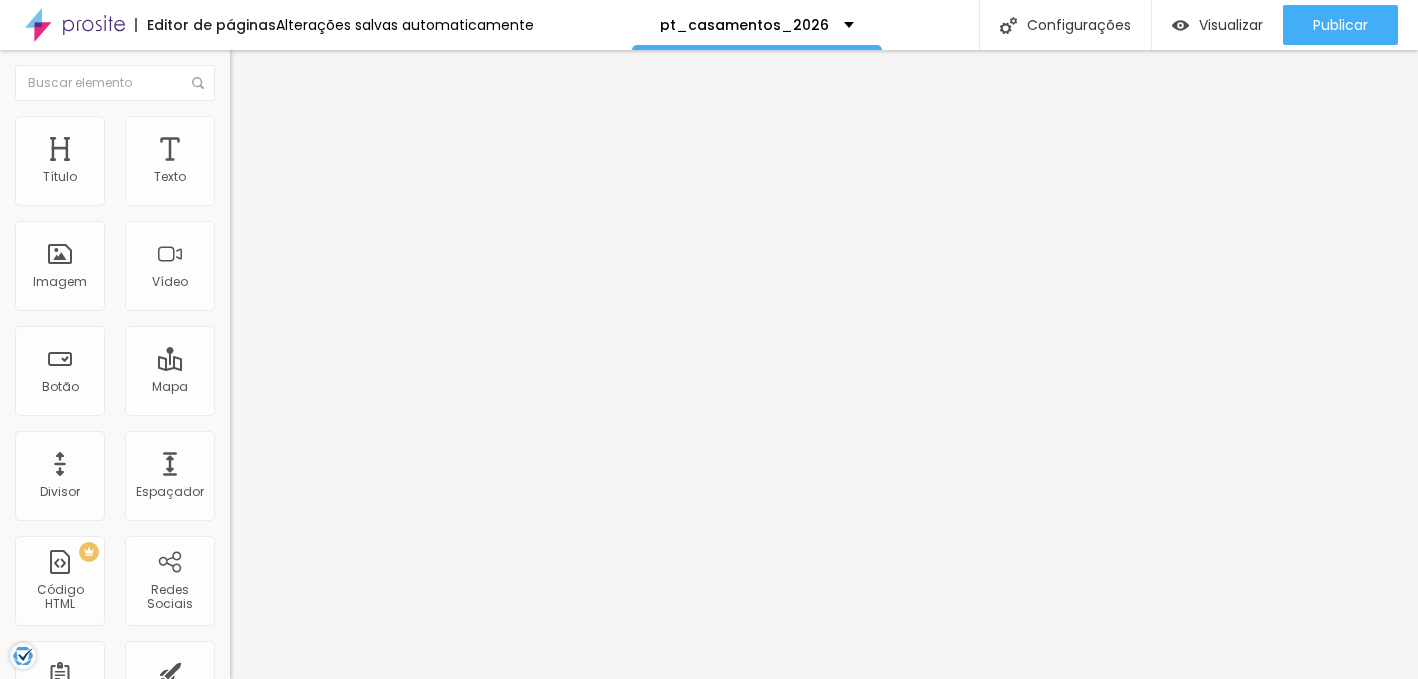 click at bounding box center (350, 192) 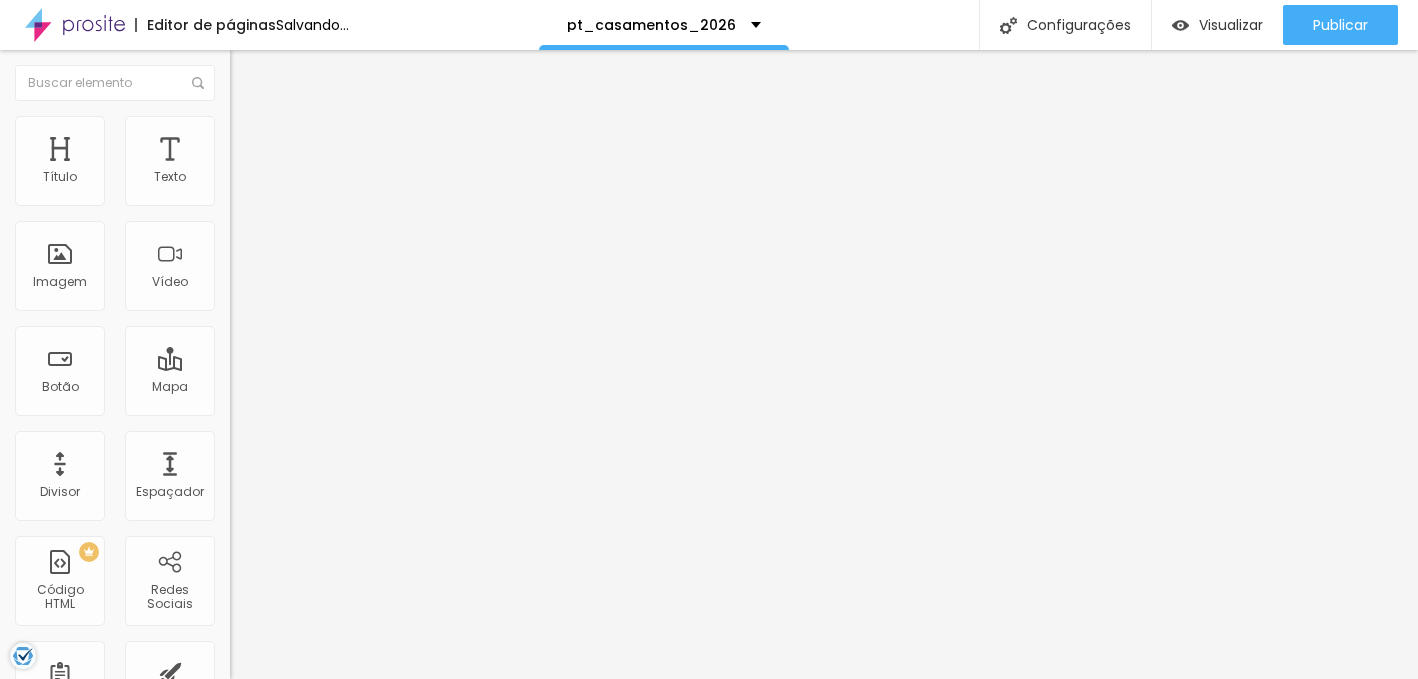 type on "f" 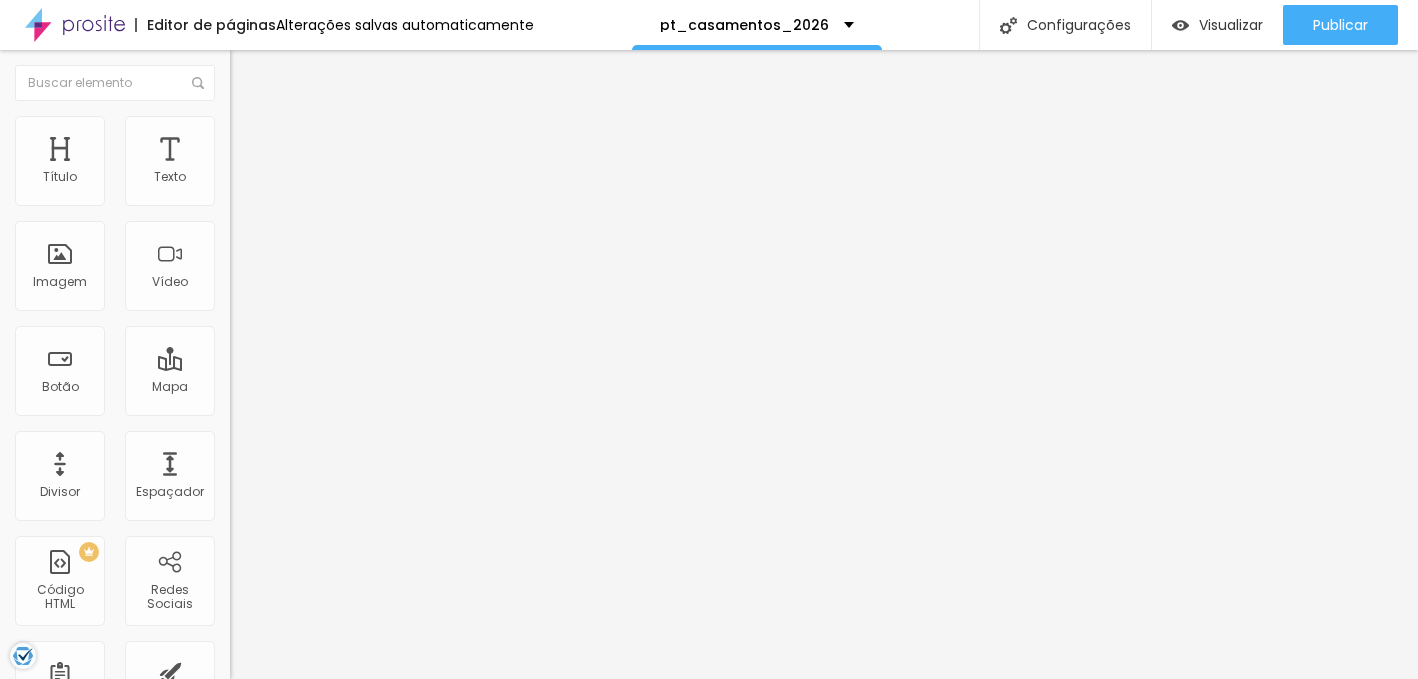 click on "noivos com fumos coloridos" at bounding box center (350, 192) 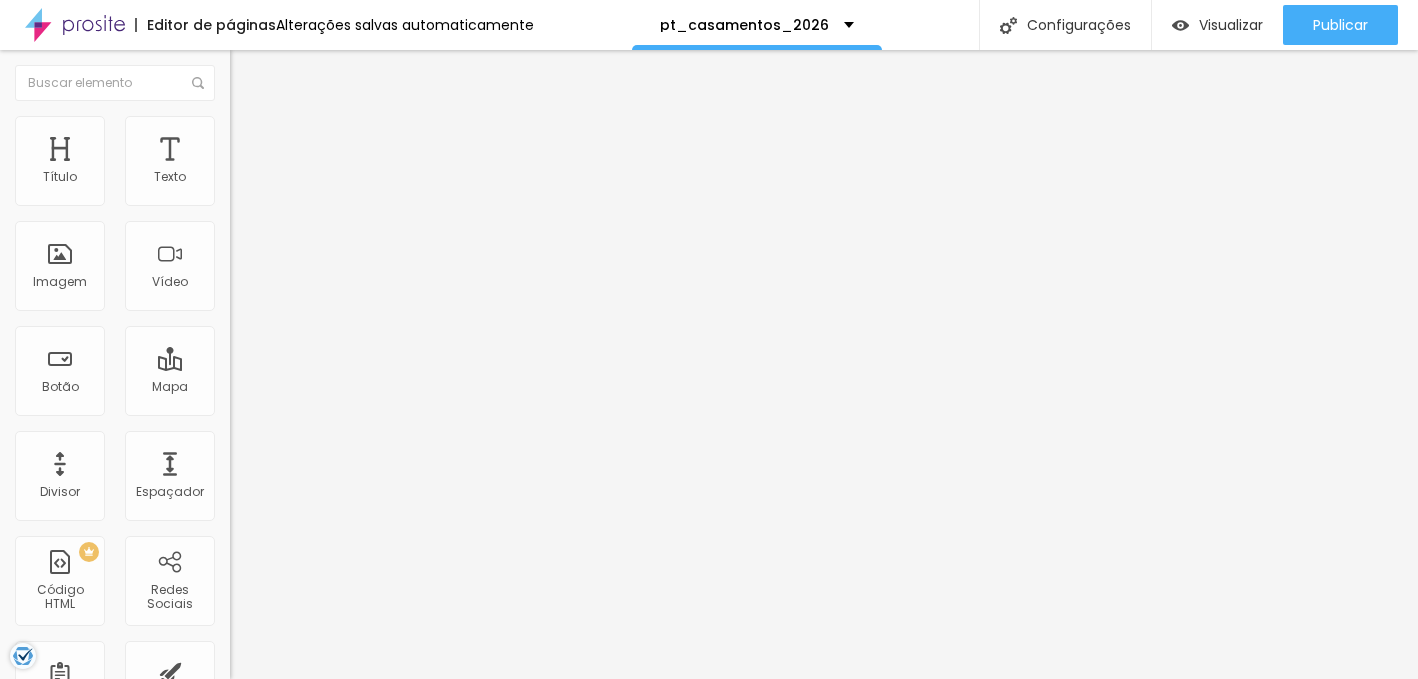 scroll, scrollTop: 0, scrollLeft: 74, axis: horizontal 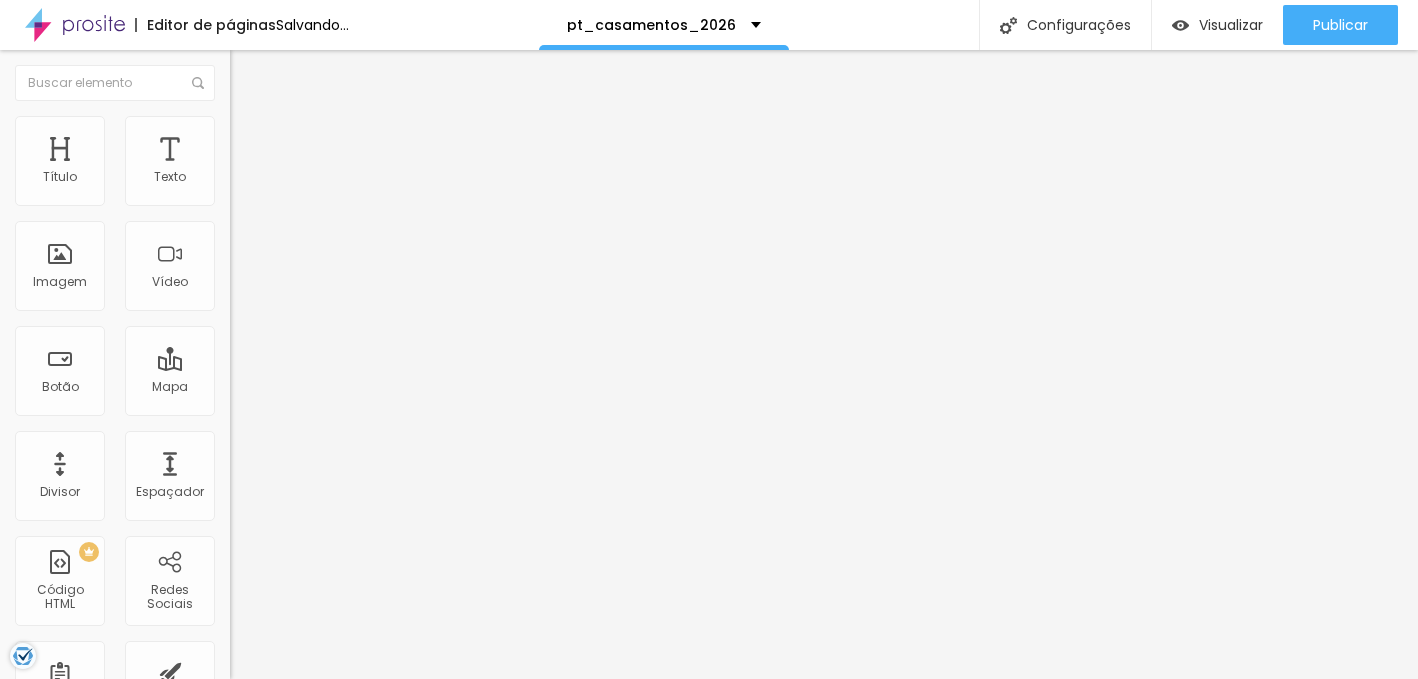 type on "noivos com  ecplosao de fumos coloridos enquanto brindam" 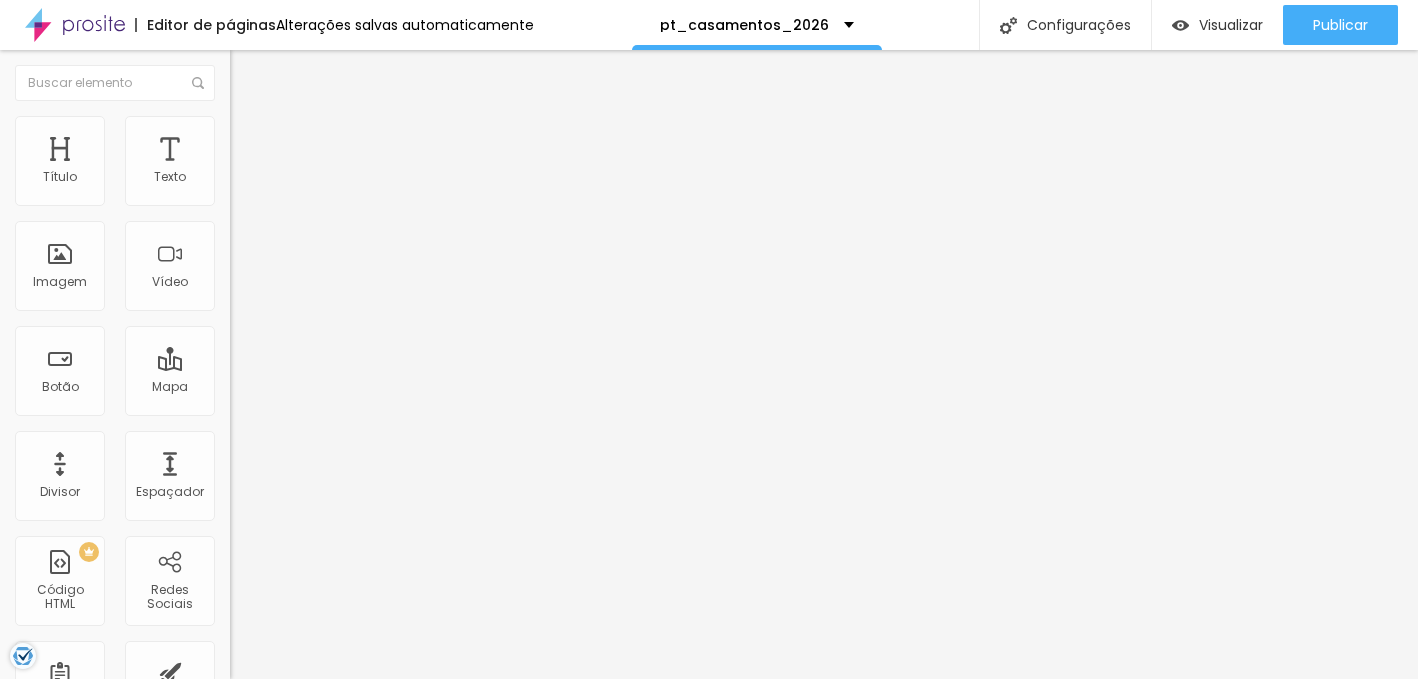type on "Fotografia sessão de solteiros por filipe santos" 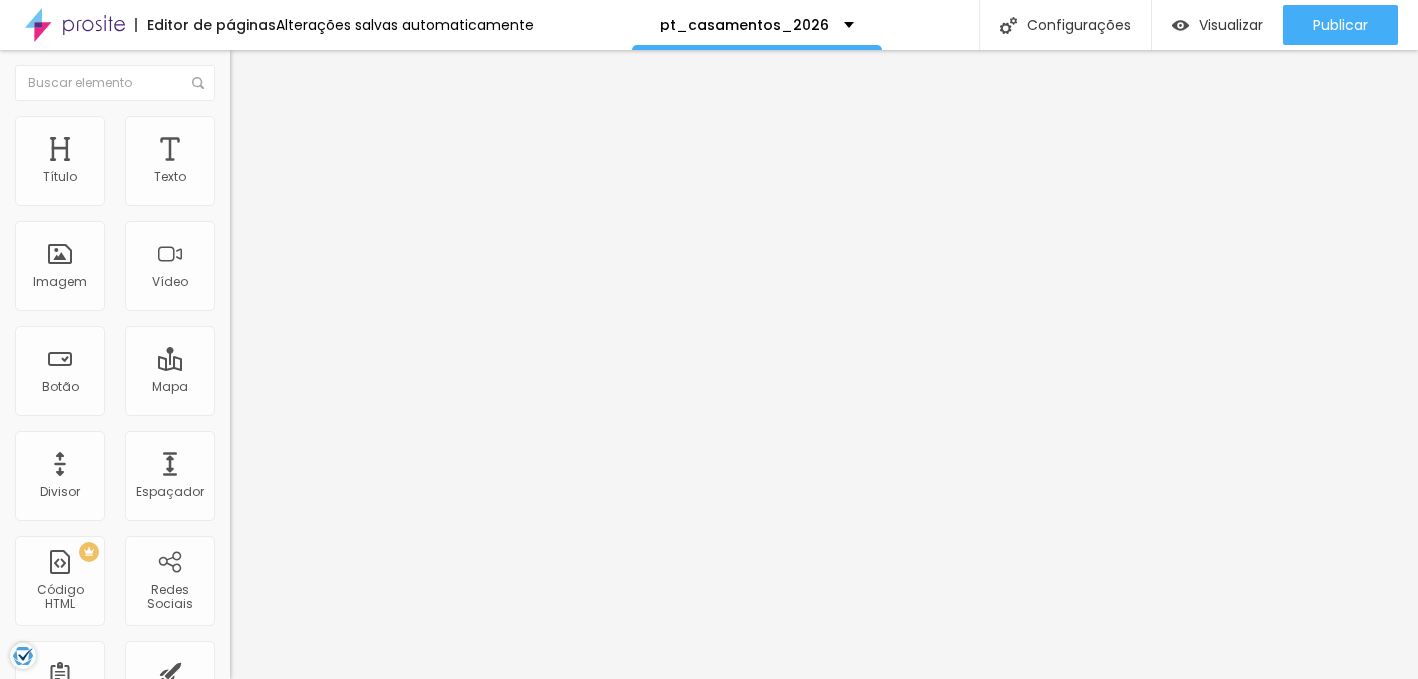 scroll, scrollTop: 0, scrollLeft: 0, axis: both 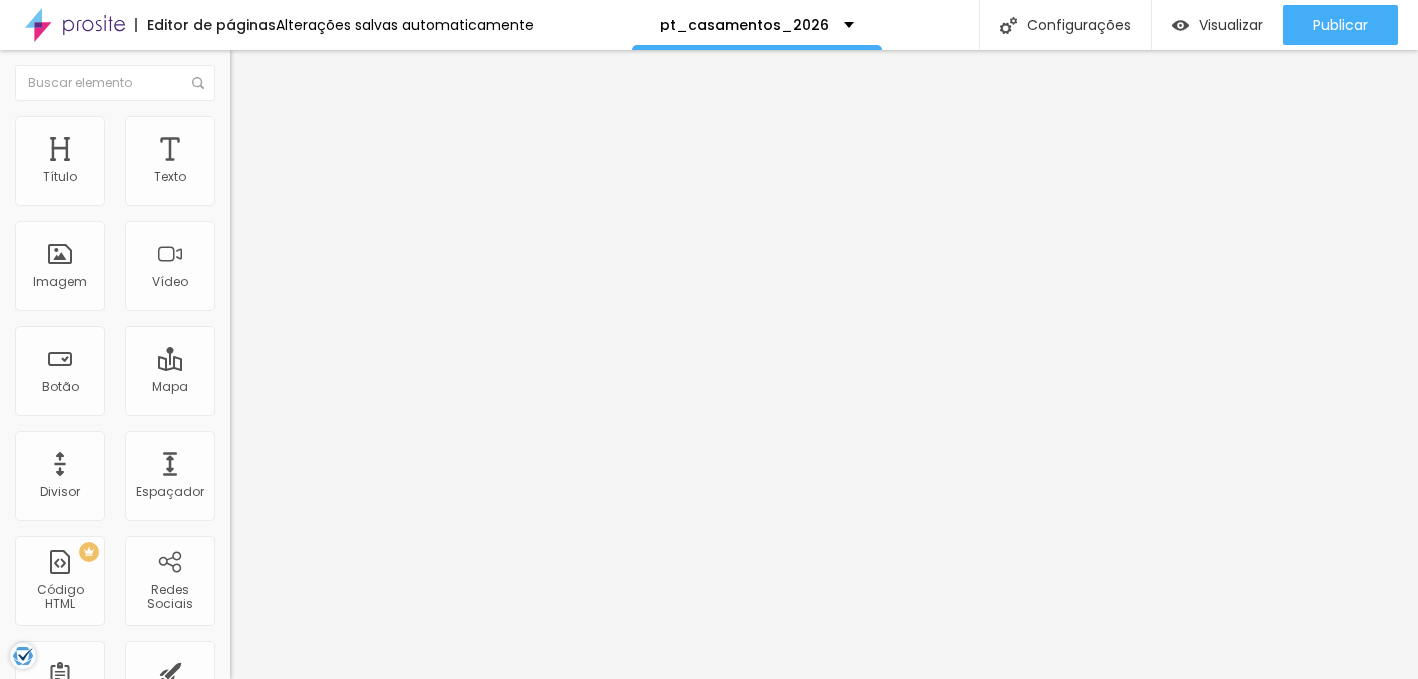 type on "f" 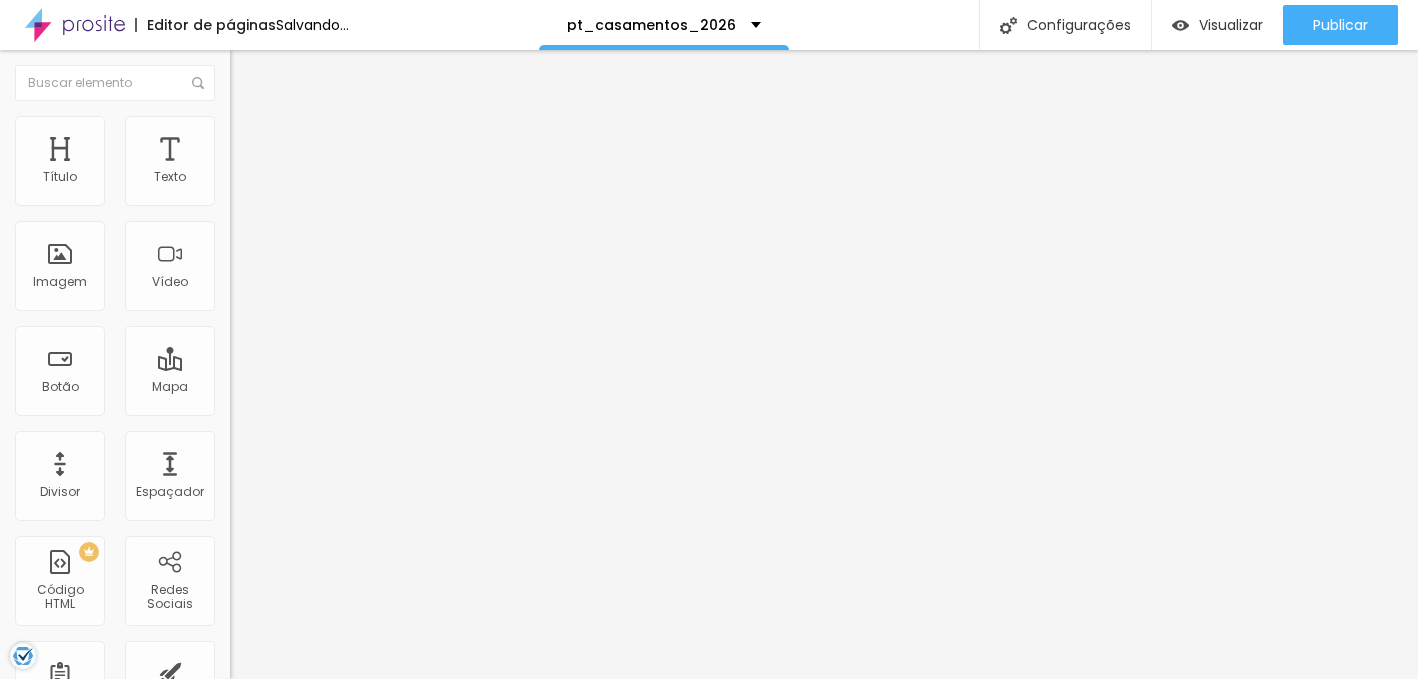 scroll, scrollTop: 0, scrollLeft: 0, axis: both 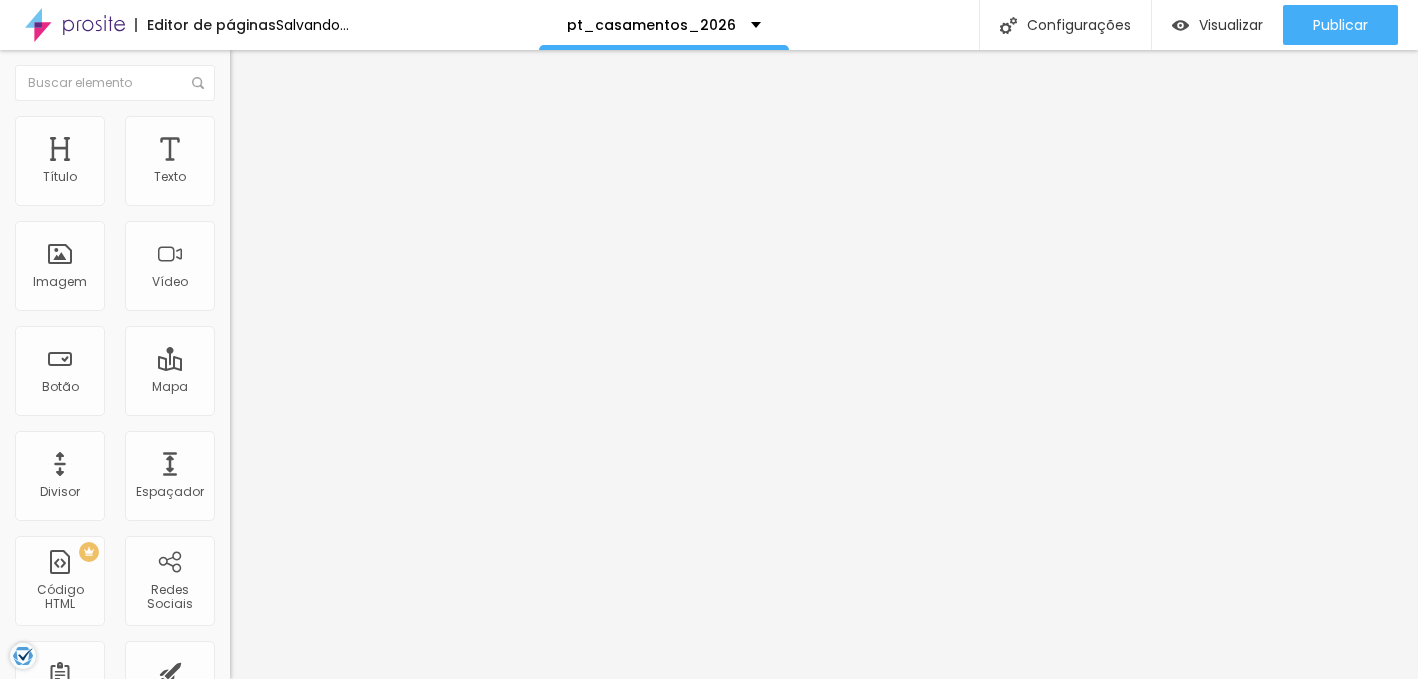 type on "noiva a morder orelha do noivo na praia na sessao fotografica de solteiros" 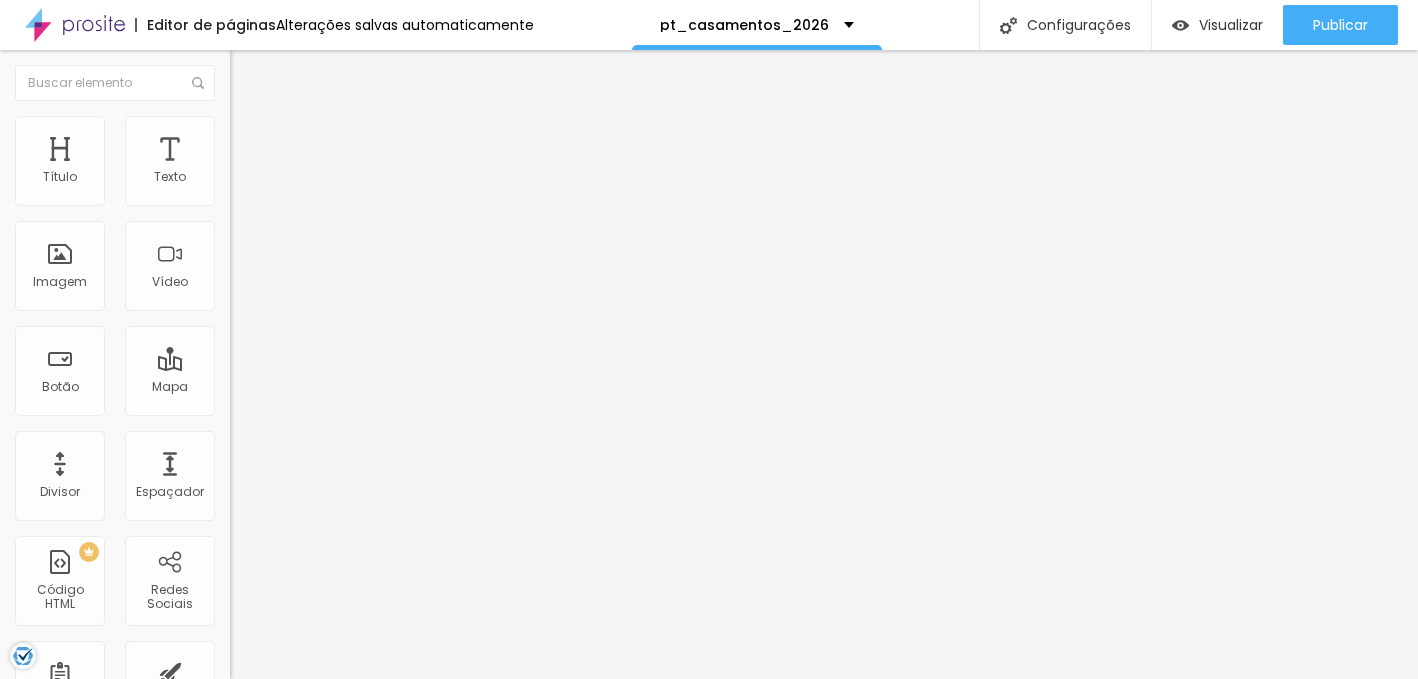 scroll, scrollTop: 0, scrollLeft: 0, axis: both 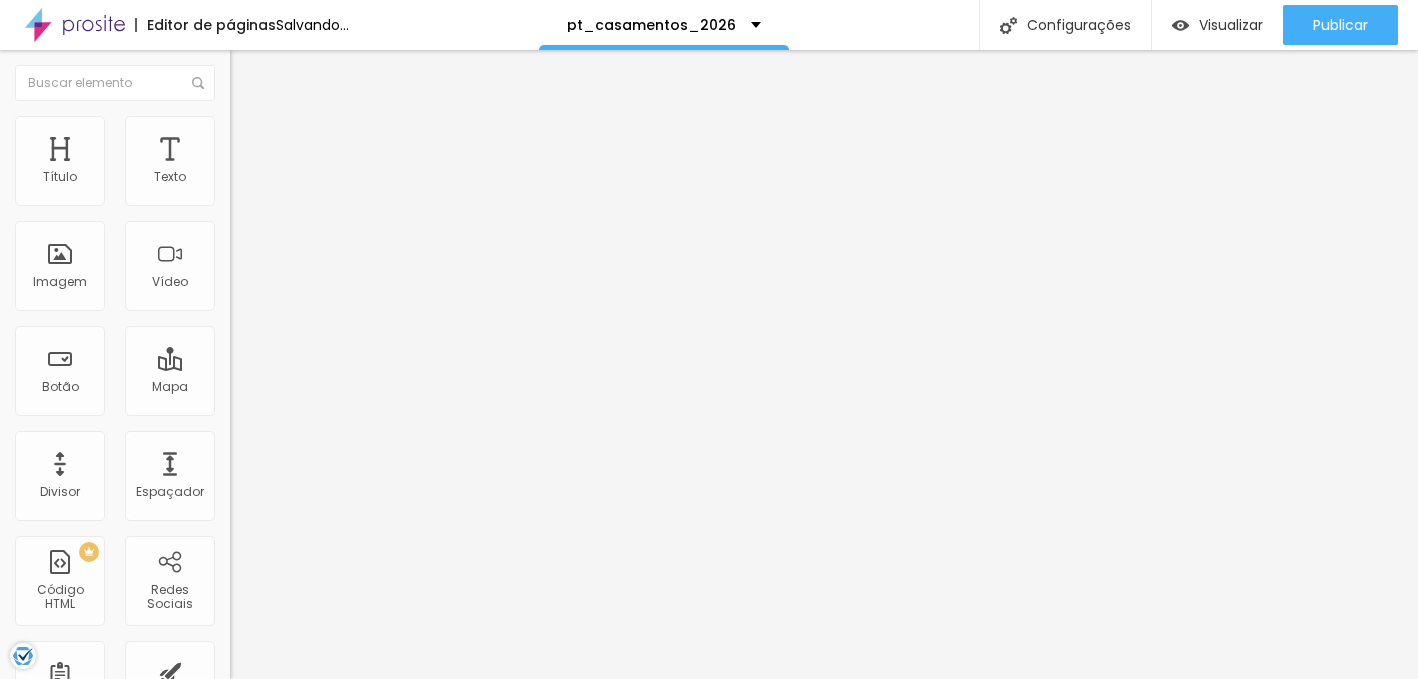 type on "f" 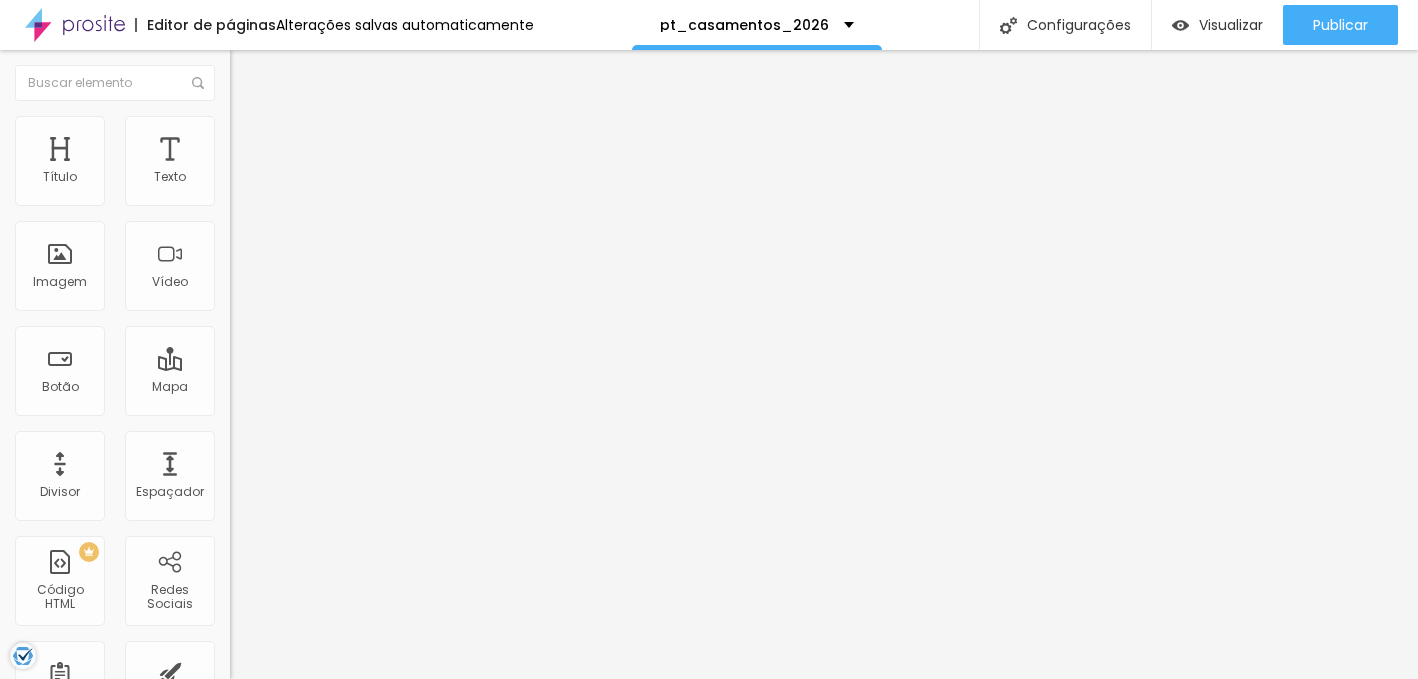 scroll, scrollTop: 0, scrollLeft: 260, axis: horizontal 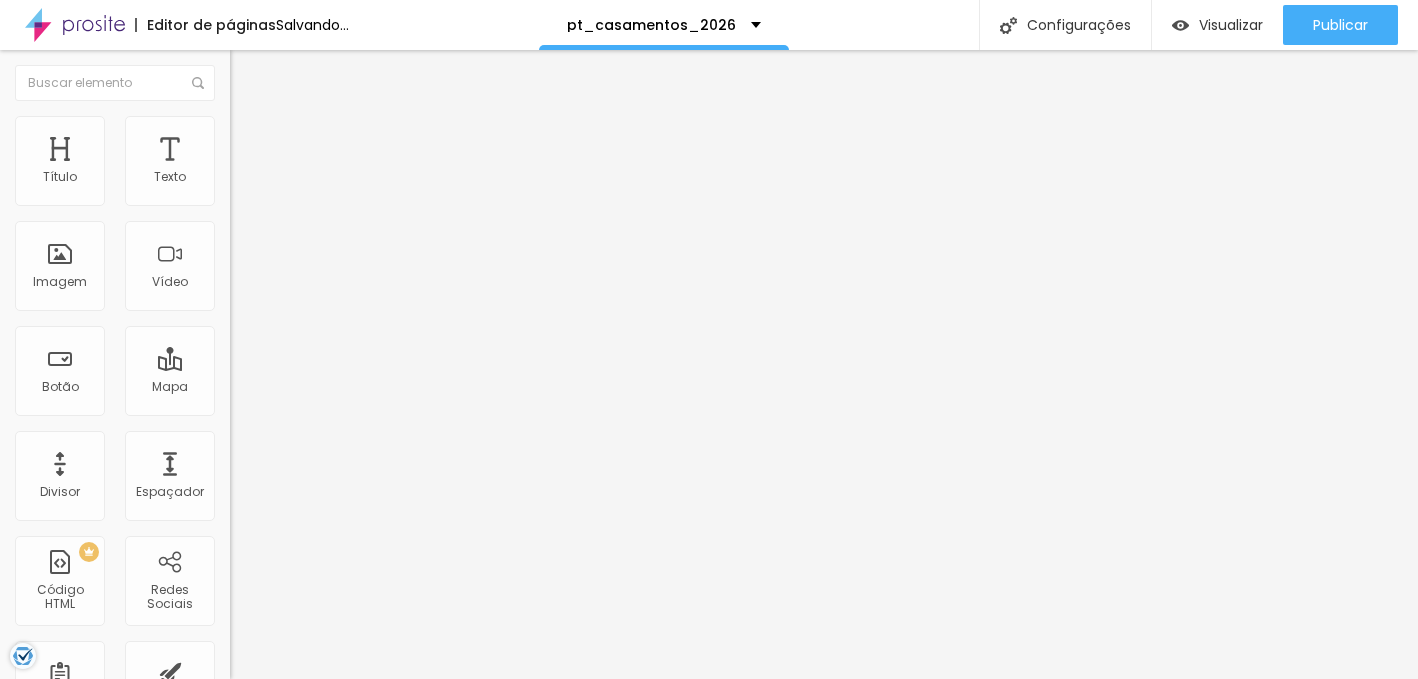 type on "noivos hindu a dançar vestidos com trajes tradicionais junto ao rio douro" 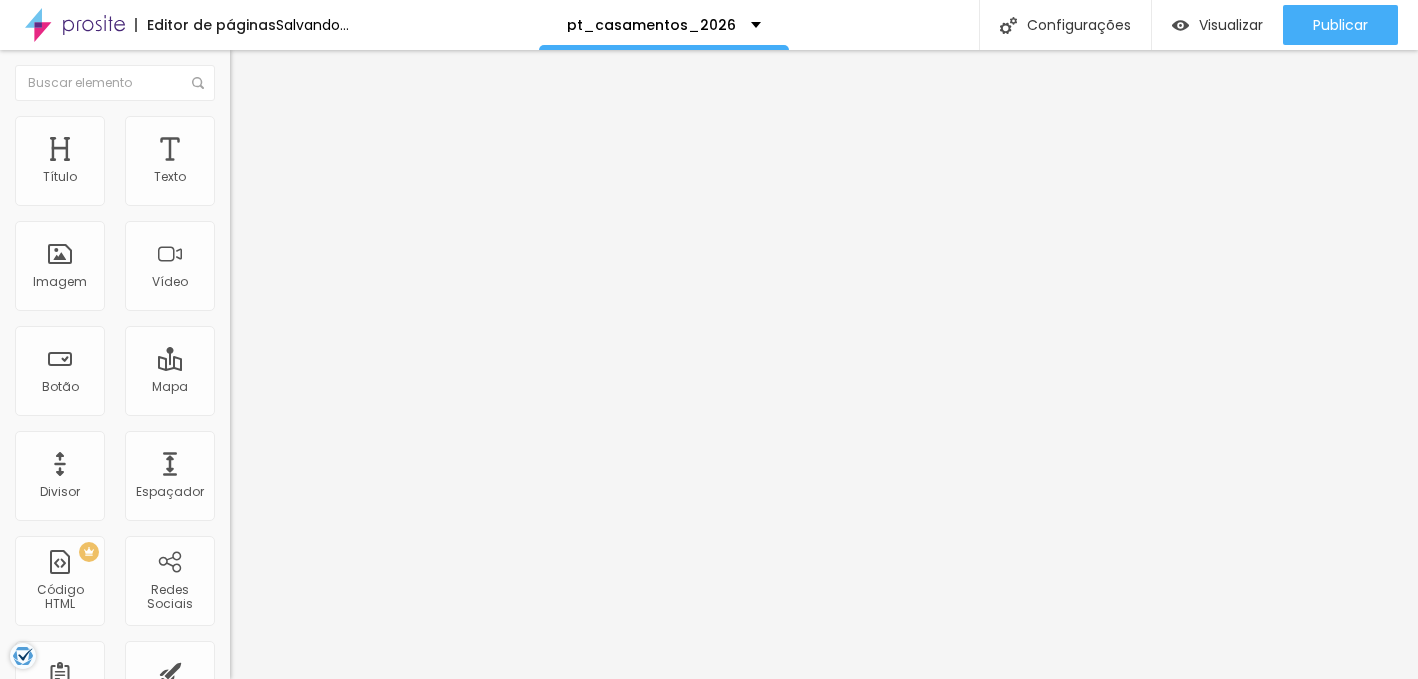 scroll, scrollTop: 0, scrollLeft: 0, axis: both 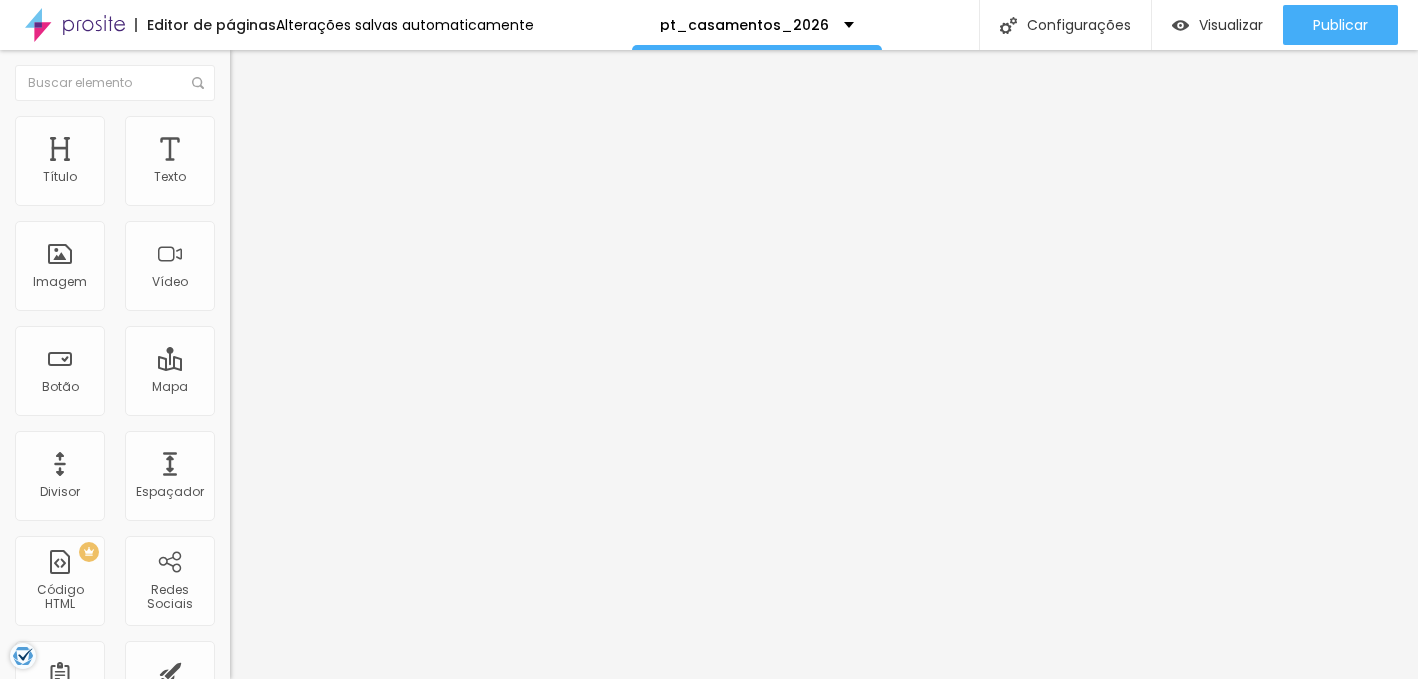 type on "olhar sensual da noiva pelo meio do fumo com noivo a sorrir ao fundo" 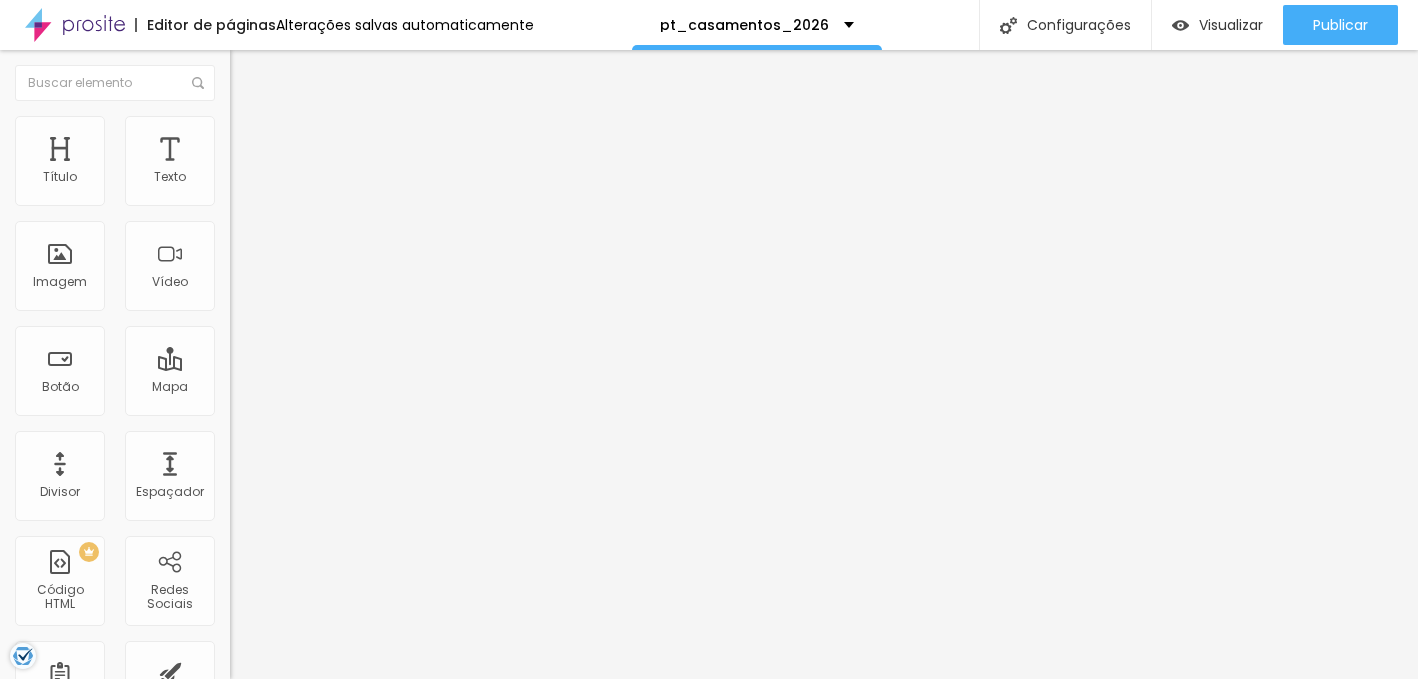 scroll, scrollTop: 0, scrollLeft: 243, axis: horizontal 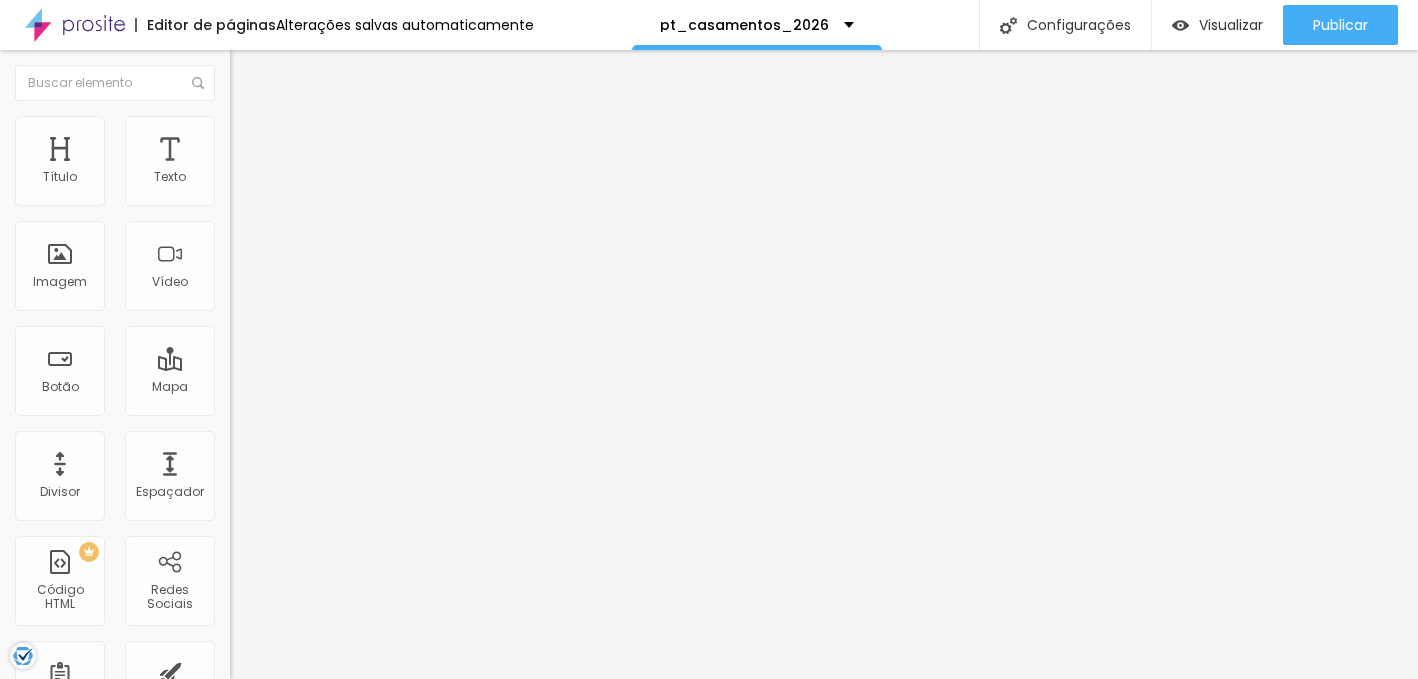 type on "noiva a tentar conter as lagrimas" 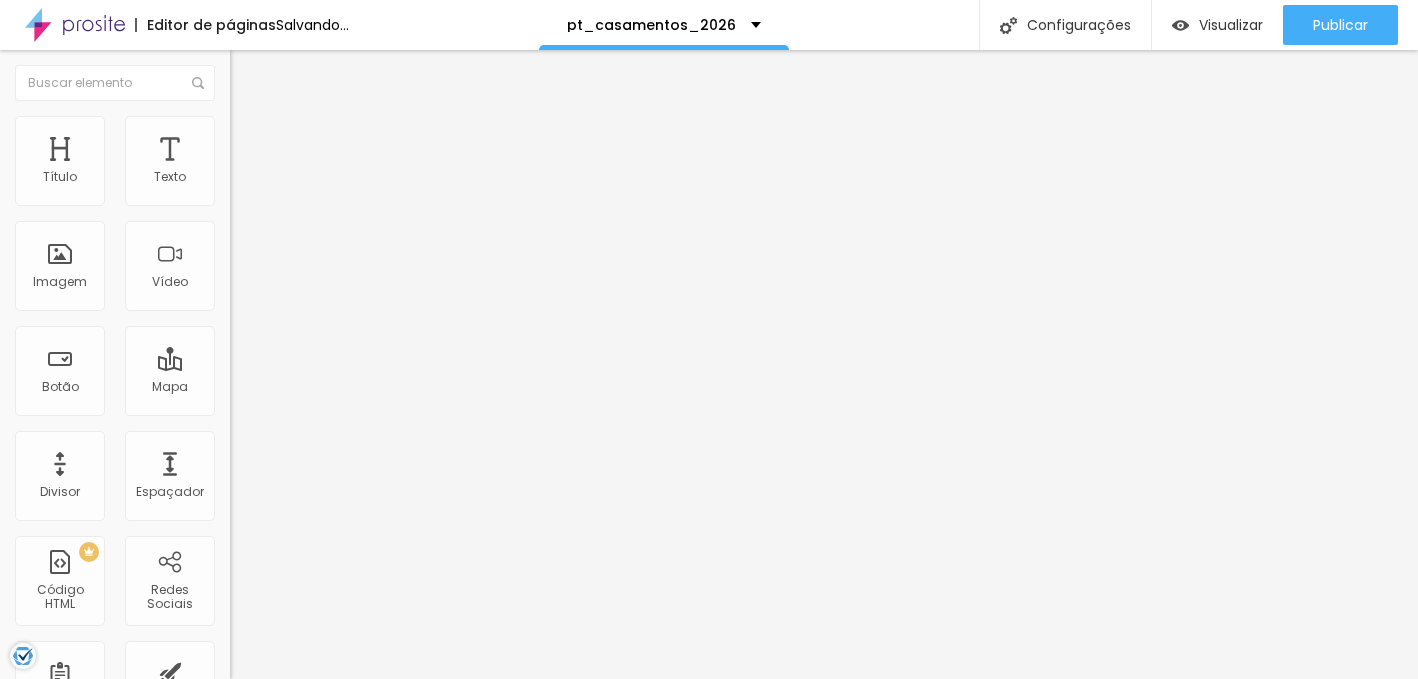 type on "noiva a sorrir enquanto o noivo fala ao seu ouvido" 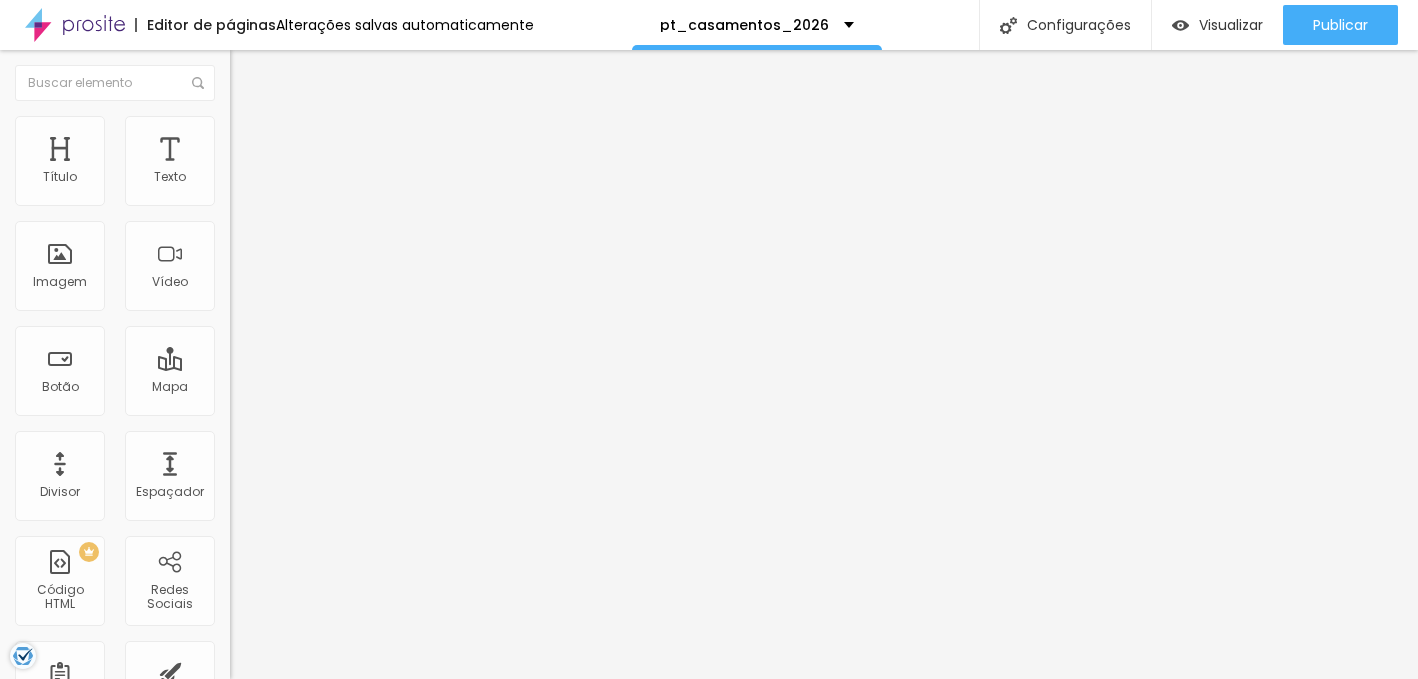scroll, scrollTop: 0, scrollLeft: 0, axis: both 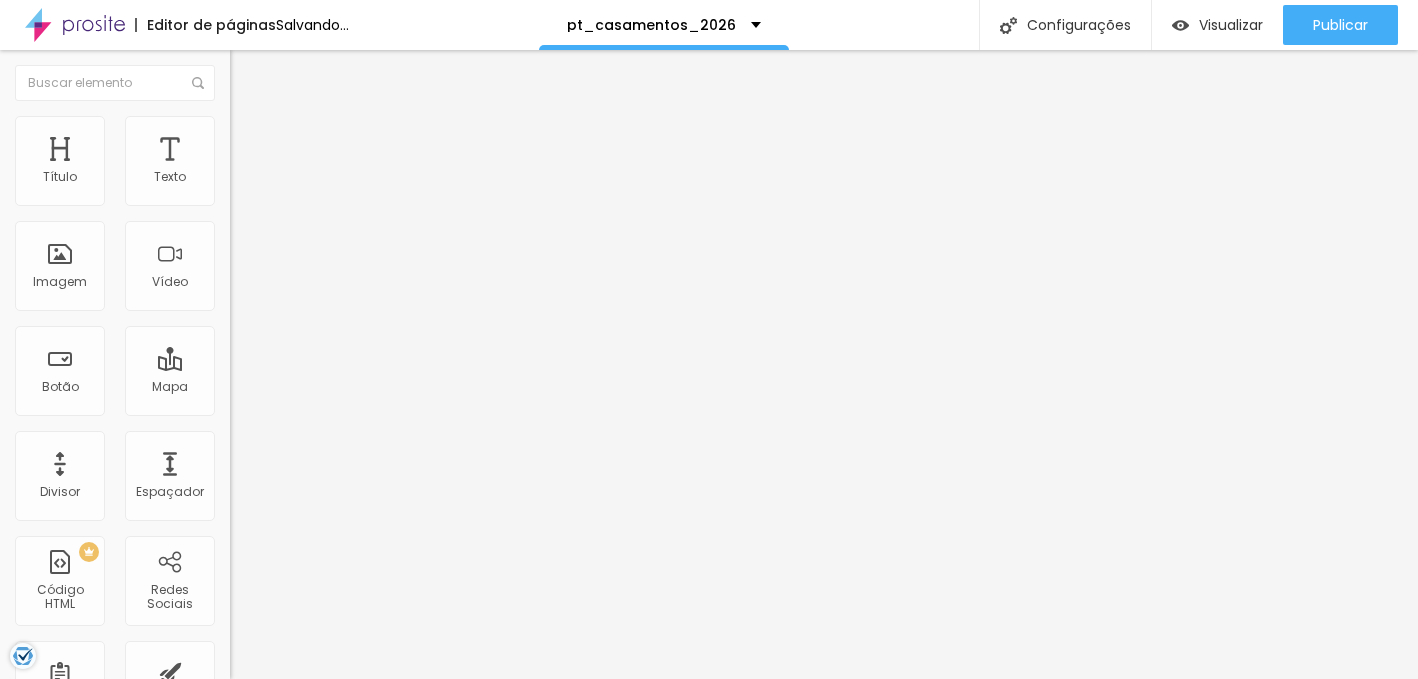 type on "s" 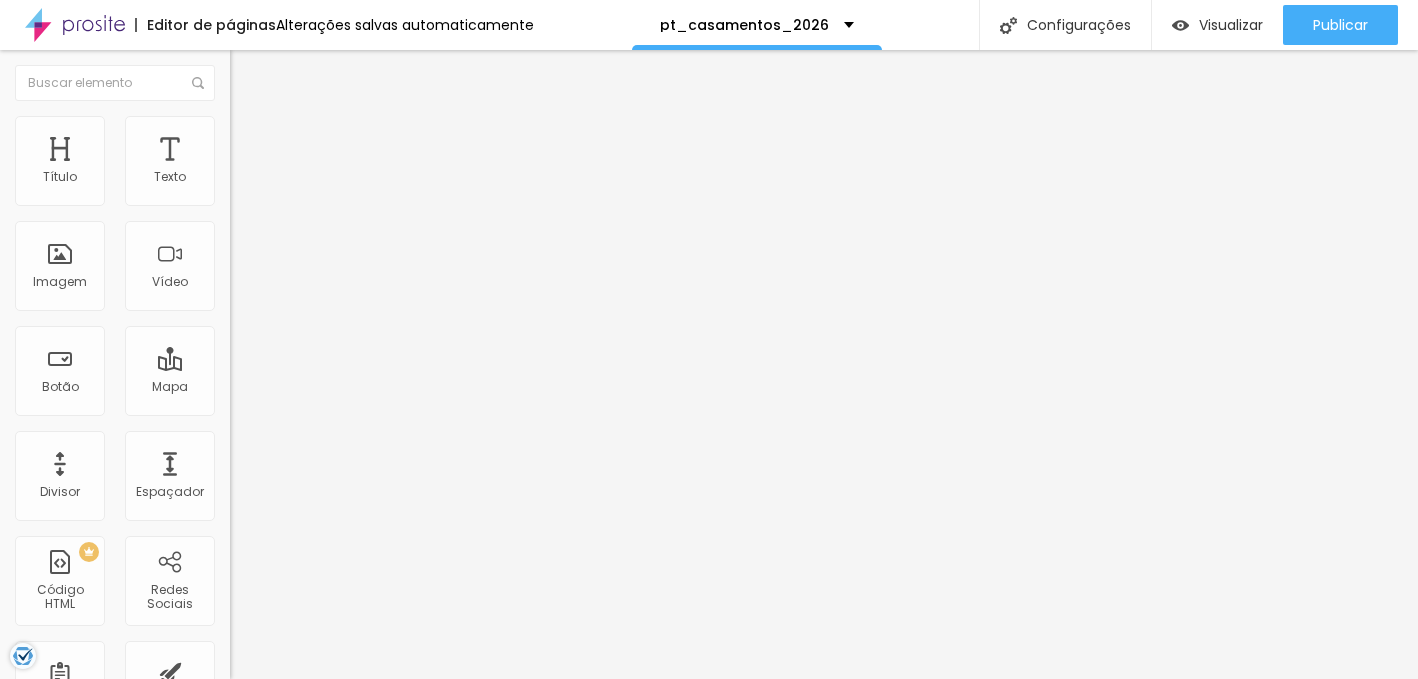 scroll, scrollTop: 0, scrollLeft: 205, axis: horizontal 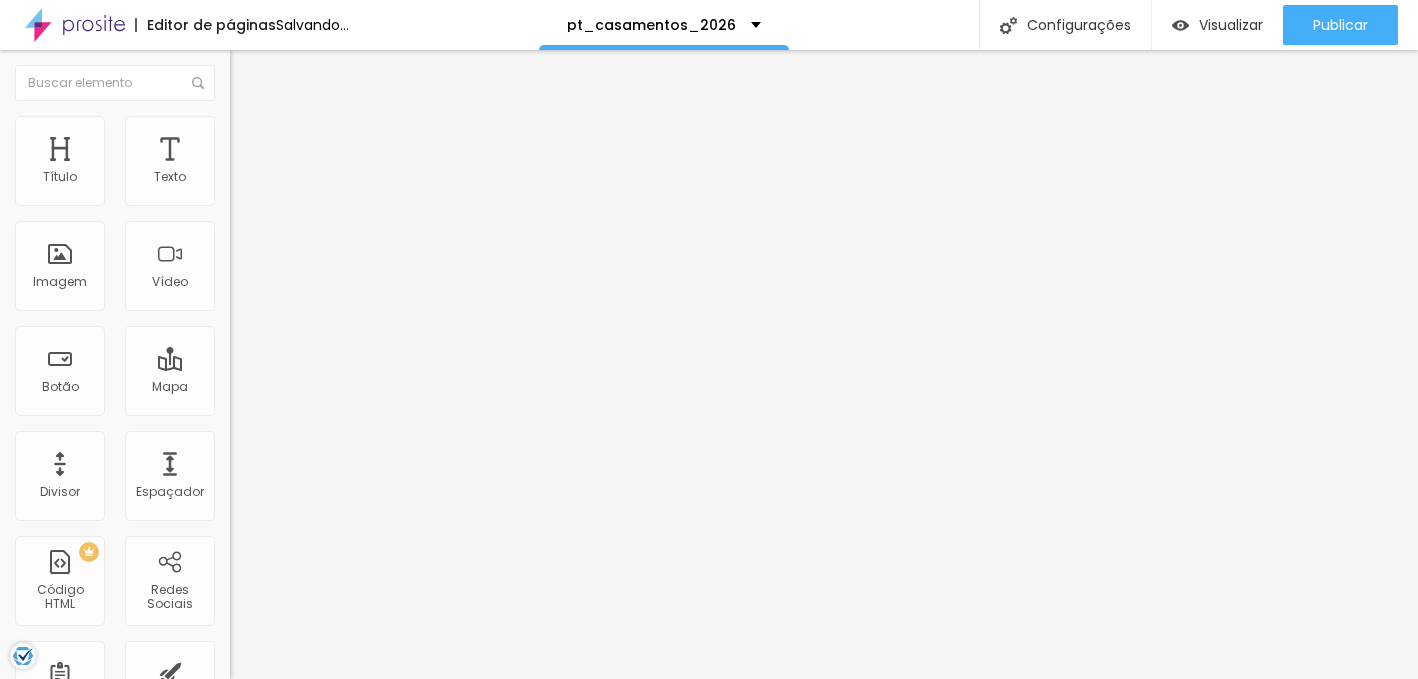 drag, startPoint x: 27, startPoint y: 354, endPoint x: 171, endPoint y: 379, distance: 146.15402 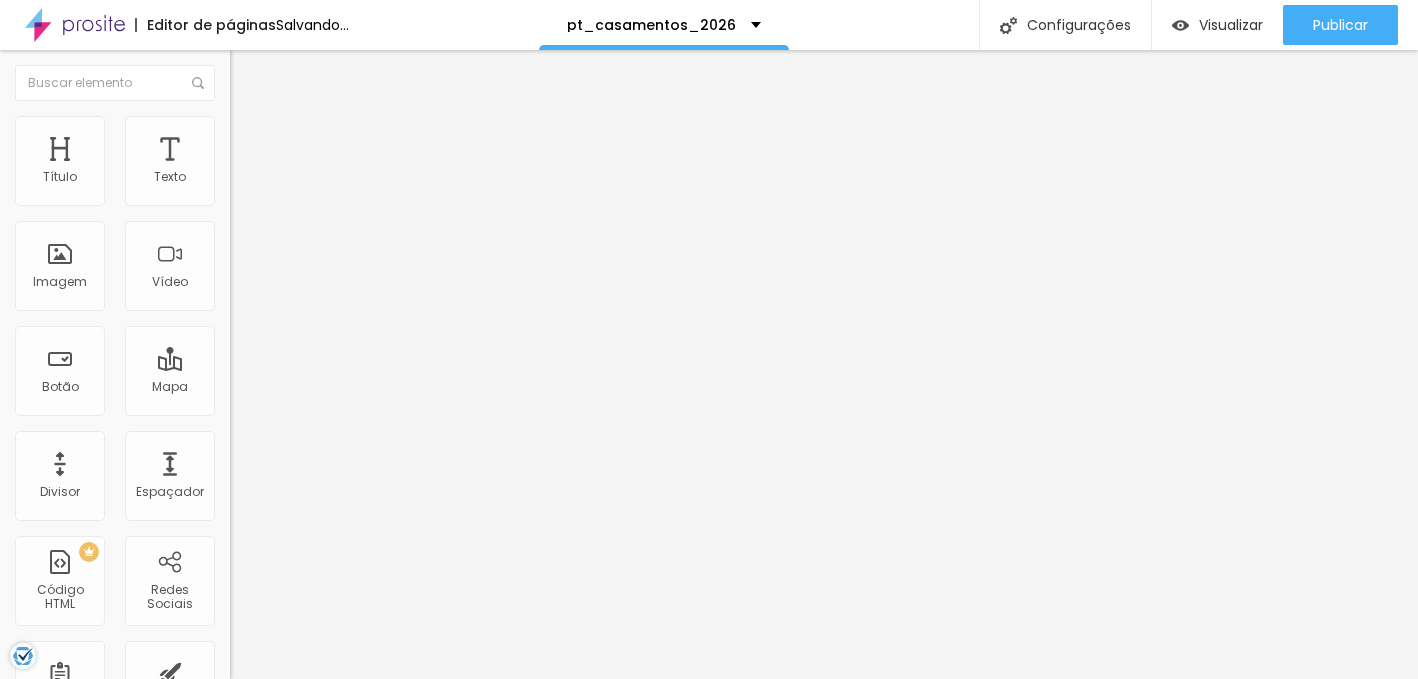 click on "Descrição da imagem (Alt) Fotografia festa do casamento" at bounding box center (345, 194) 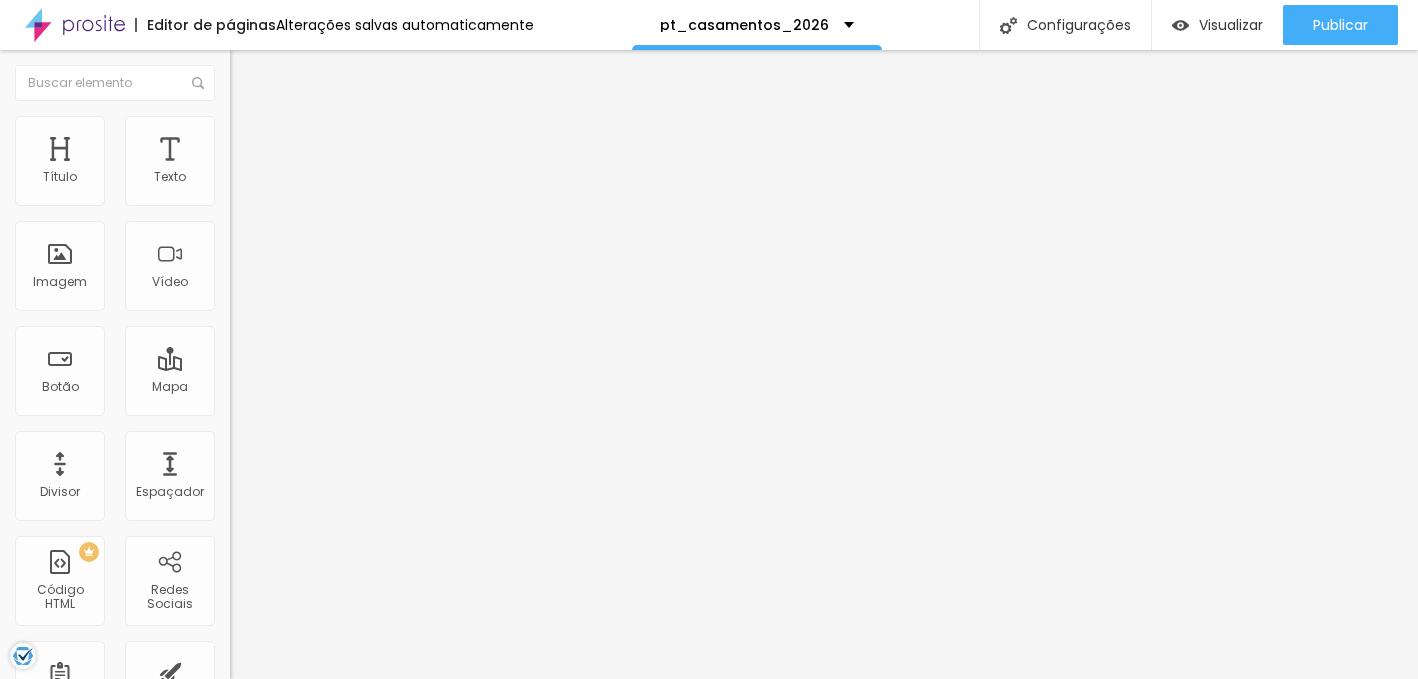 scroll, scrollTop: 0, scrollLeft: 0, axis: both 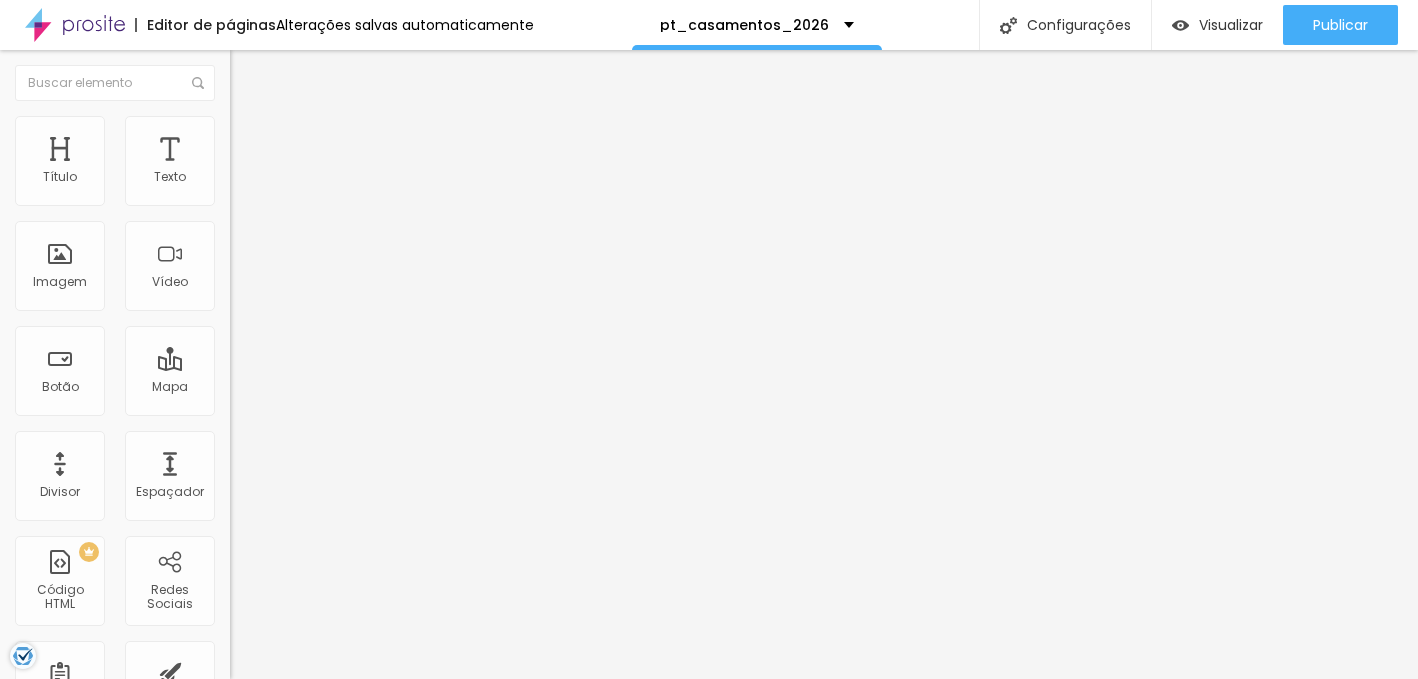click on "Trocar imagem Descrição da imagem (Alt) Fotografia de casamento por Filipe Santos Alinhamento Proporção 4:3 Padrão Cinema 16:9 Padrão 4:3 Quadrado 1:1 Original Link URL https:// Abrir em uma nova aba" at bounding box center [345, 306] 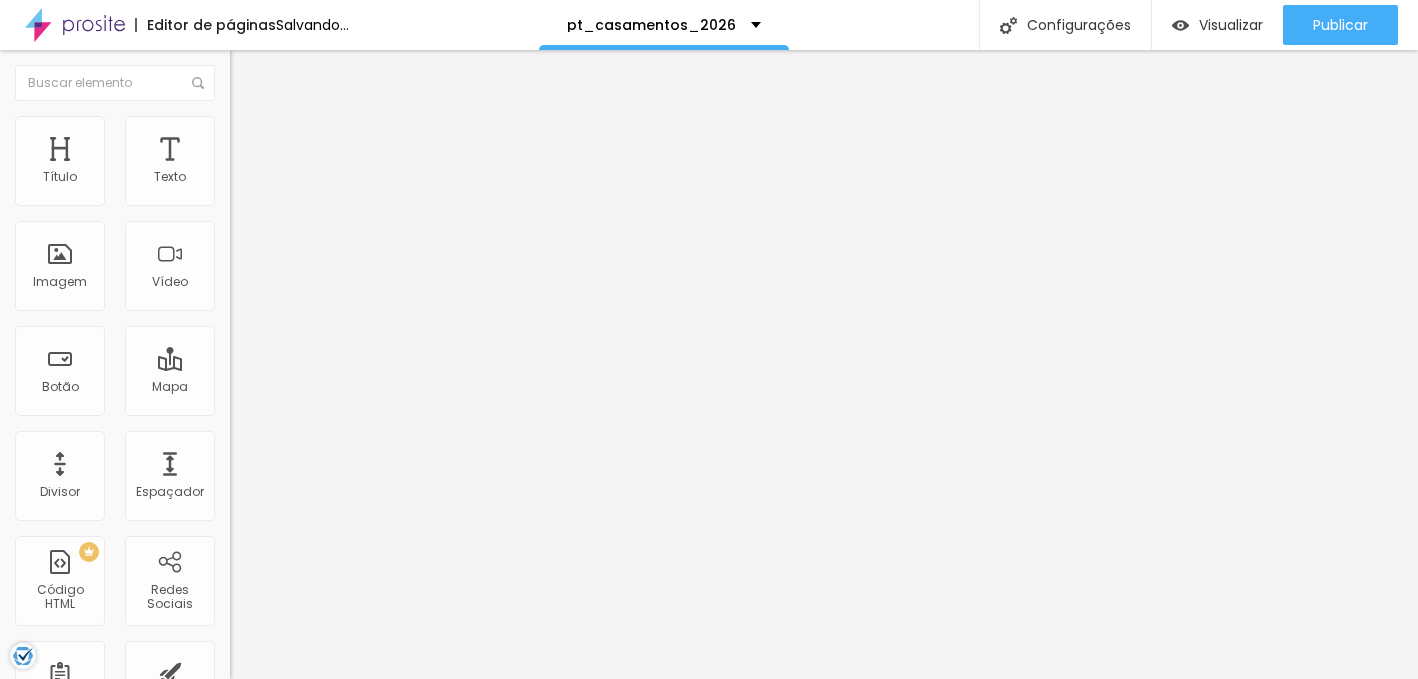 type on "S" 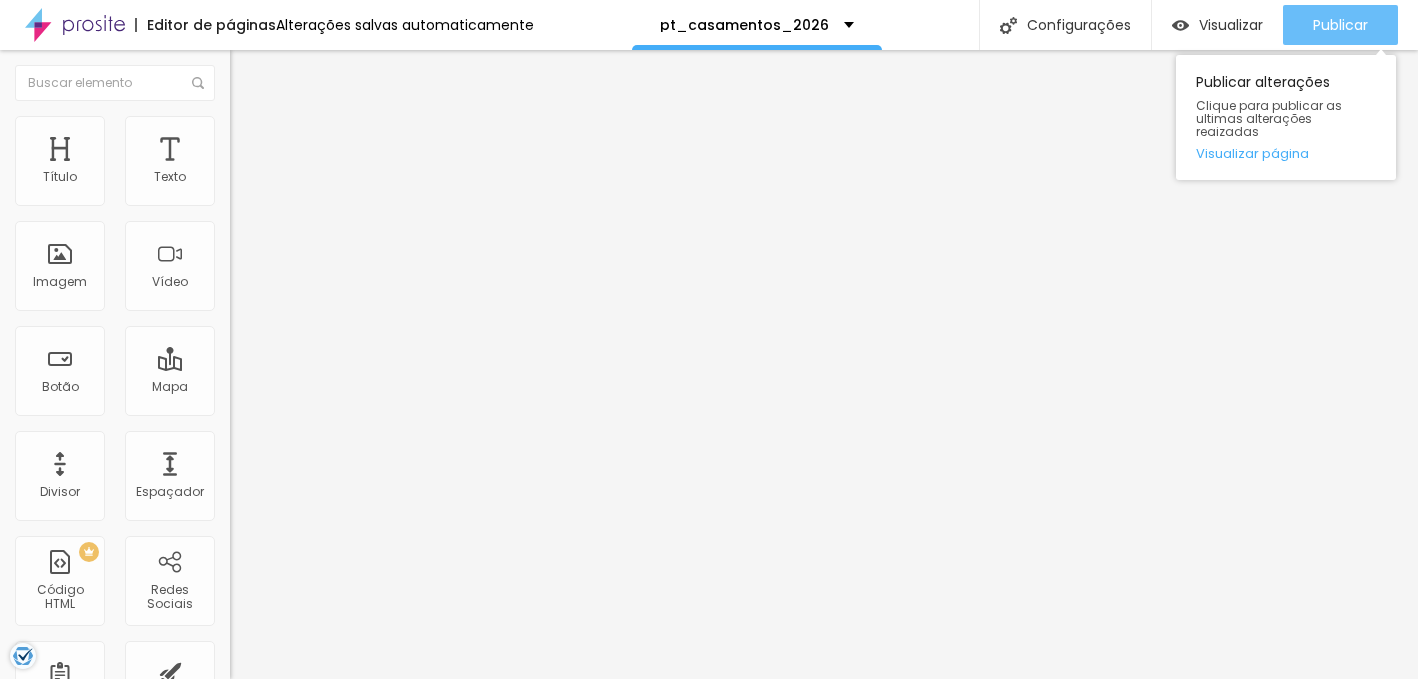 type on "noivos em elopement wedding parados na ponte d.luis no porto" 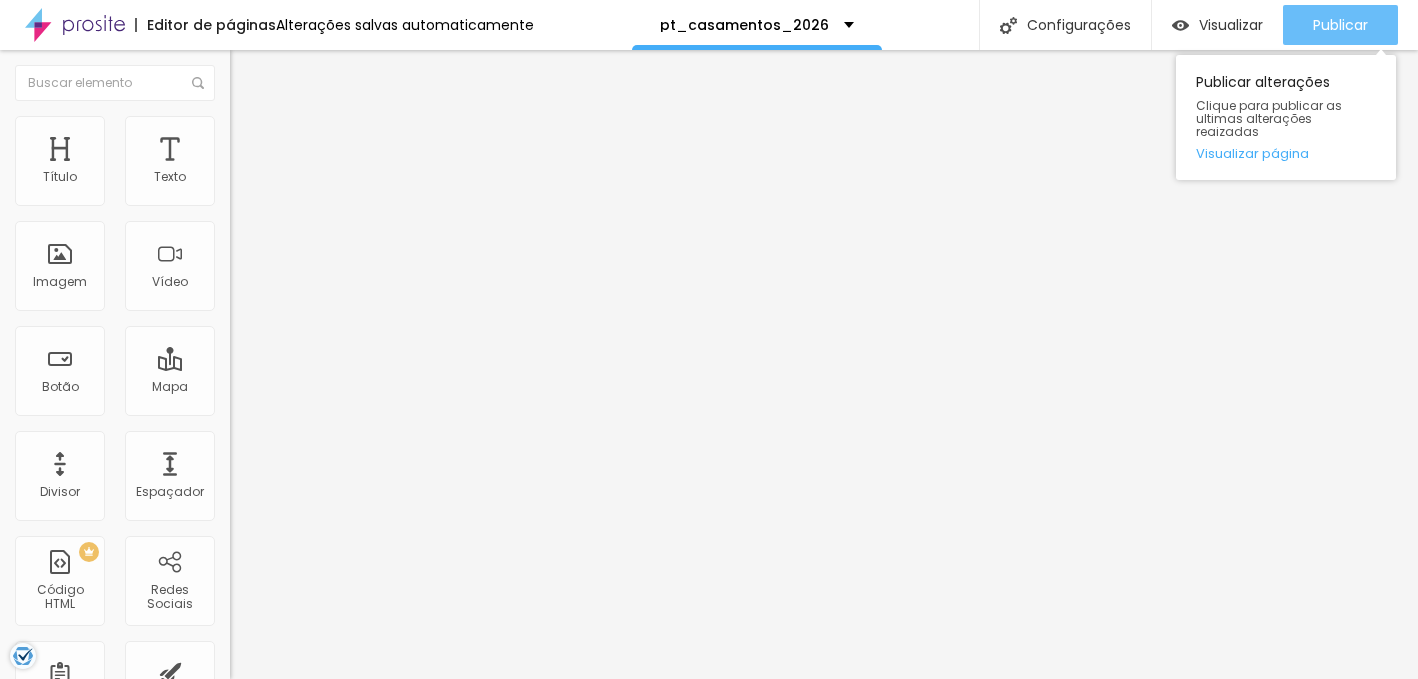 click on "Publicar" at bounding box center (1340, 25) 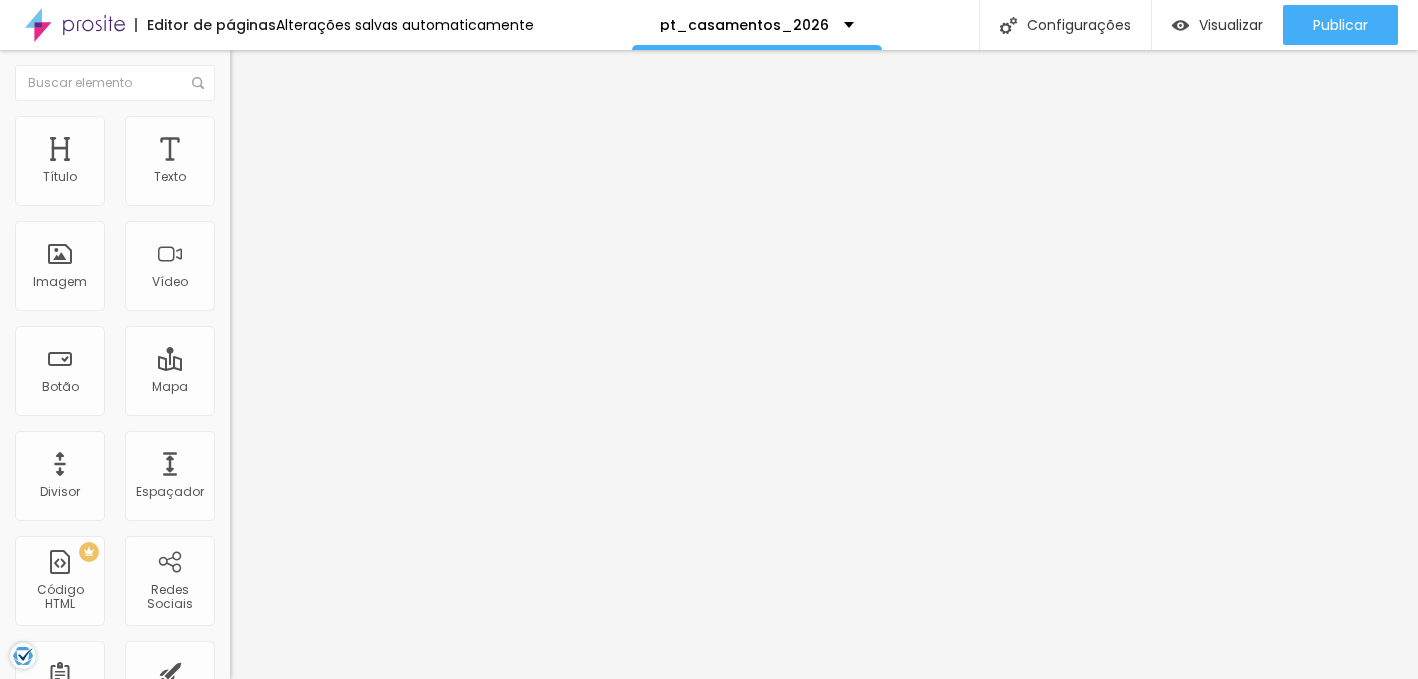 scroll, scrollTop: 0, scrollLeft: 214, axis: horizontal 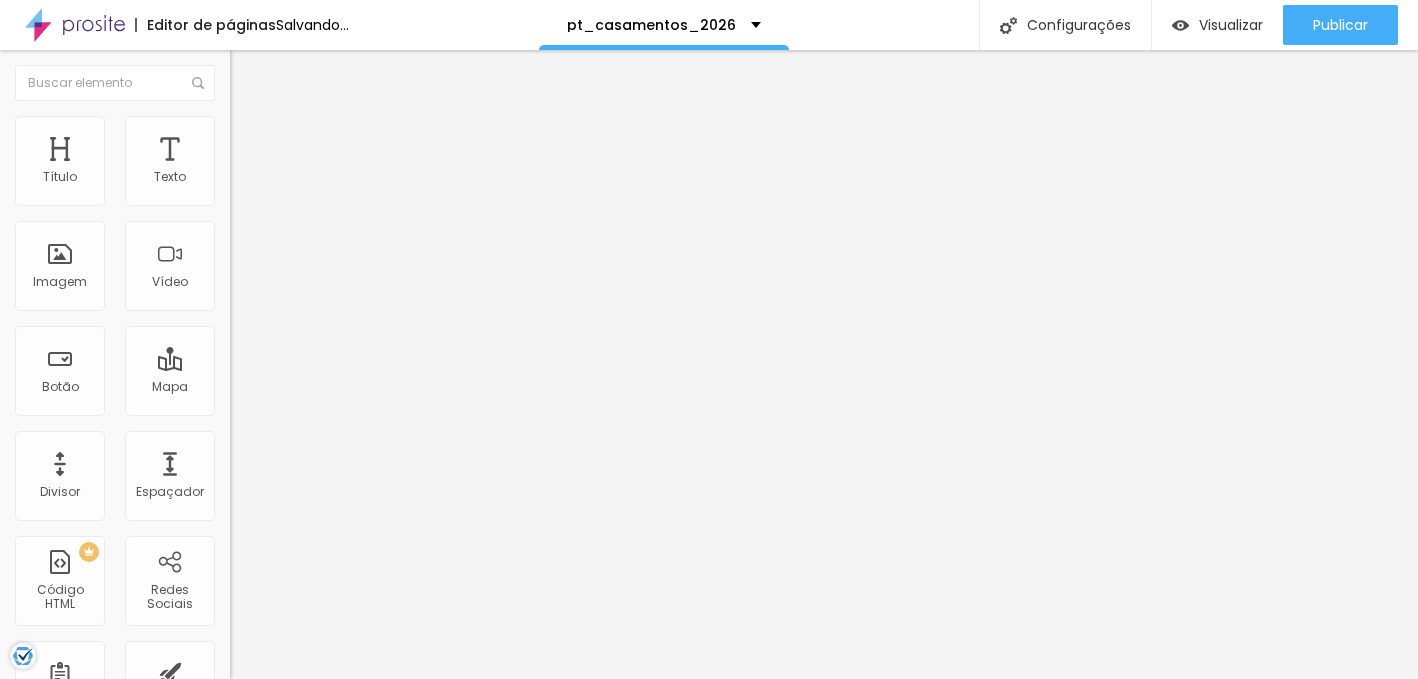 click on "[PERSON_NAME] Fotógrafo Profissional Porto" at bounding box center (350, 192) 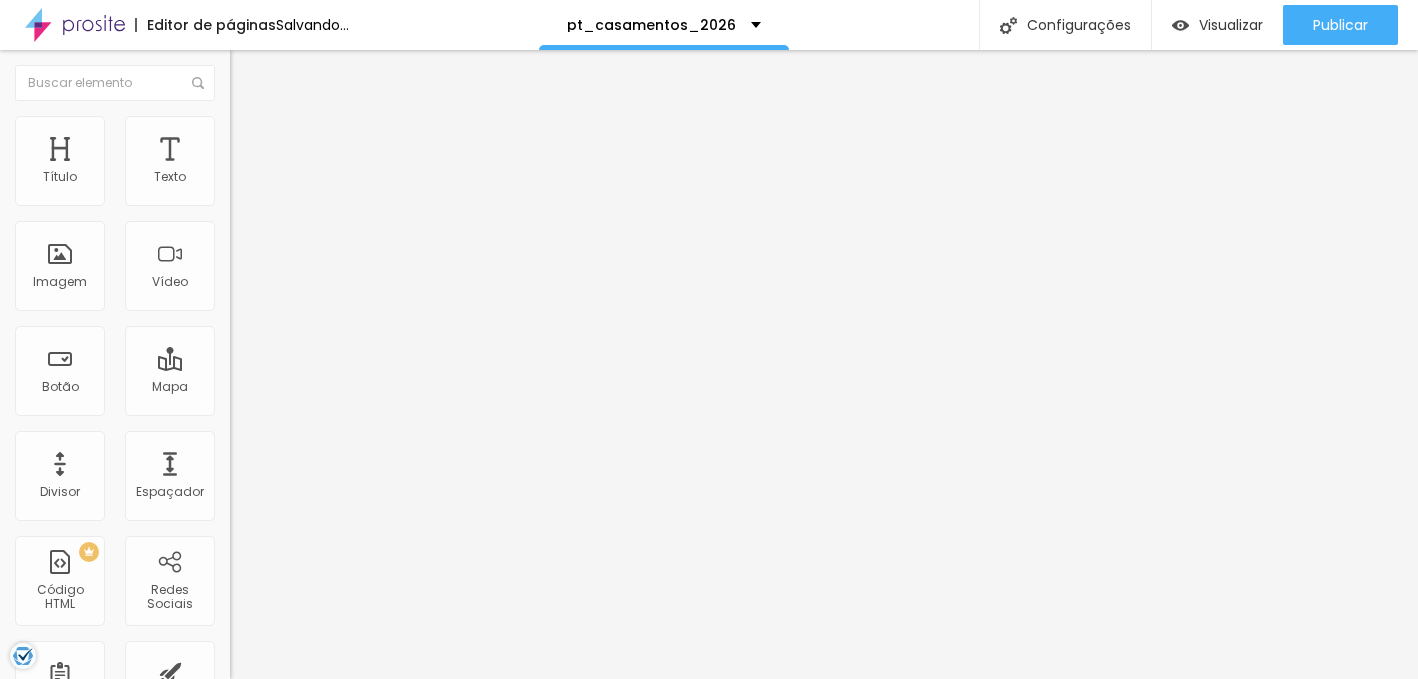 type on "retrato de Filipe Santos Fotógrafo Profissional Porto" 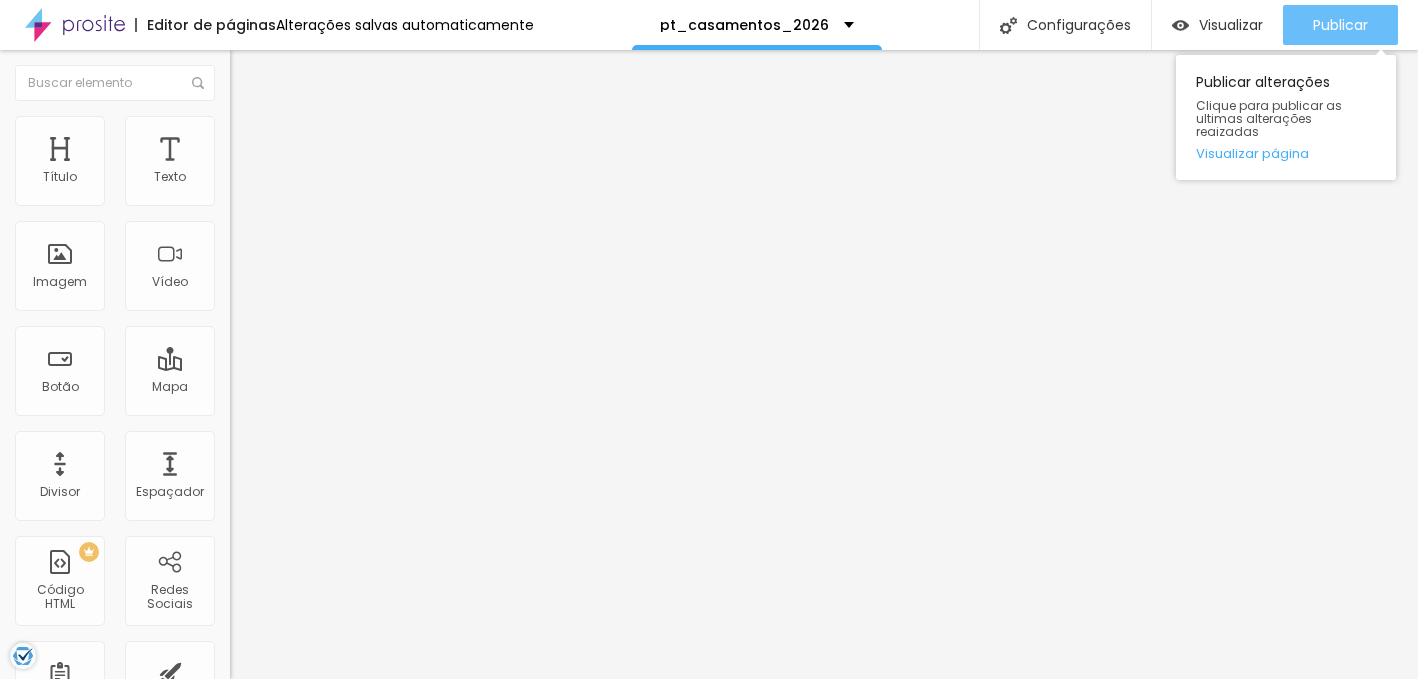 click on "Publicar" at bounding box center [1340, 25] 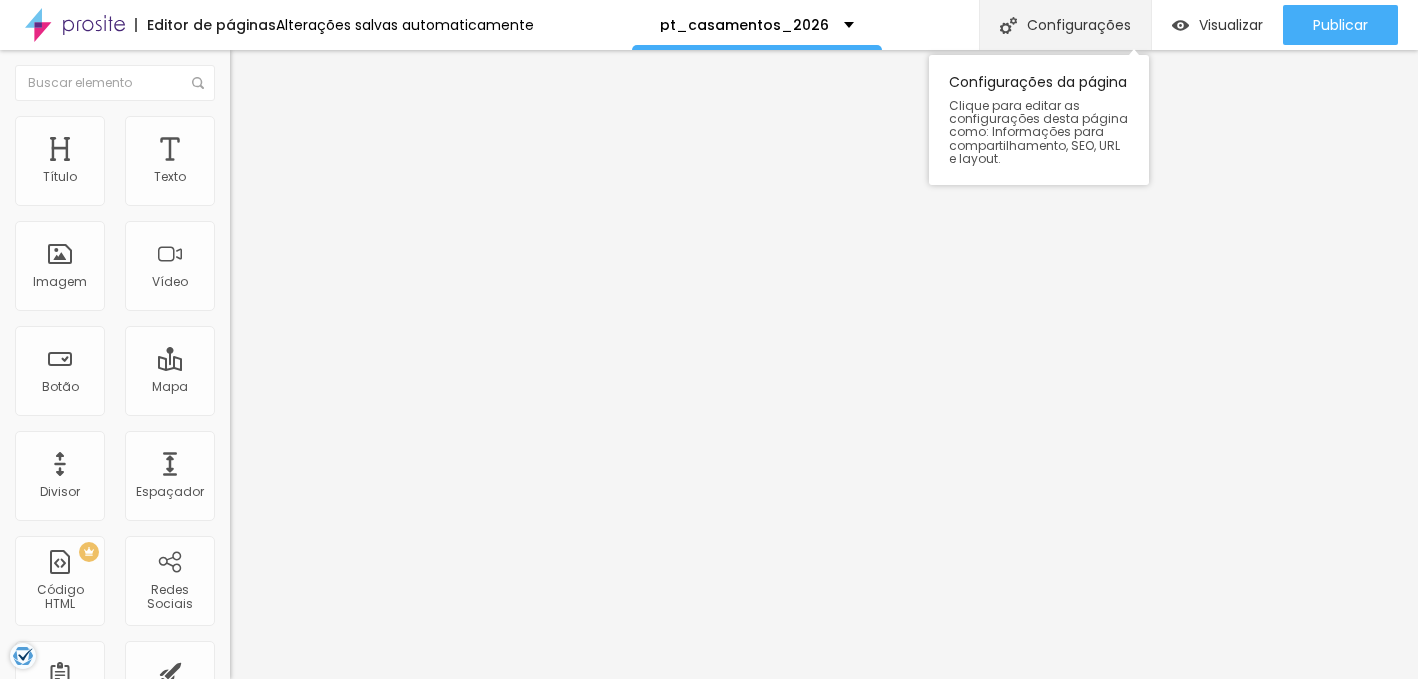click on "Configurações" at bounding box center [1065, 25] 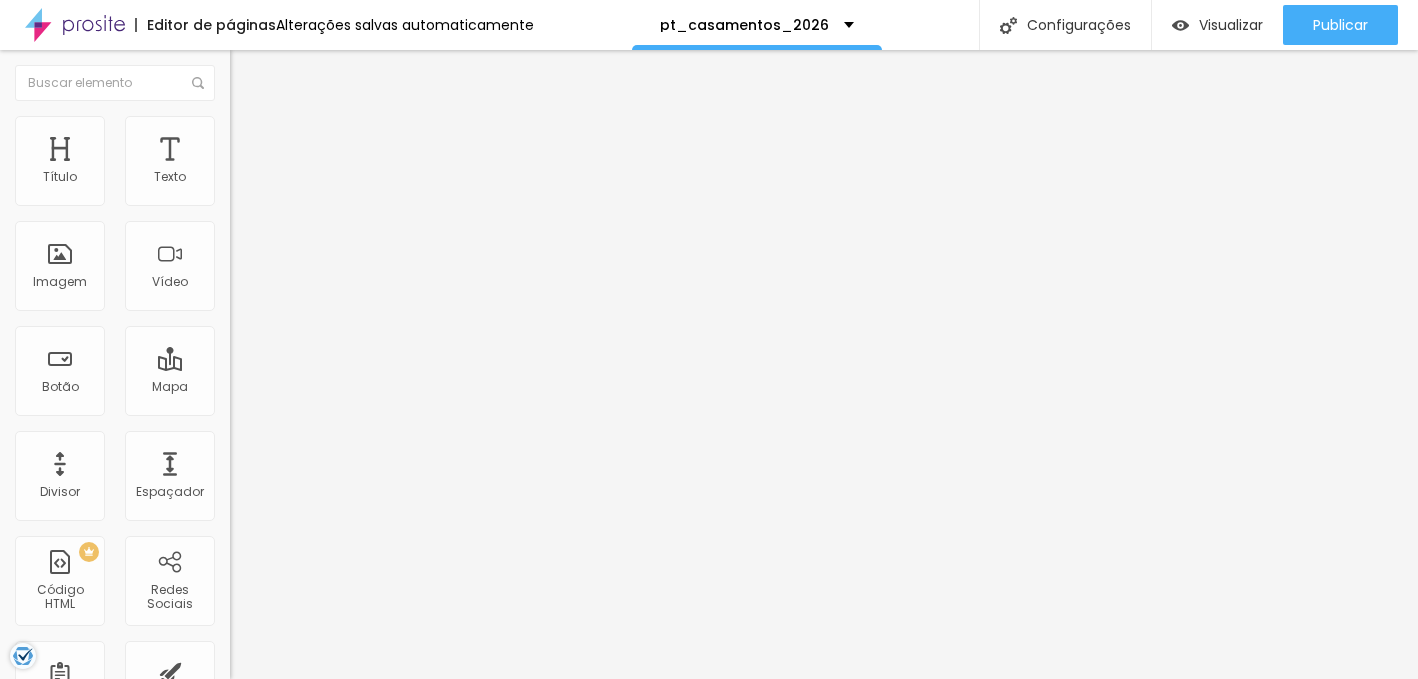 click at bounding box center [709, 718] 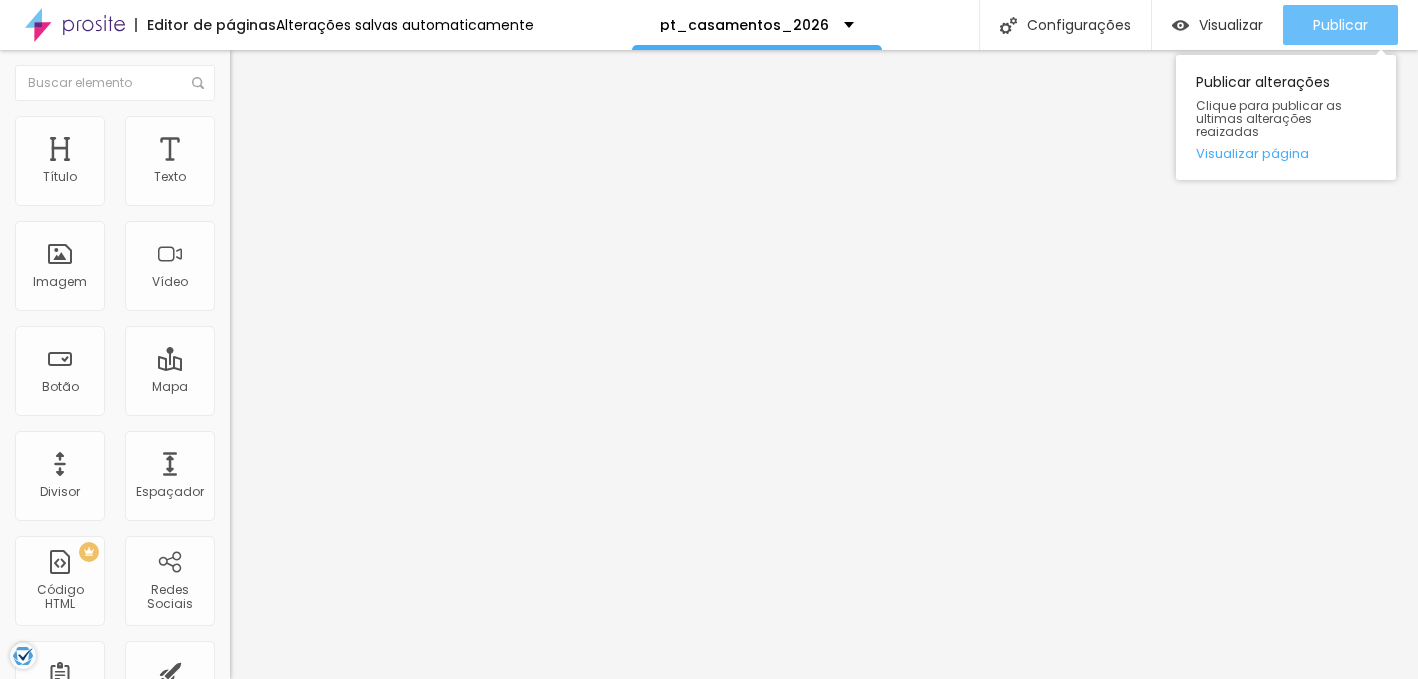 click on "Publicar" at bounding box center [1340, 25] 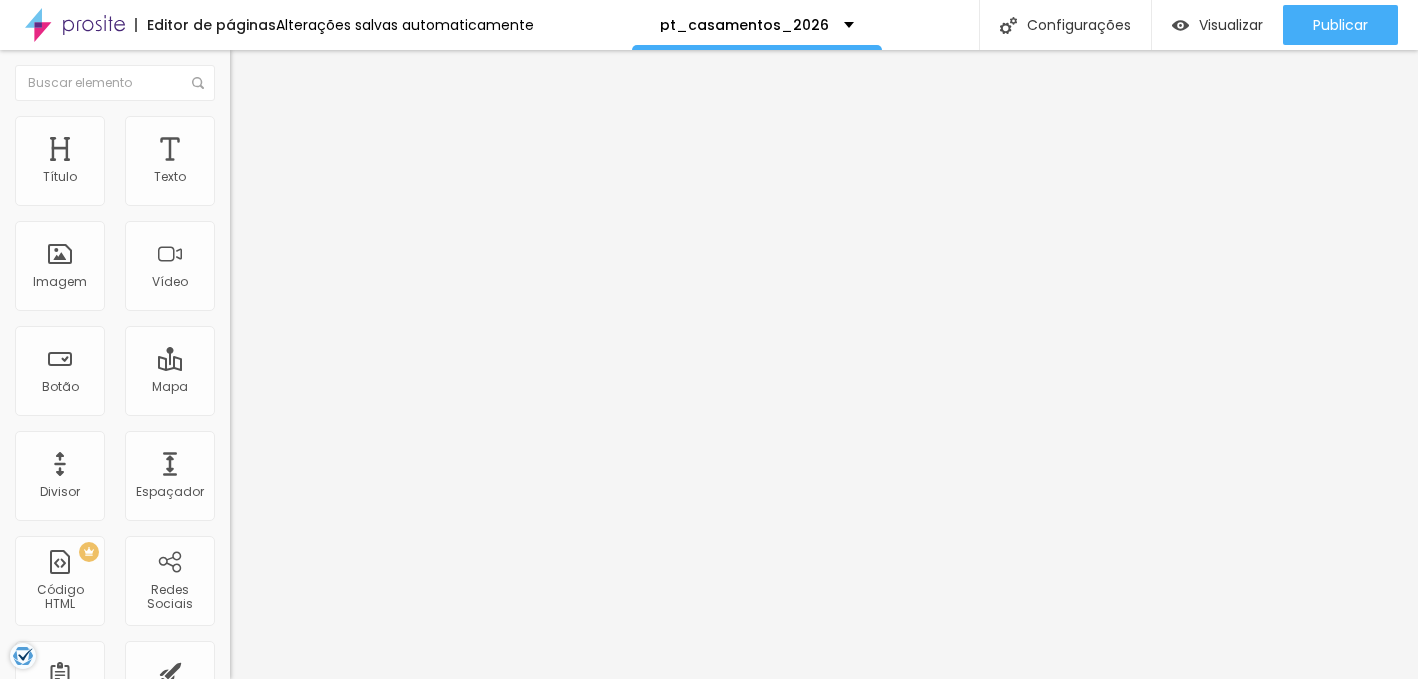 click on "Titulo 3" at bounding box center [258, 194] 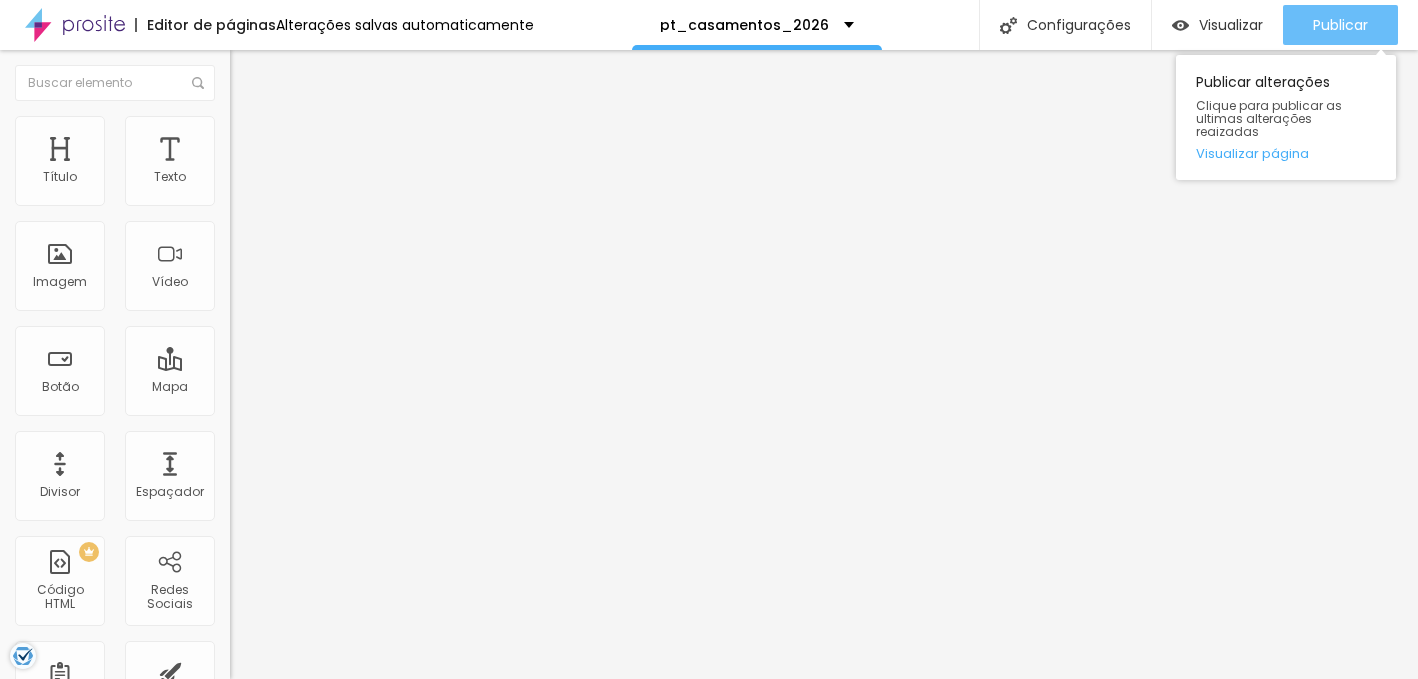 click on "Publicar" at bounding box center (1340, 25) 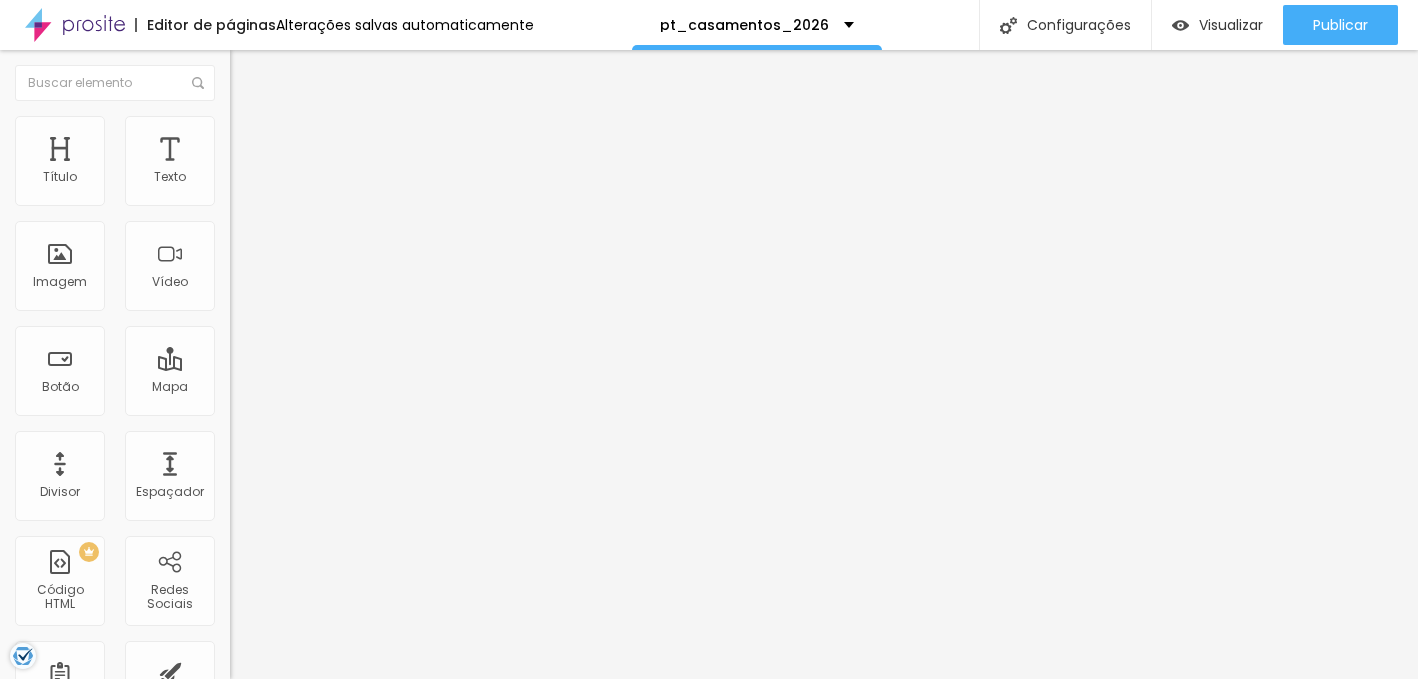 click on "Titulo 2 H2" at bounding box center (345, 178) 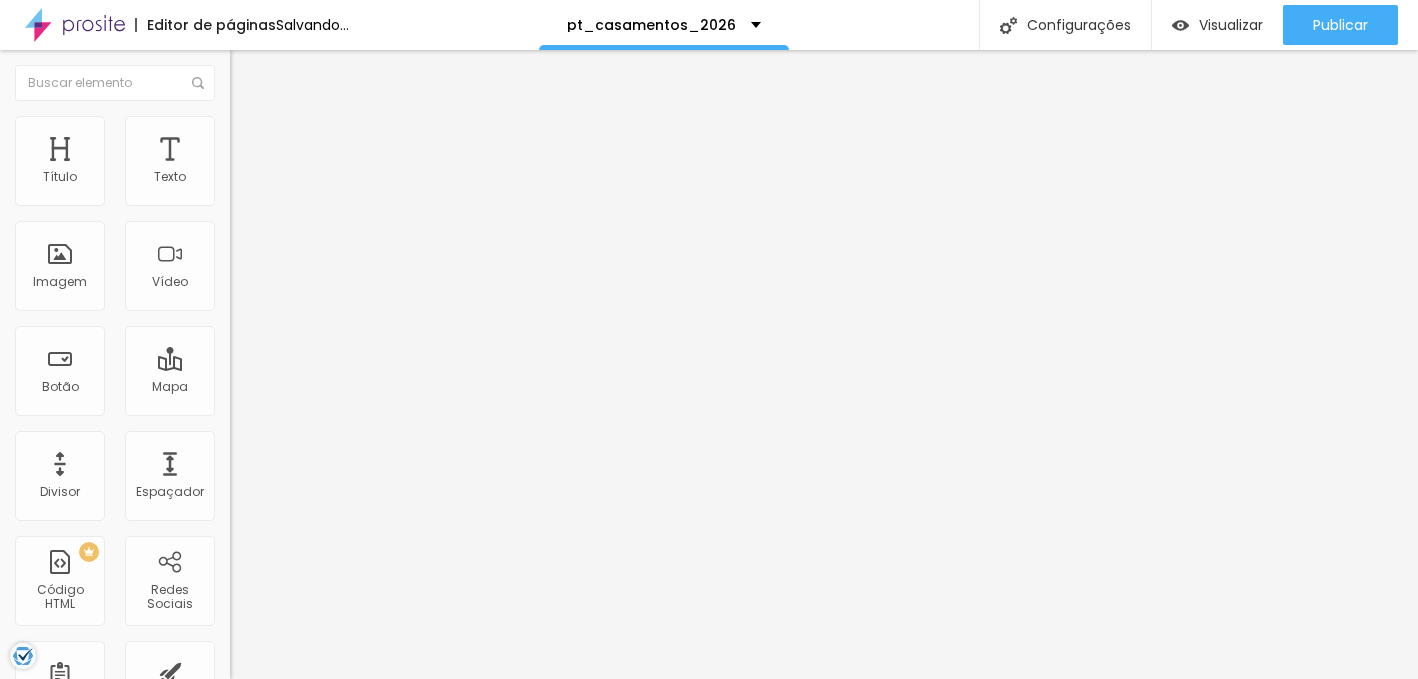 click on "H2" at bounding box center [302, 178] 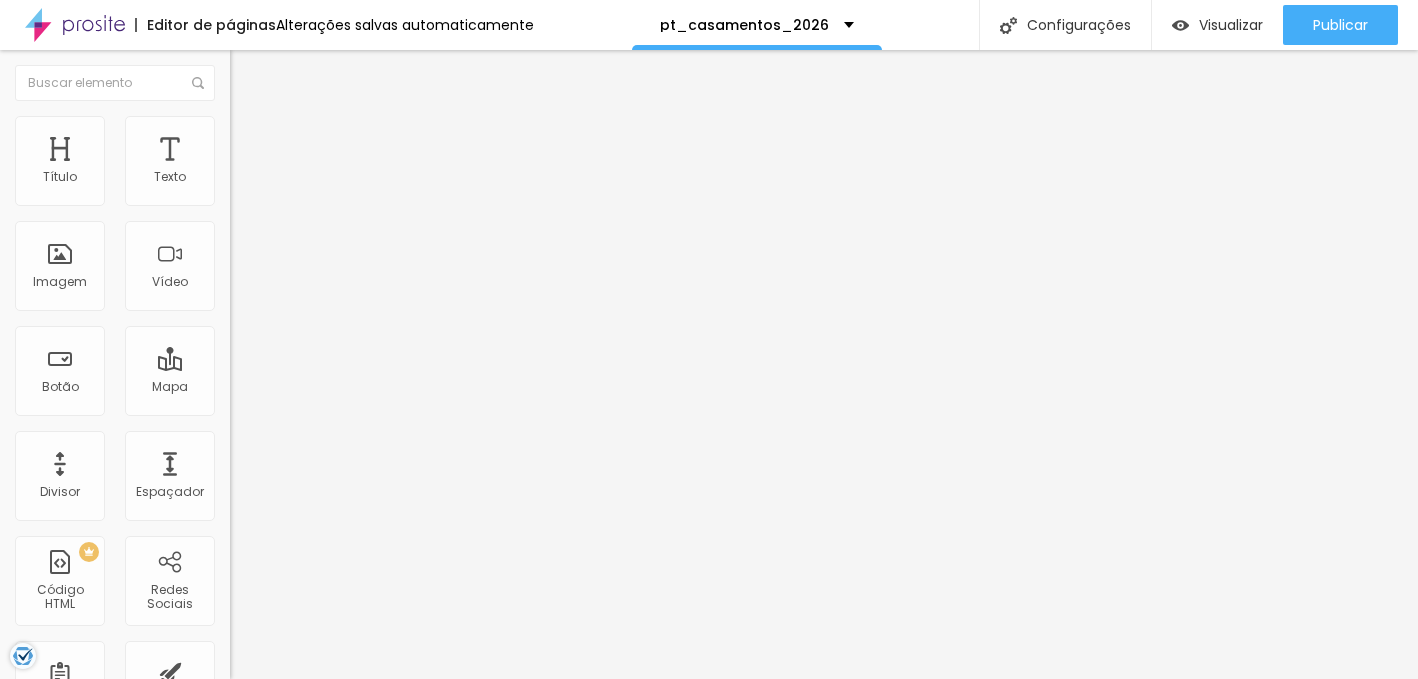 click on "Titulo 3" at bounding box center [258, 196] 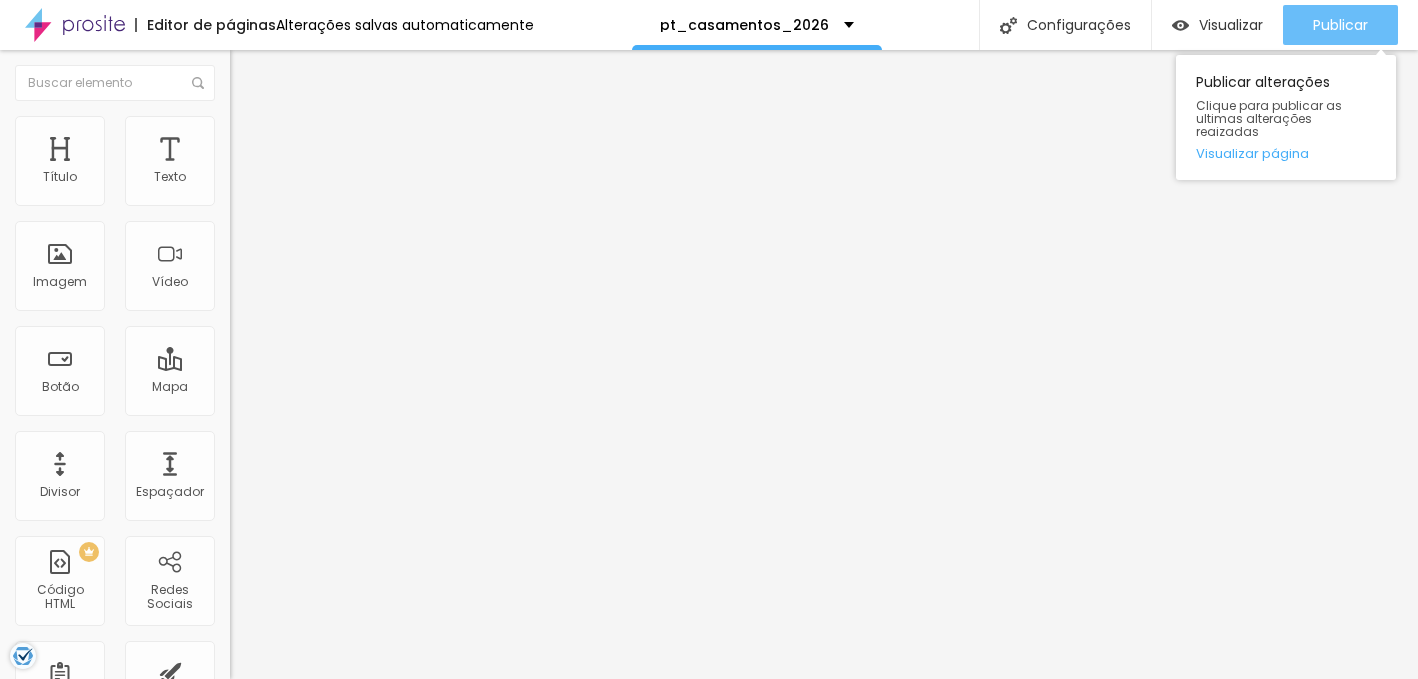 click on "Publicar" at bounding box center (1340, 25) 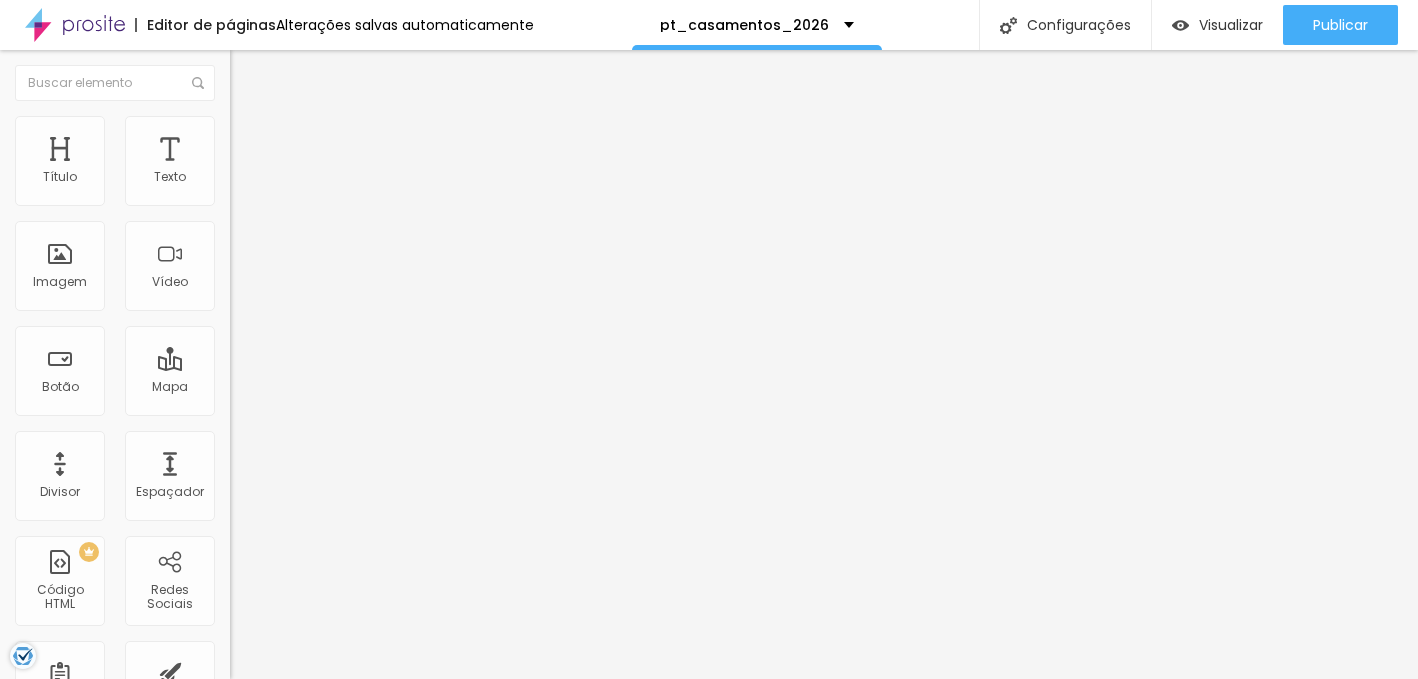 click at bounding box center (350, 192) 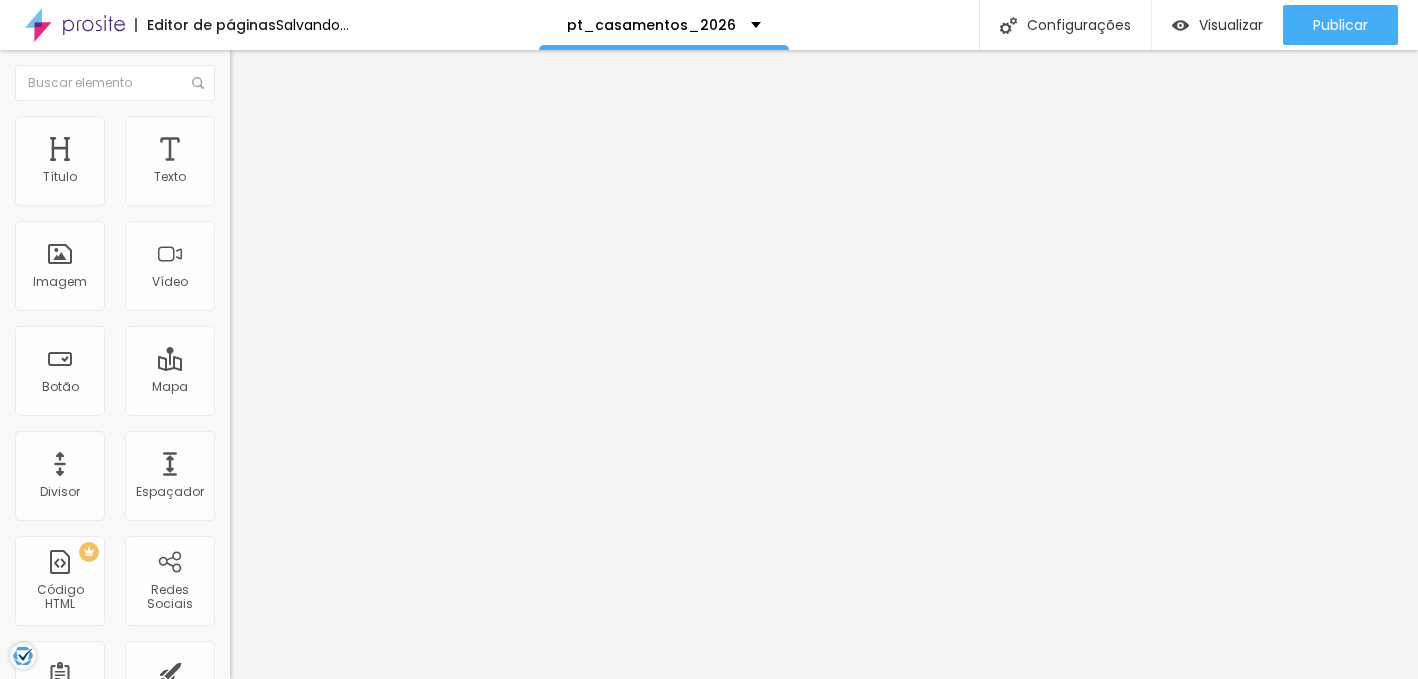 scroll, scrollTop: 0, scrollLeft: 305, axis: horizontal 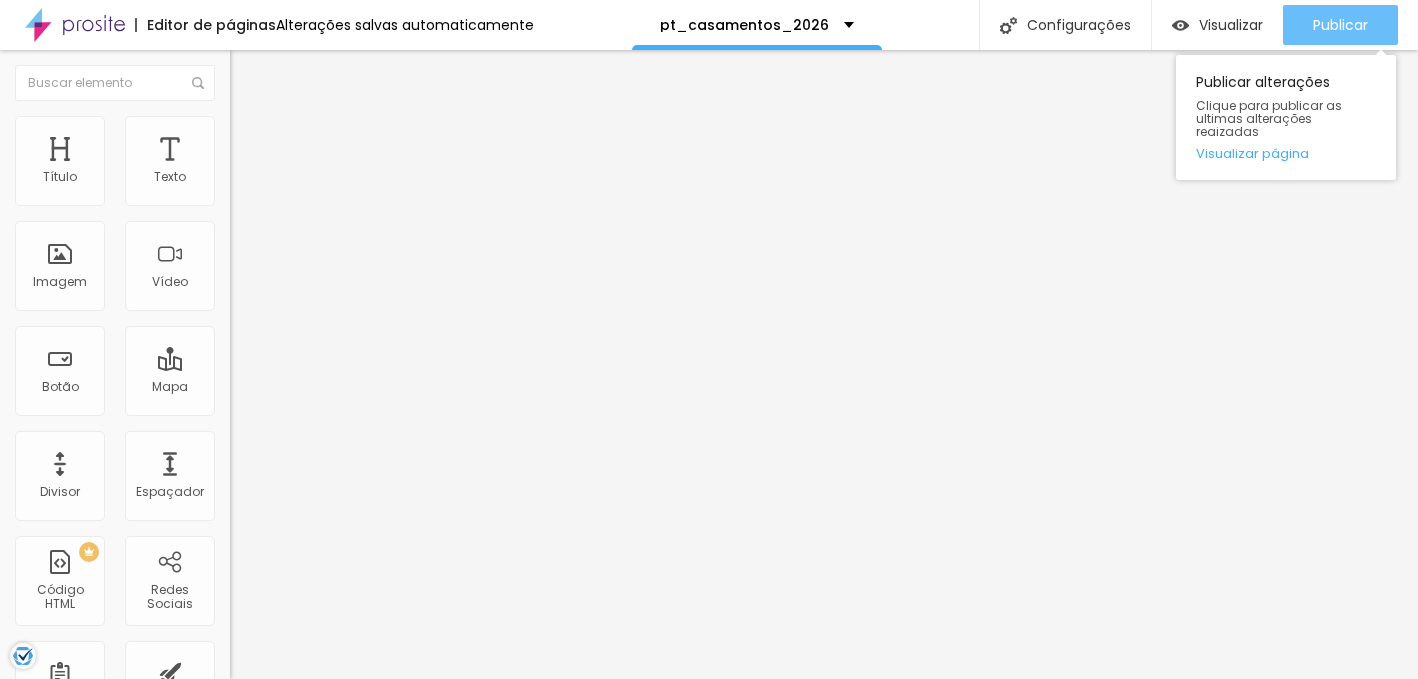 type on "noivos no estudio filipe santos fotografia a ver o filme de casamento no projetor" 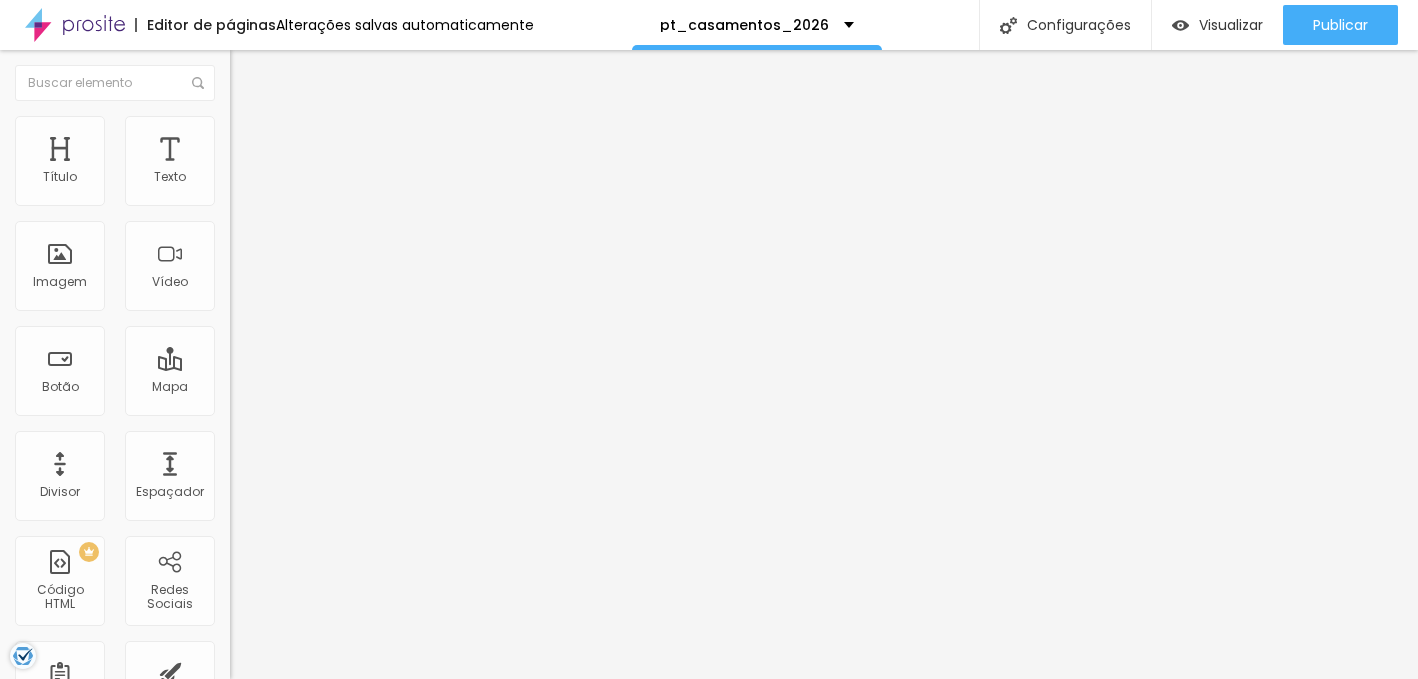 click on "fotografia de casamento" at bounding box center [350, 192] 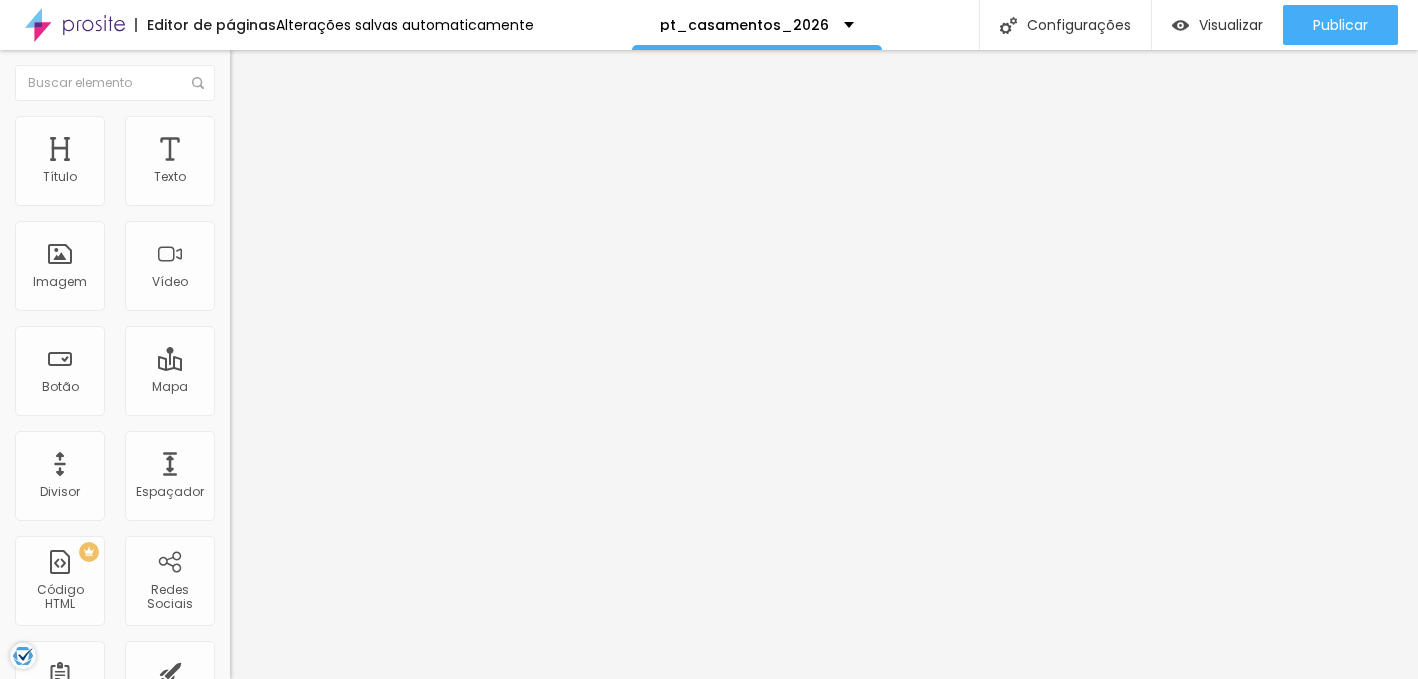 scroll, scrollTop: 0, scrollLeft: 88, axis: horizontal 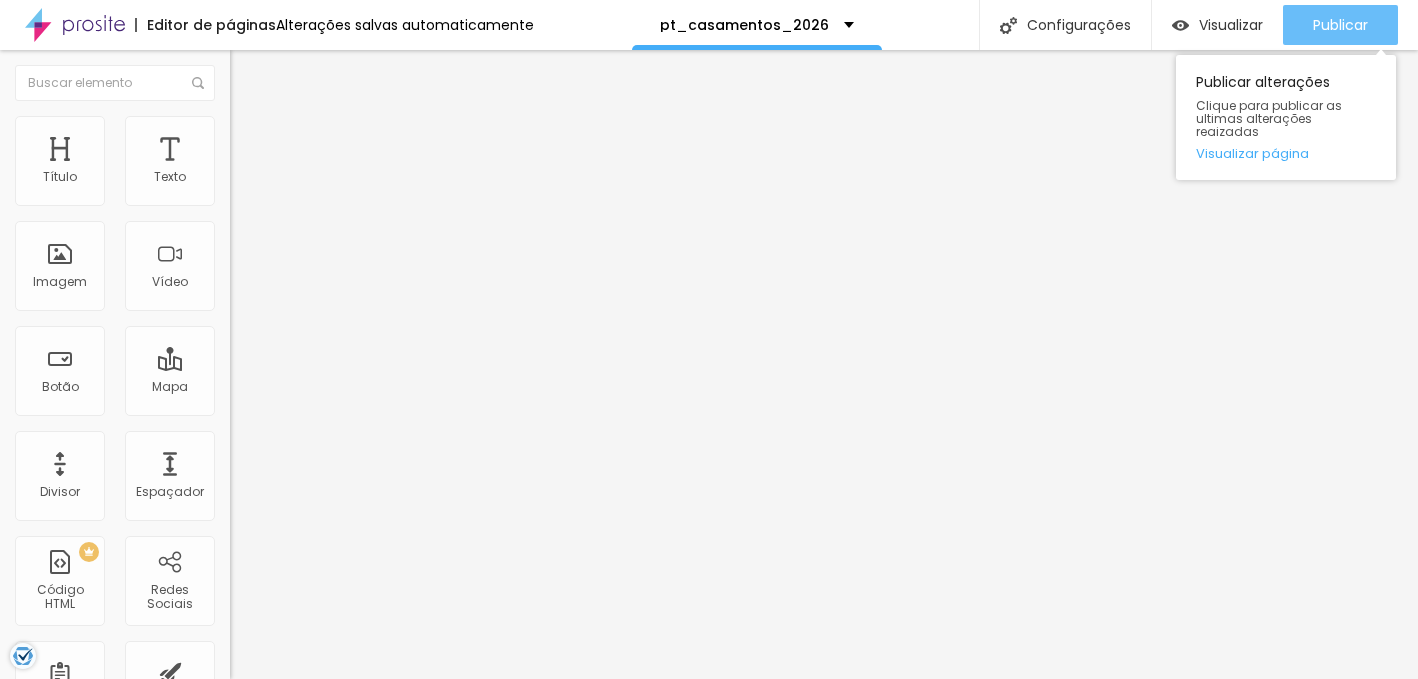 type on "fotografia de casamento de dois noivos lgbt" 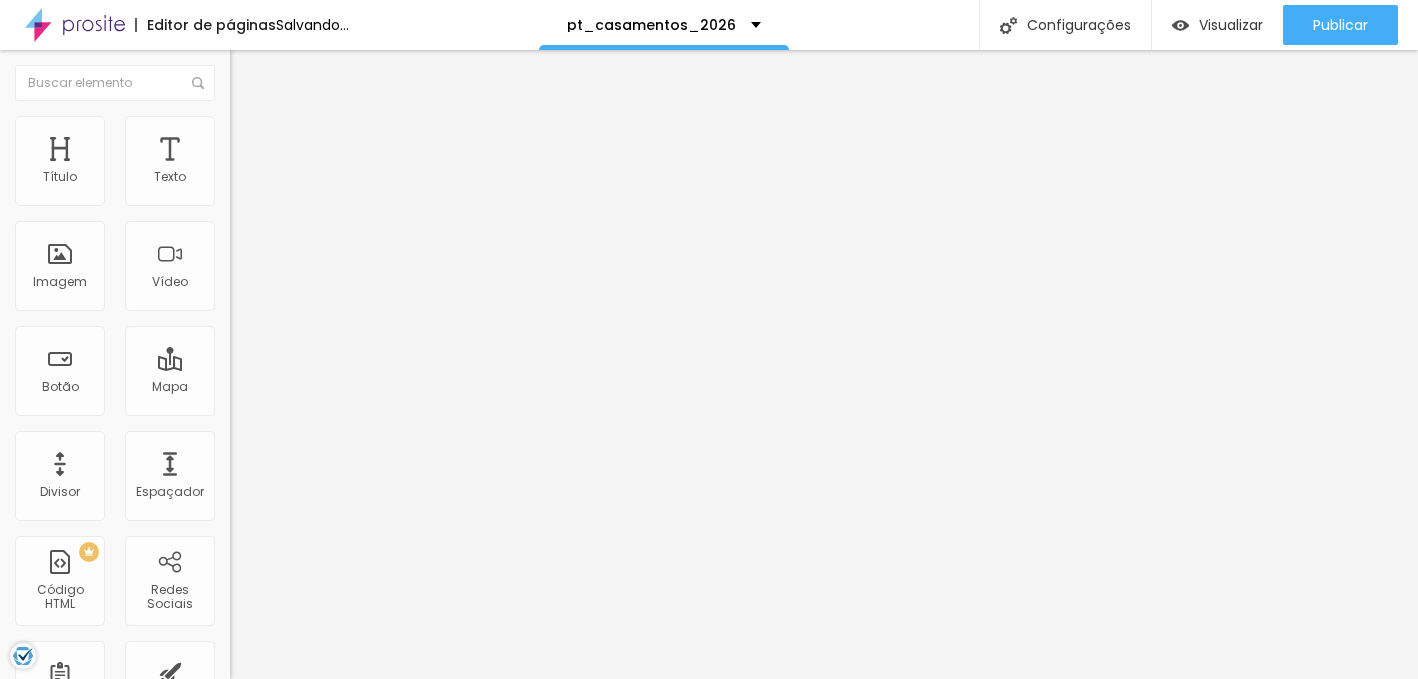 scroll, scrollTop: 0, scrollLeft: 69, axis: horizontal 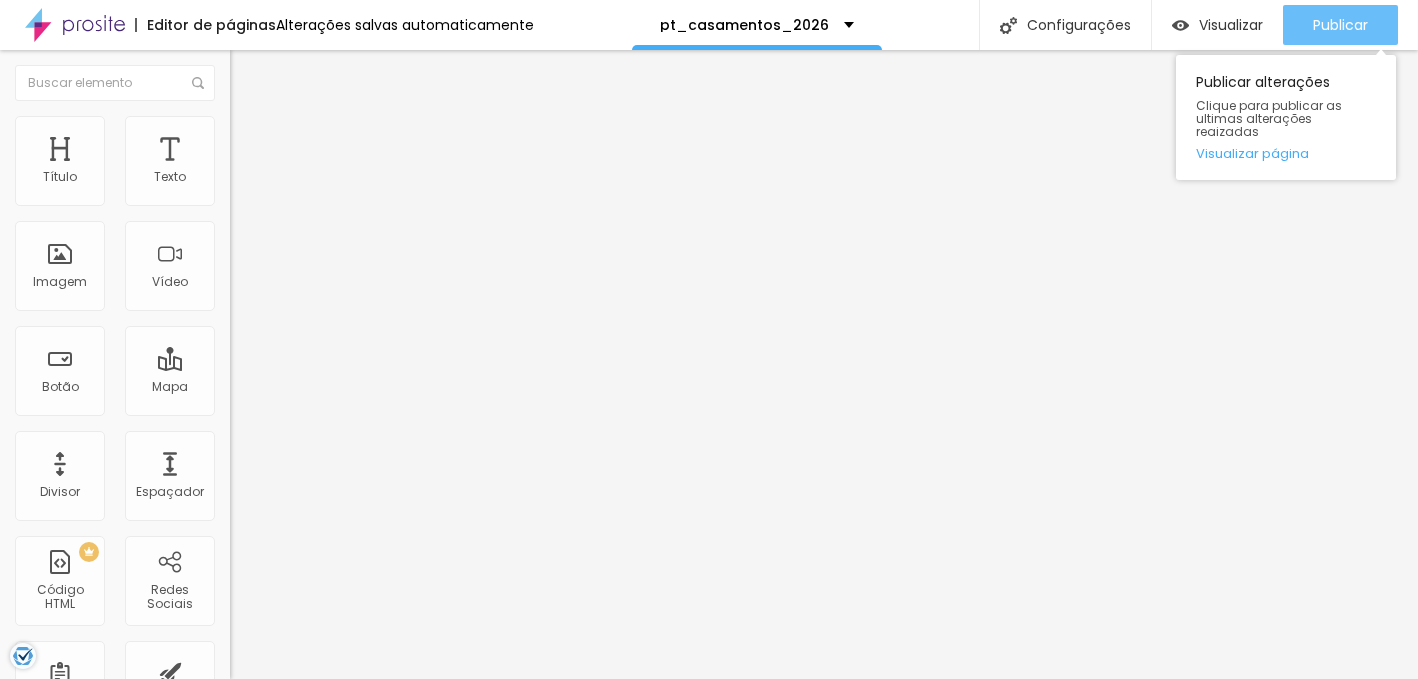 type on "avó emocionada com chegada da noiva" 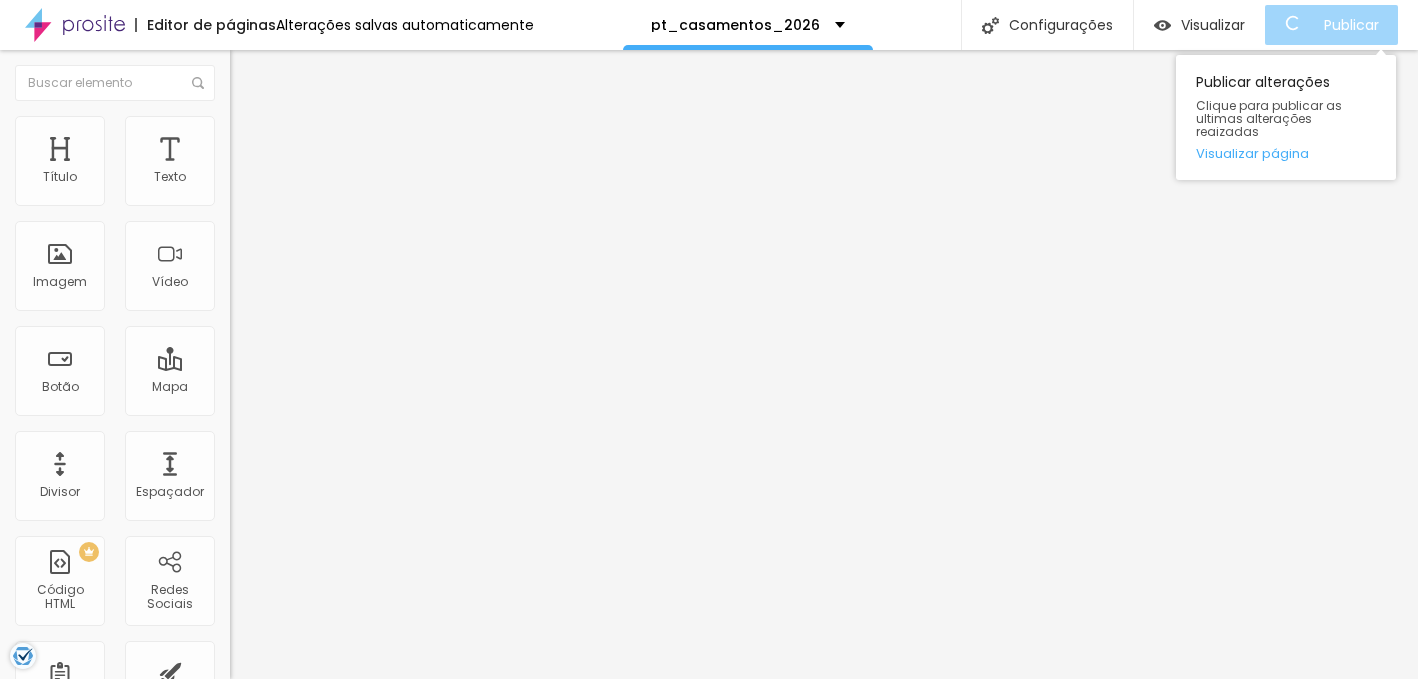 scroll, scrollTop: 0, scrollLeft: 0, axis: both 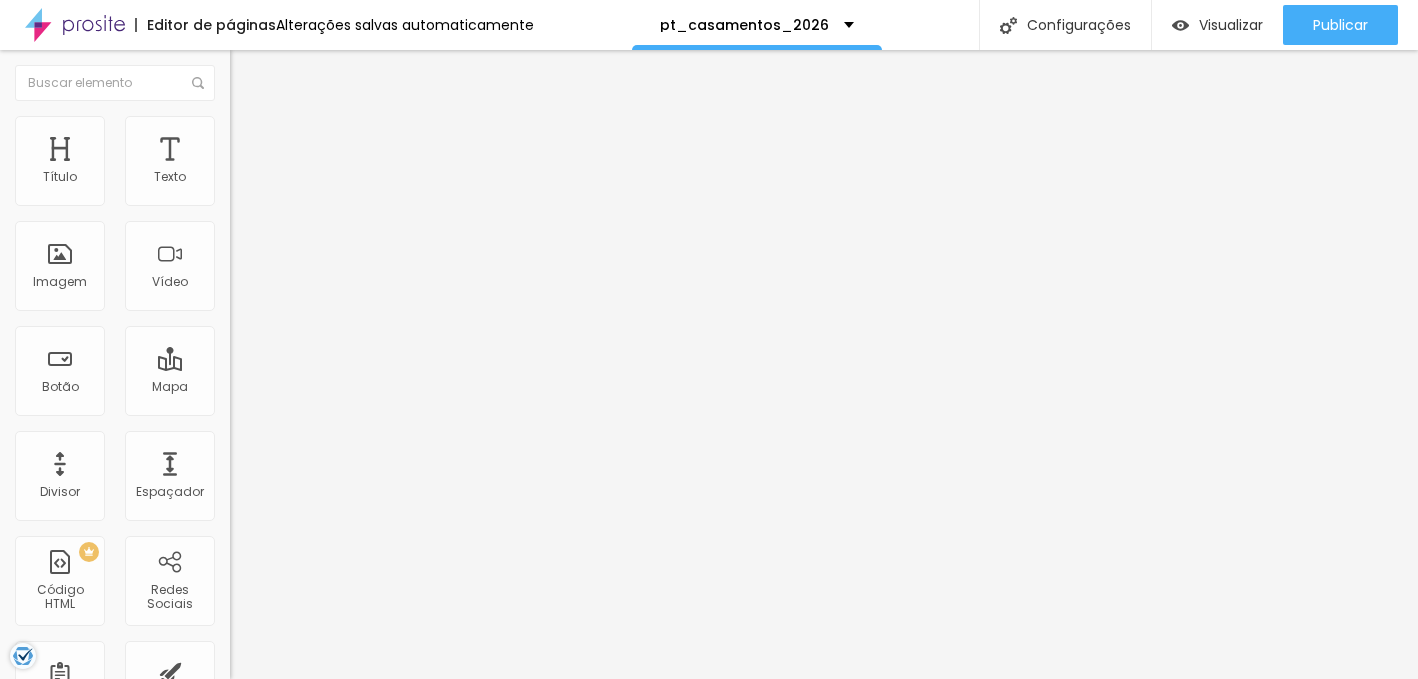 click on "noivos com  ecplosao de fumos coloridos enquanto brindam" at bounding box center (350, 192) 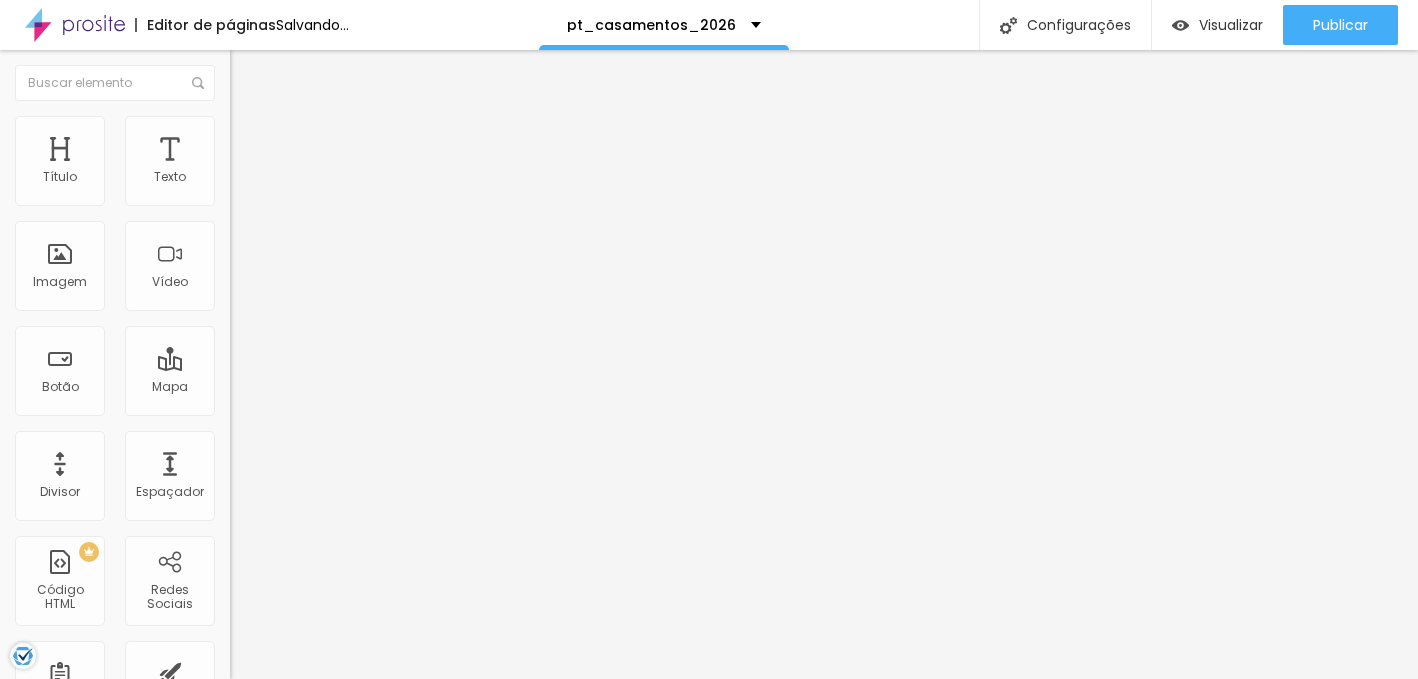 type on "noivos com  explosao de fumos coloridos enquanto brindam" 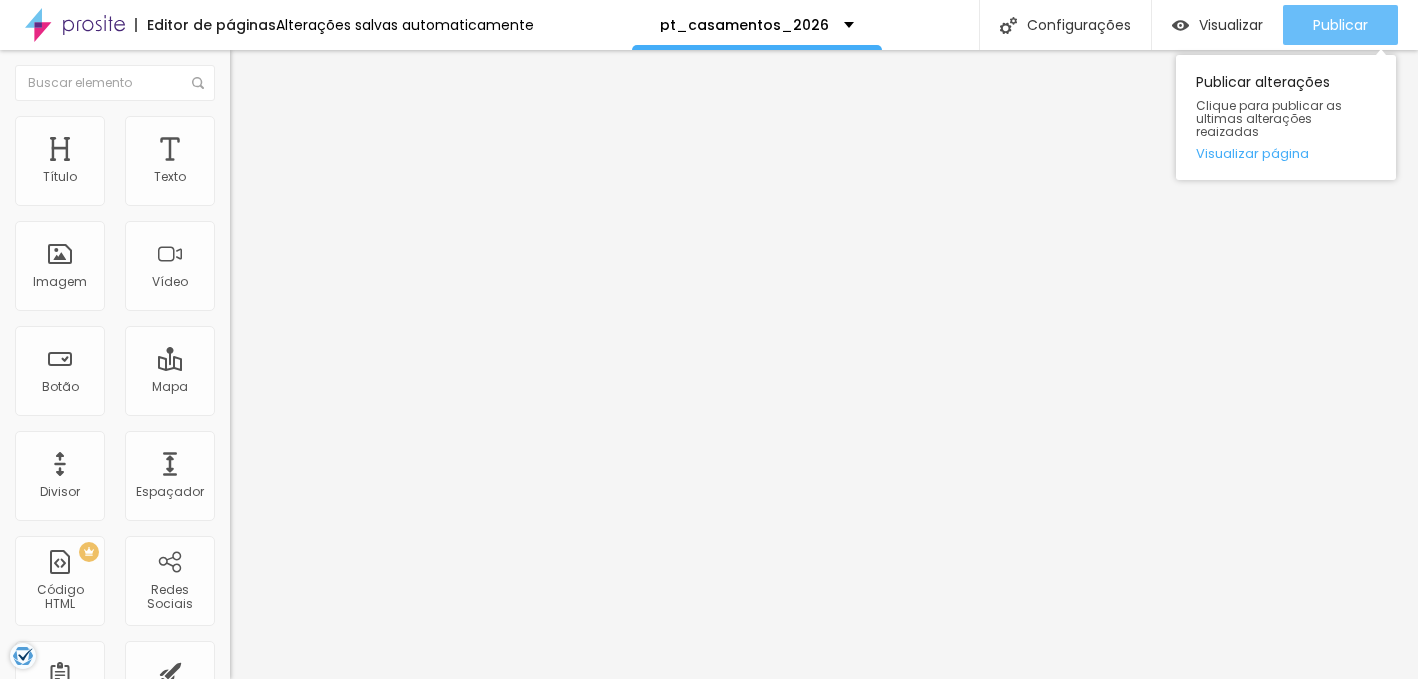 click on "Publicar" at bounding box center [1340, 25] 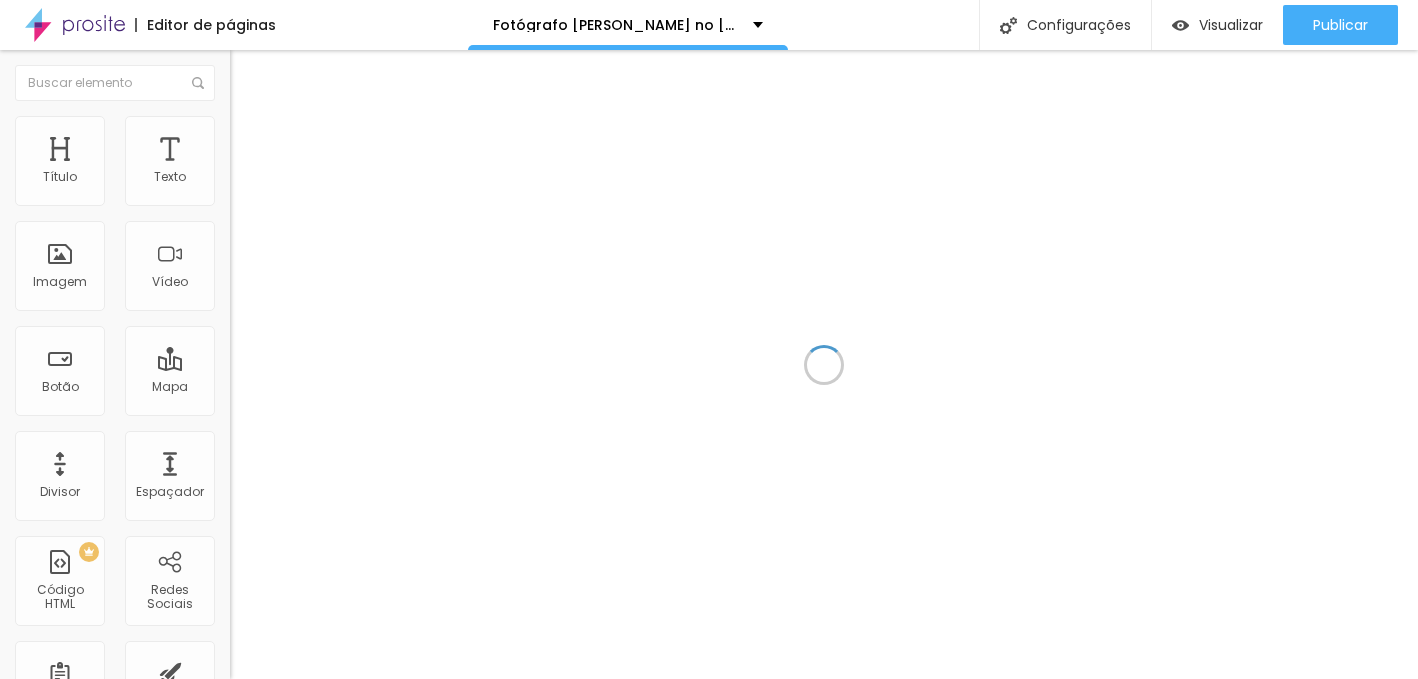 scroll, scrollTop: 0, scrollLeft: 0, axis: both 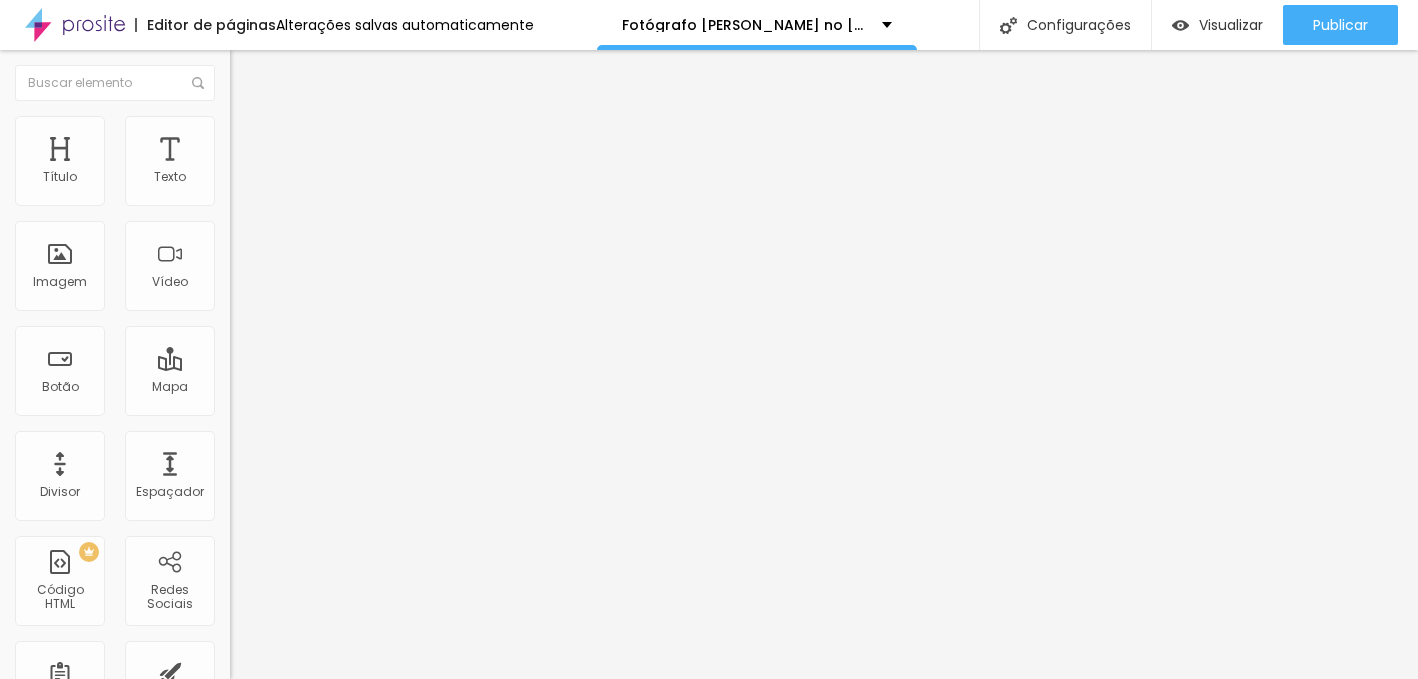 click on "Titulo 3" at bounding box center (258, 196) 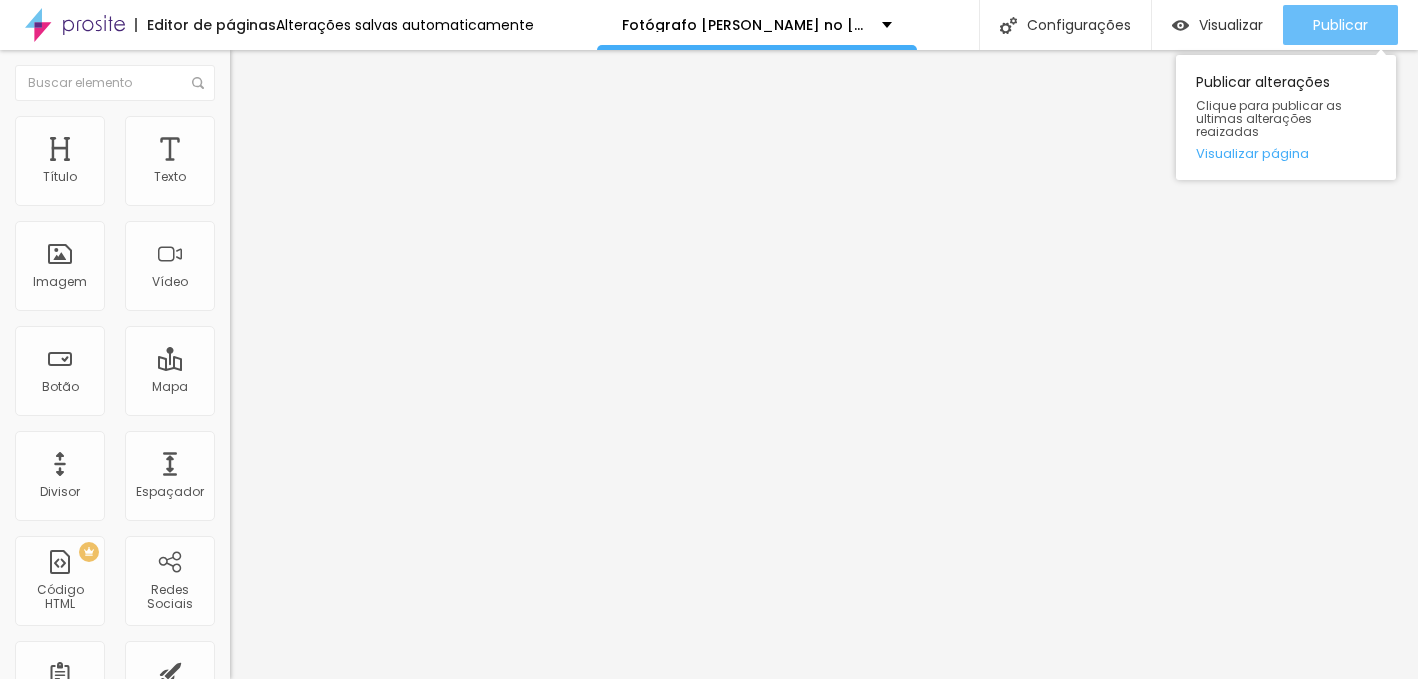 click on "Publicar" at bounding box center [1340, 25] 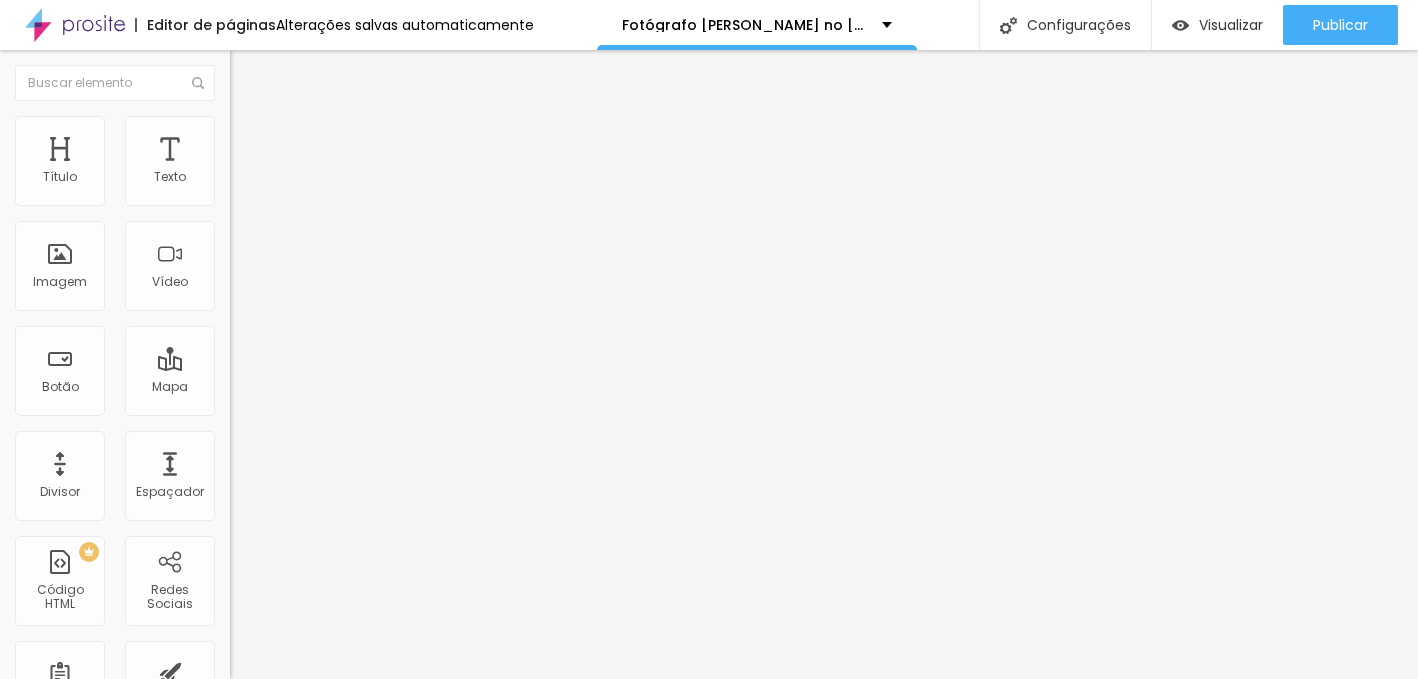 click on "Titulo 2 H2" at bounding box center [345, 177] 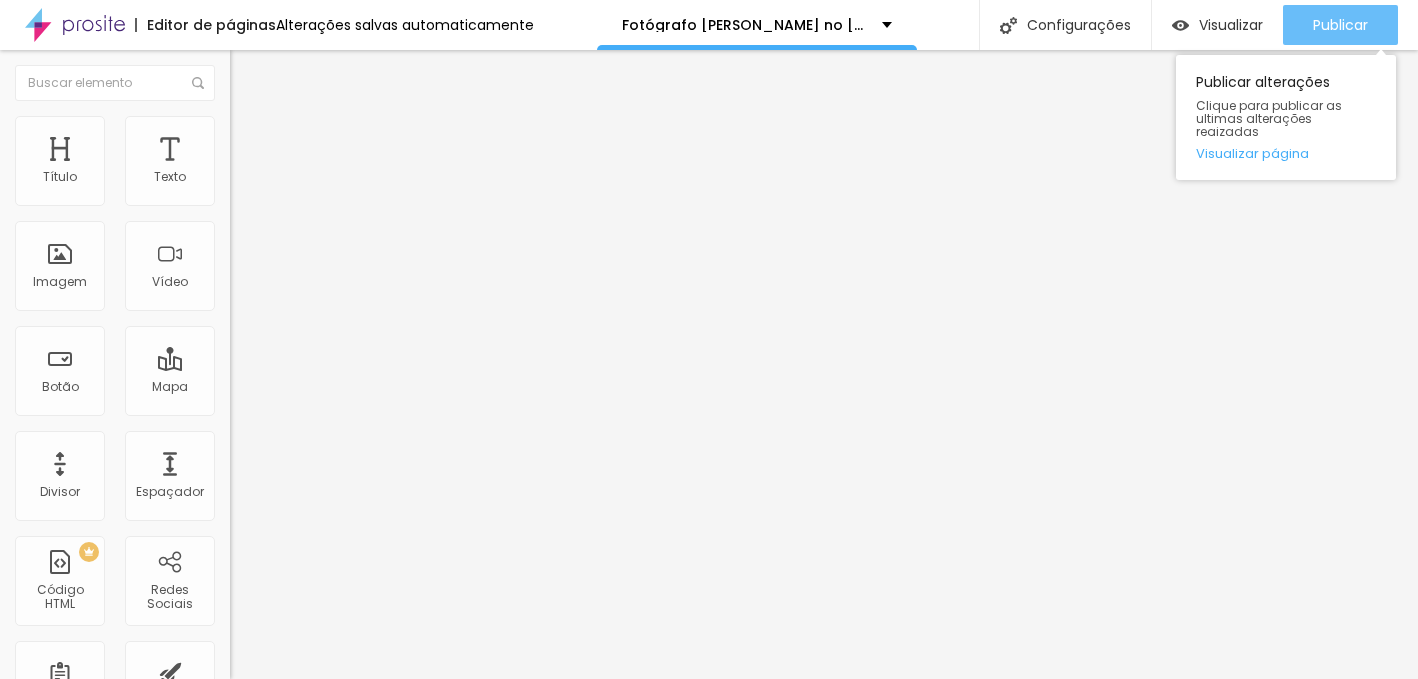click on "Publicar" at bounding box center (1340, 25) 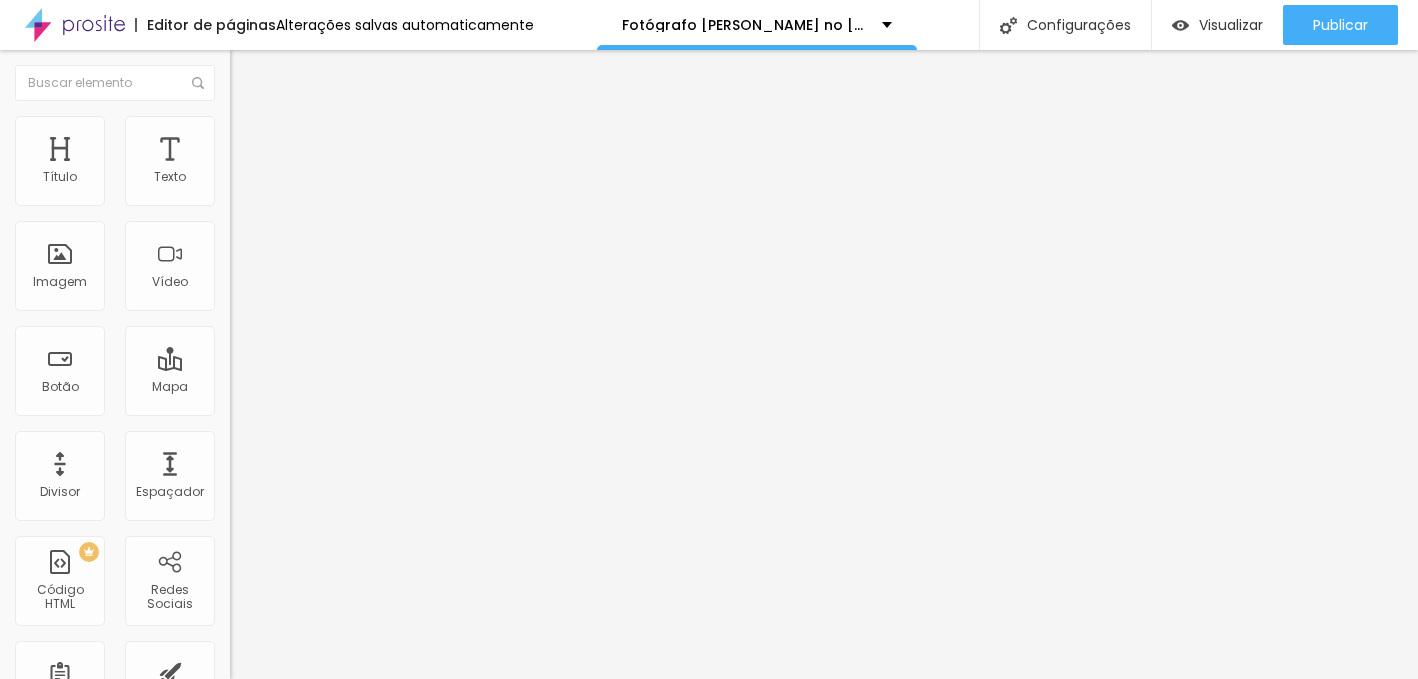 click on "Titulo 3 H3" at bounding box center [345, 194] 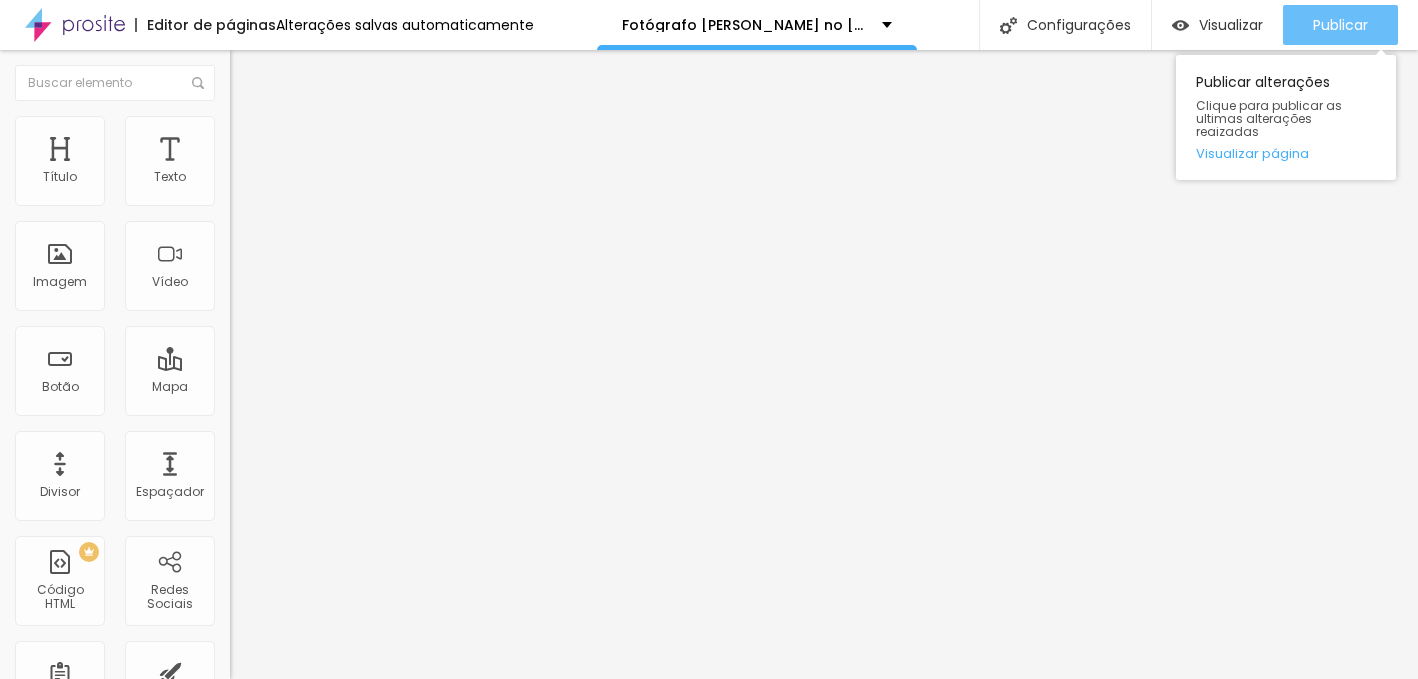 click on "Publicar" at bounding box center (1340, 25) 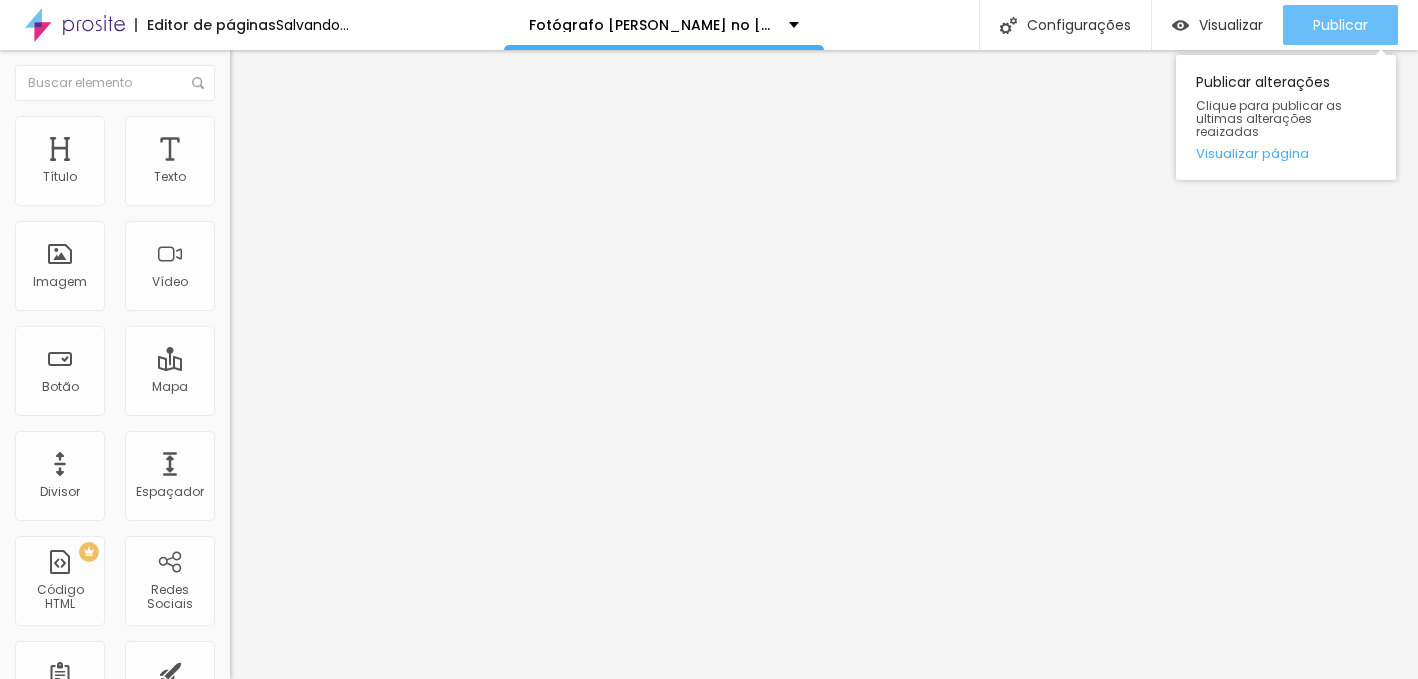 click on "Publicar" at bounding box center [1340, 25] 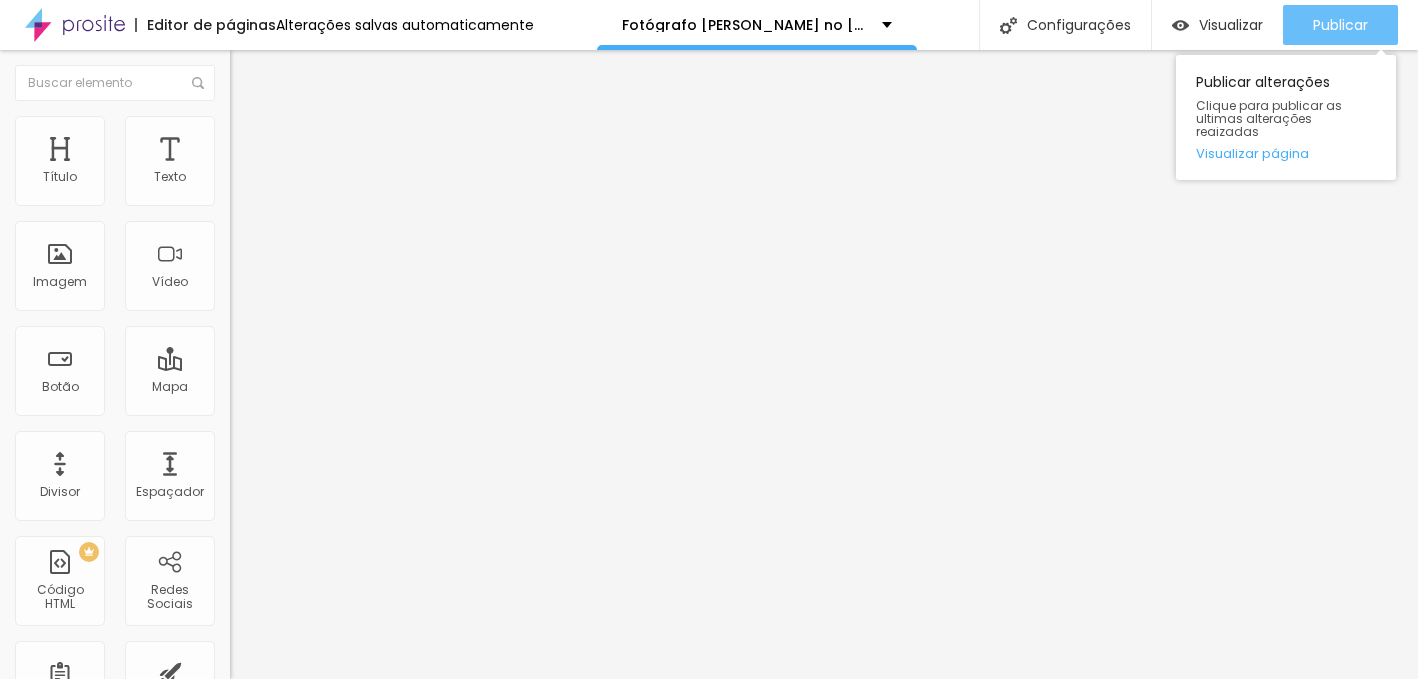 click on "Publicar" at bounding box center (1340, 25) 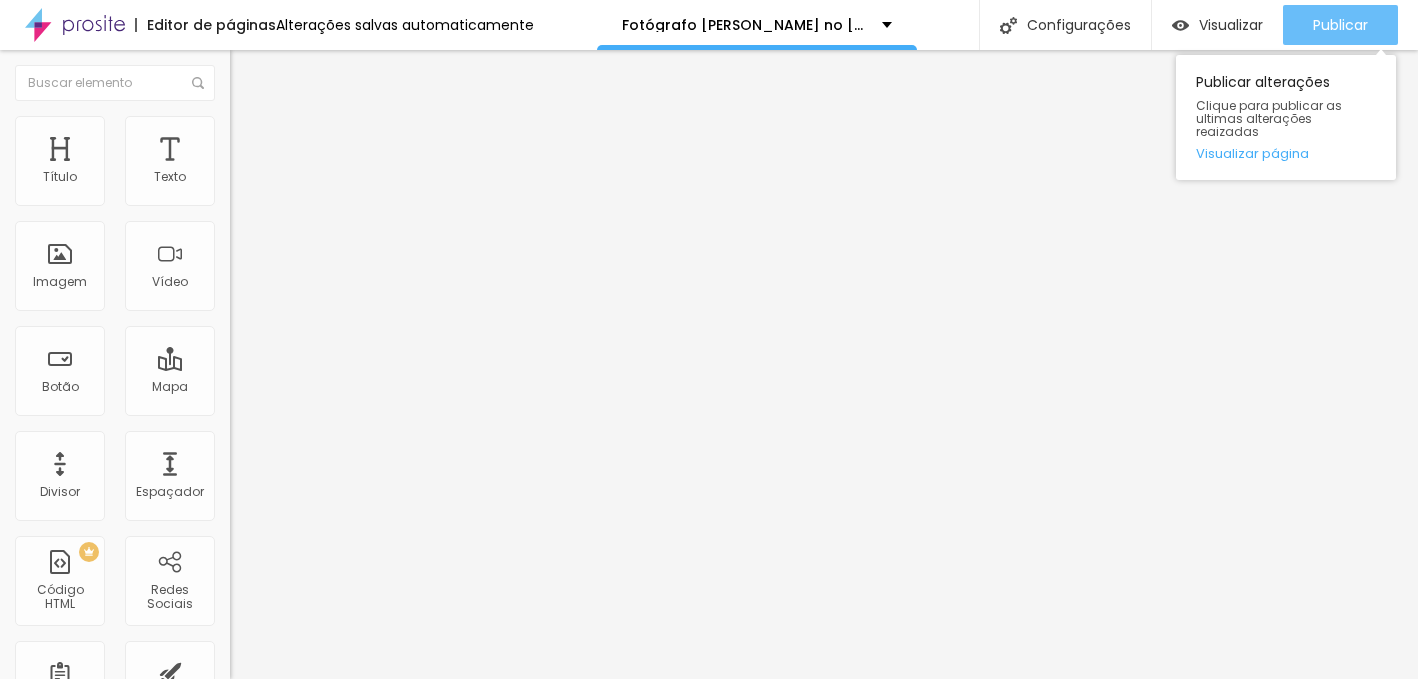click on "Publicar" at bounding box center [1340, 25] 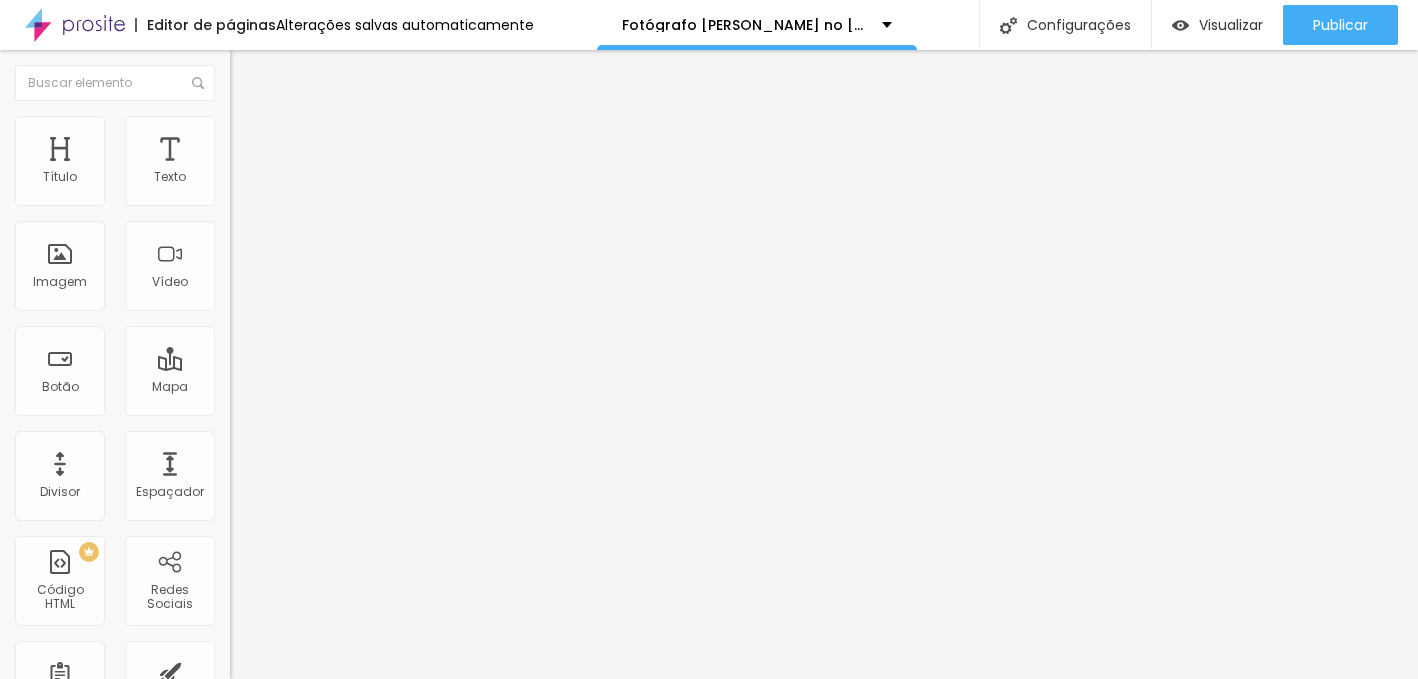 click at bounding box center (239, 125) 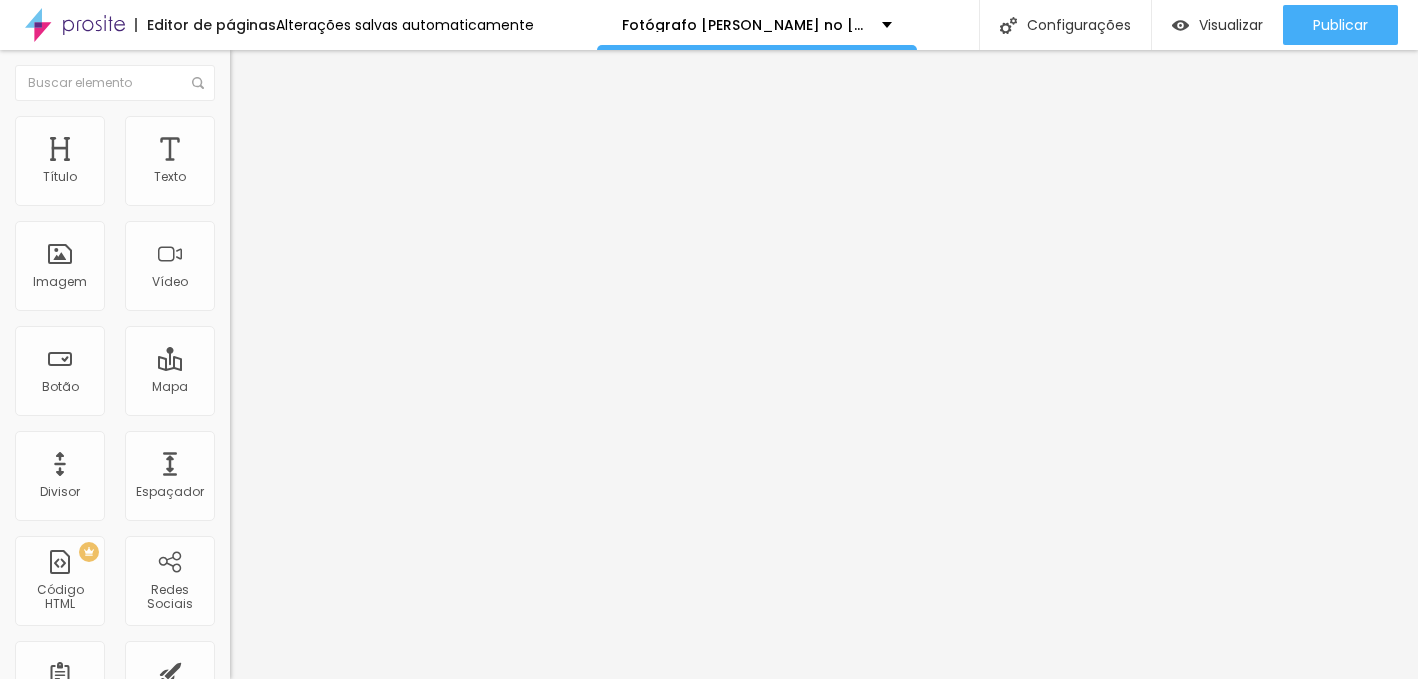 type on "40" 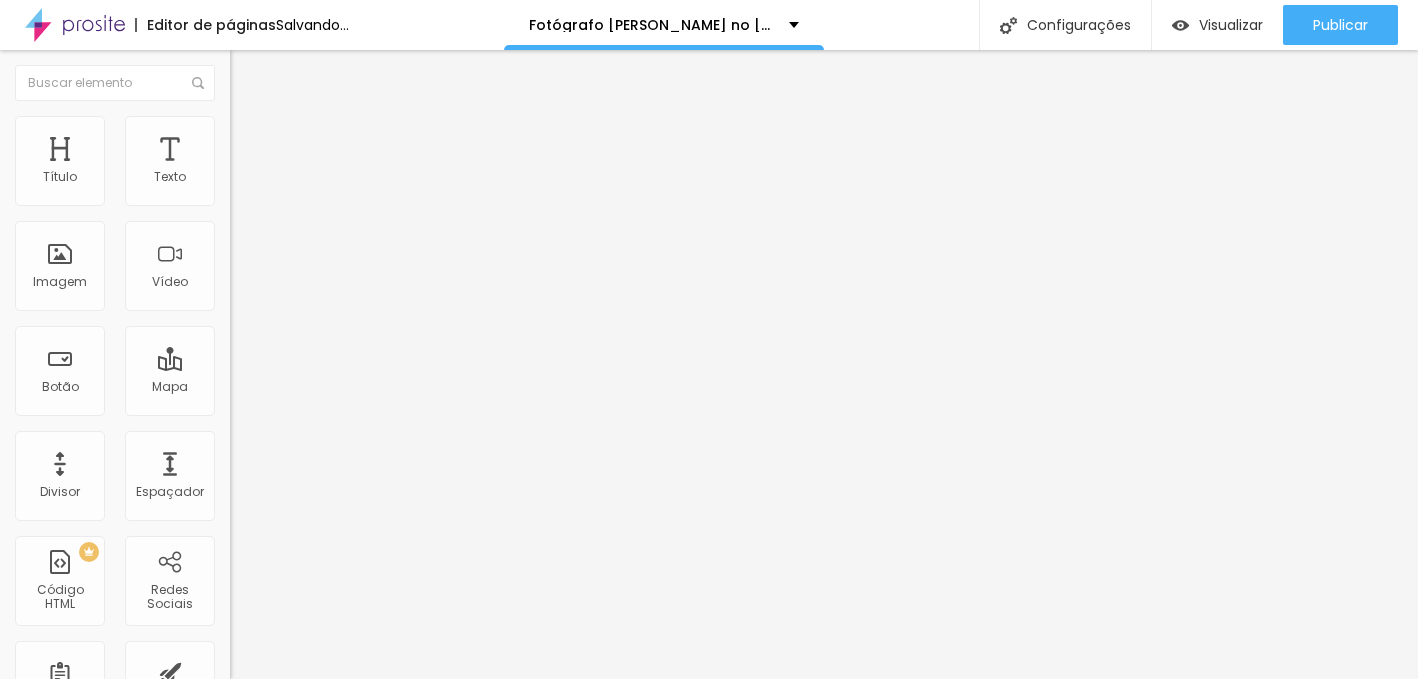 type on "35" 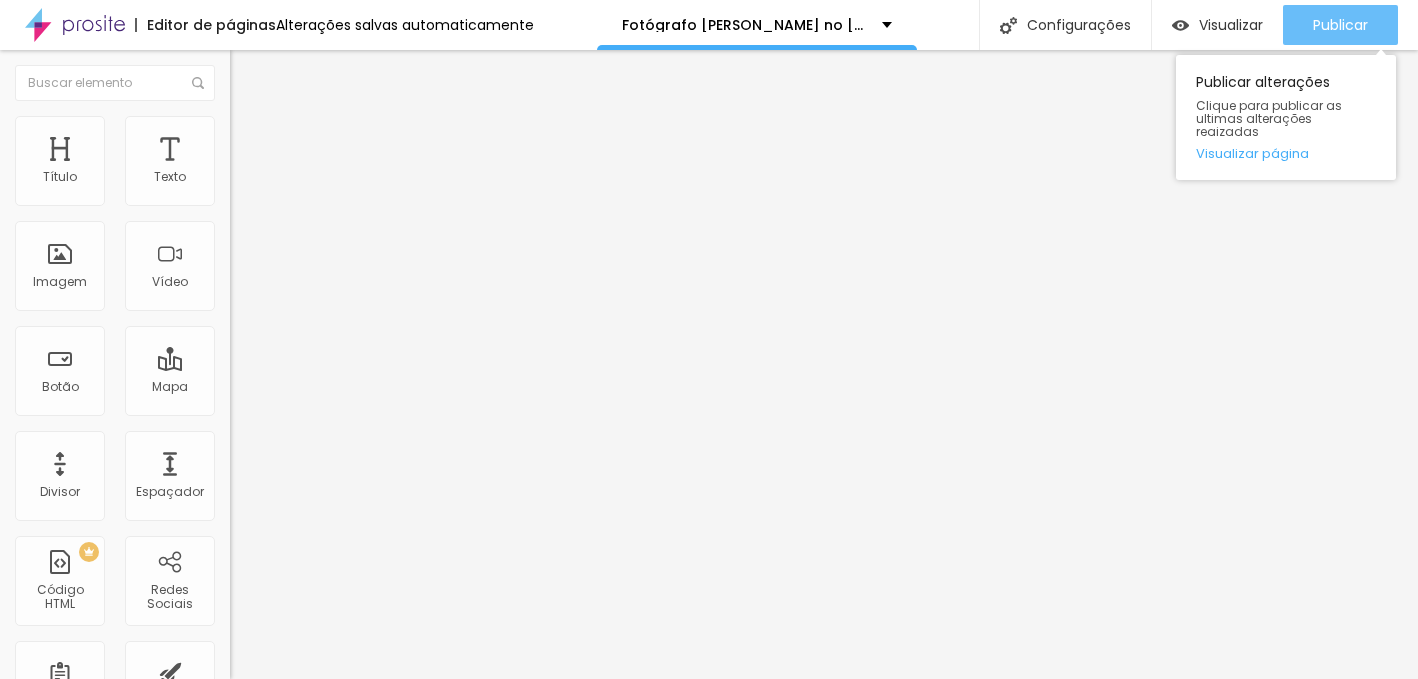 click on "Publicar" at bounding box center (1340, 25) 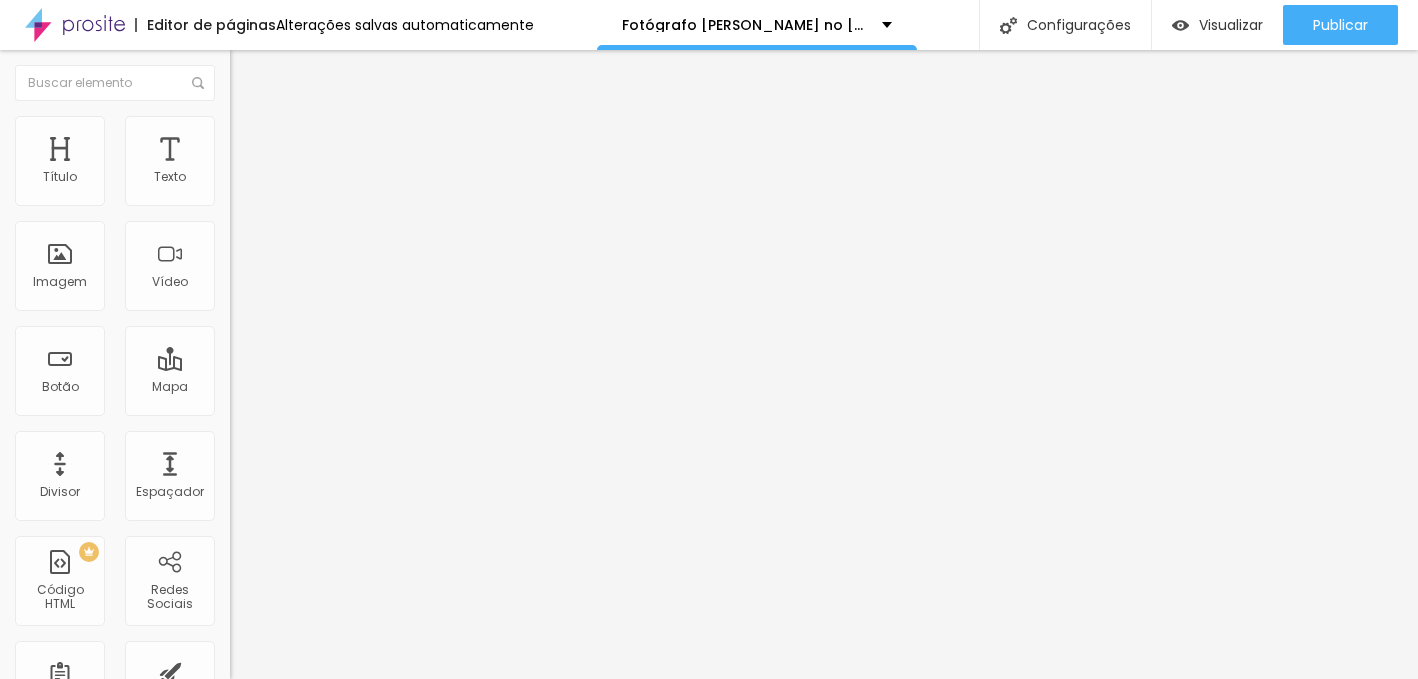 click on "Estilo" at bounding box center [263, 129] 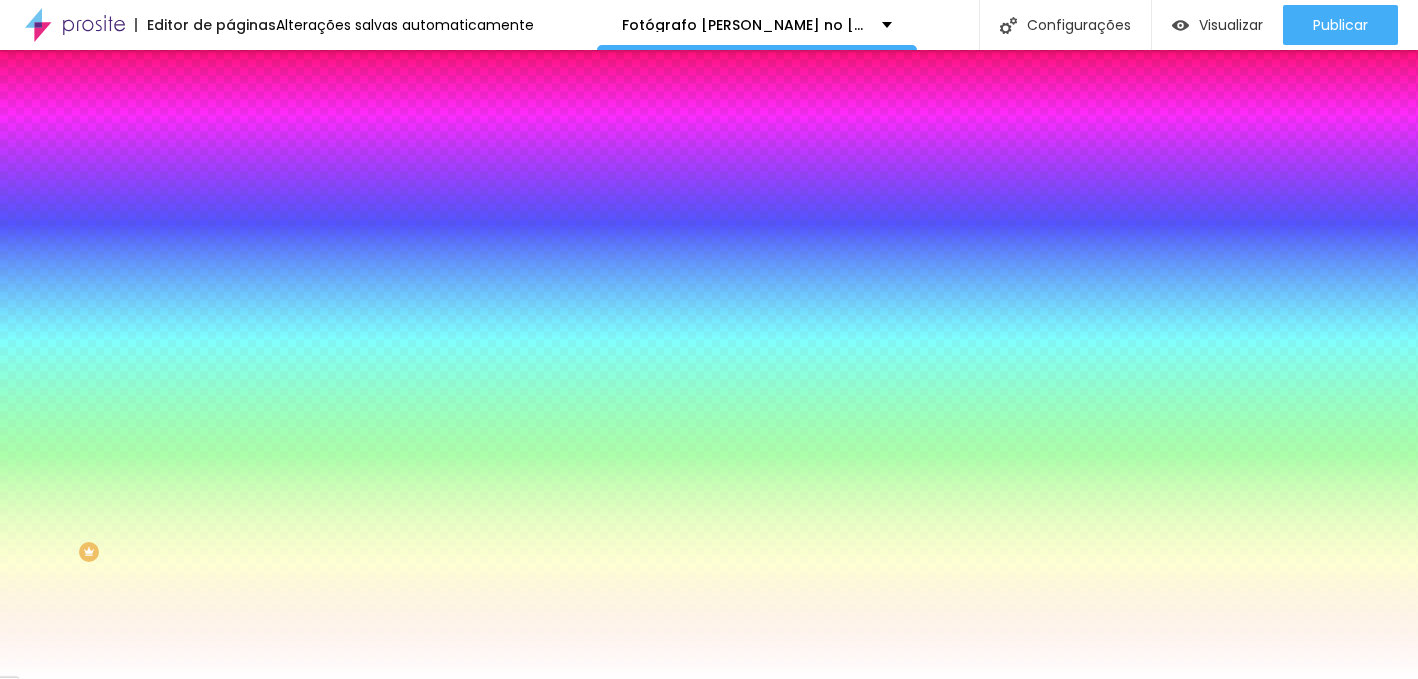 click on "Conteúdo" at bounding box center (345, 106) 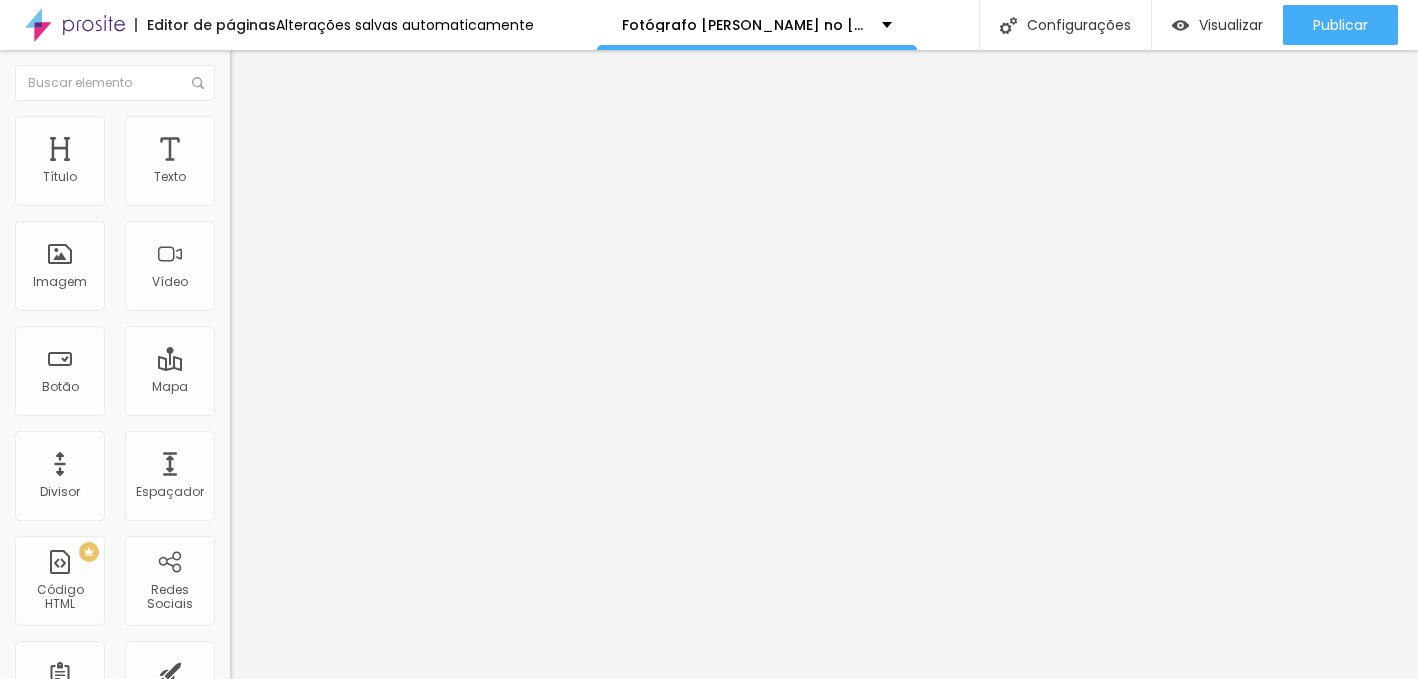 click at bounding box center [253, 73] 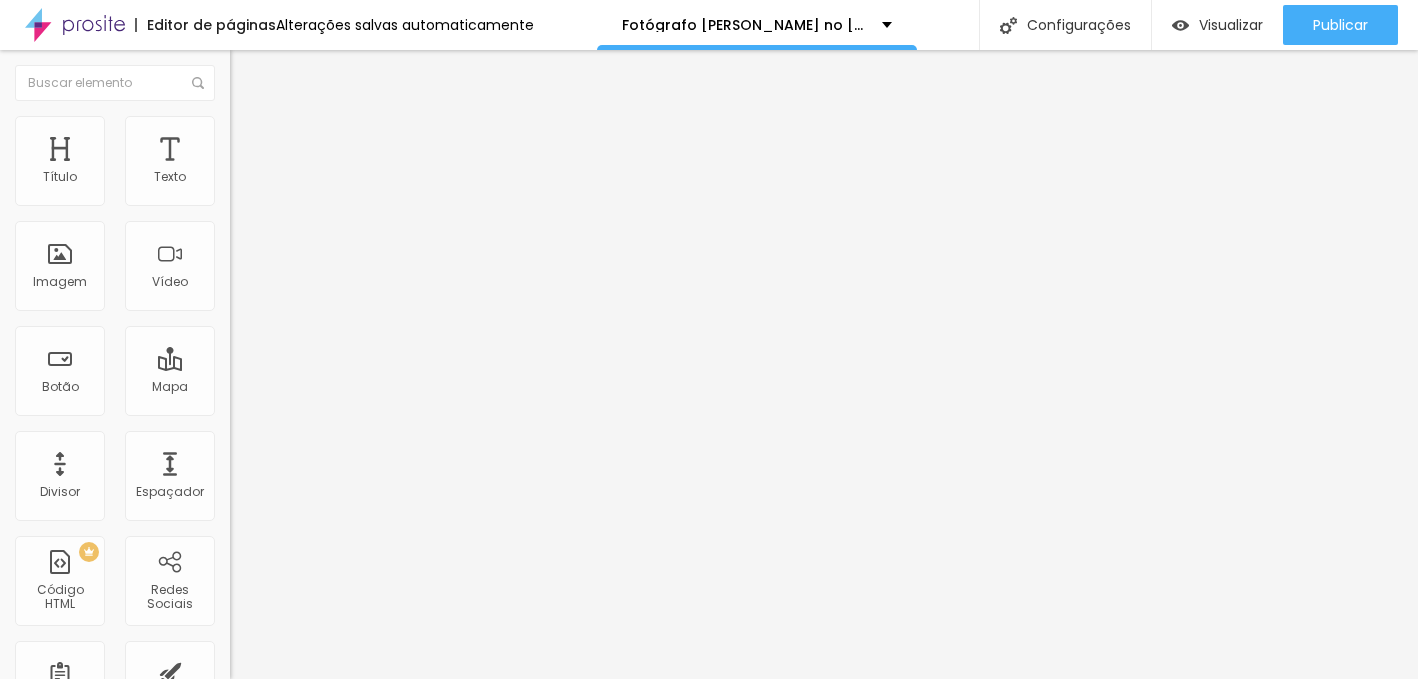 drag, startPoint x: 68, startPoint y: 167, endPoint x: 99, endPoint y: 272, distance: 109.48059 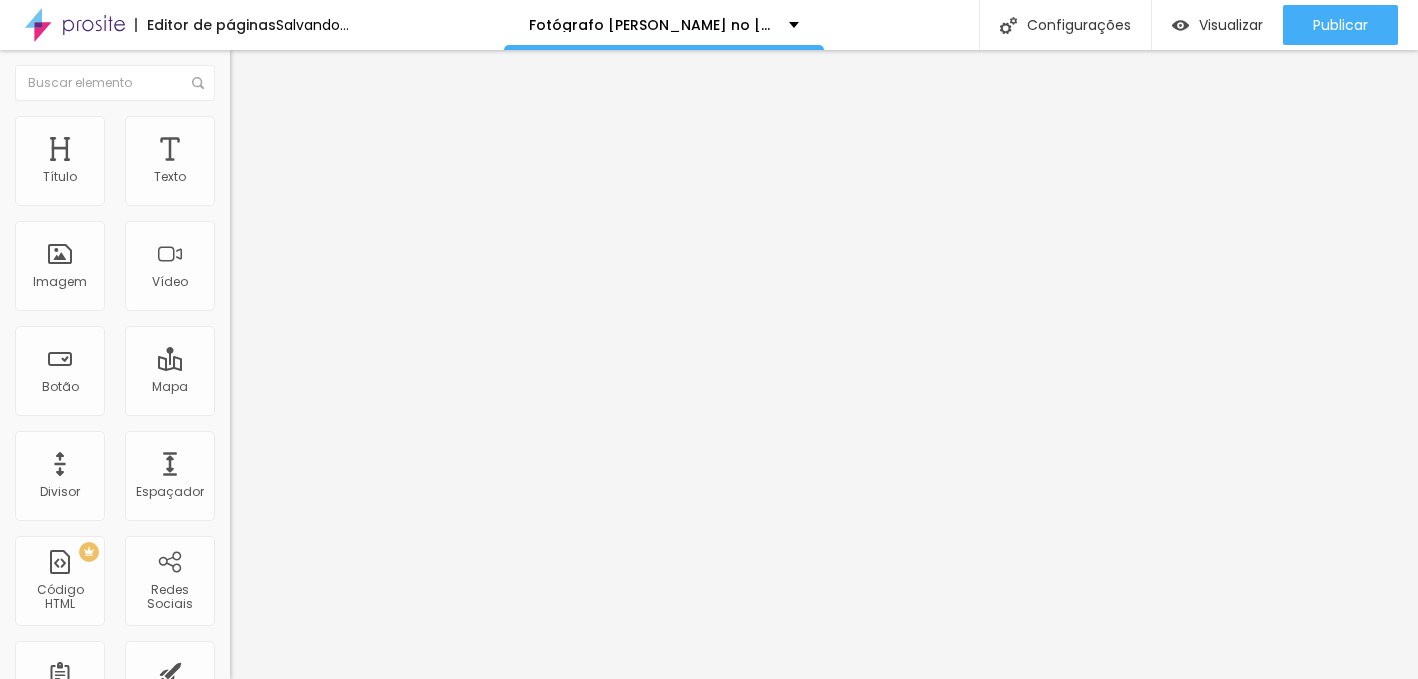 click at bounding box center (253, 73) 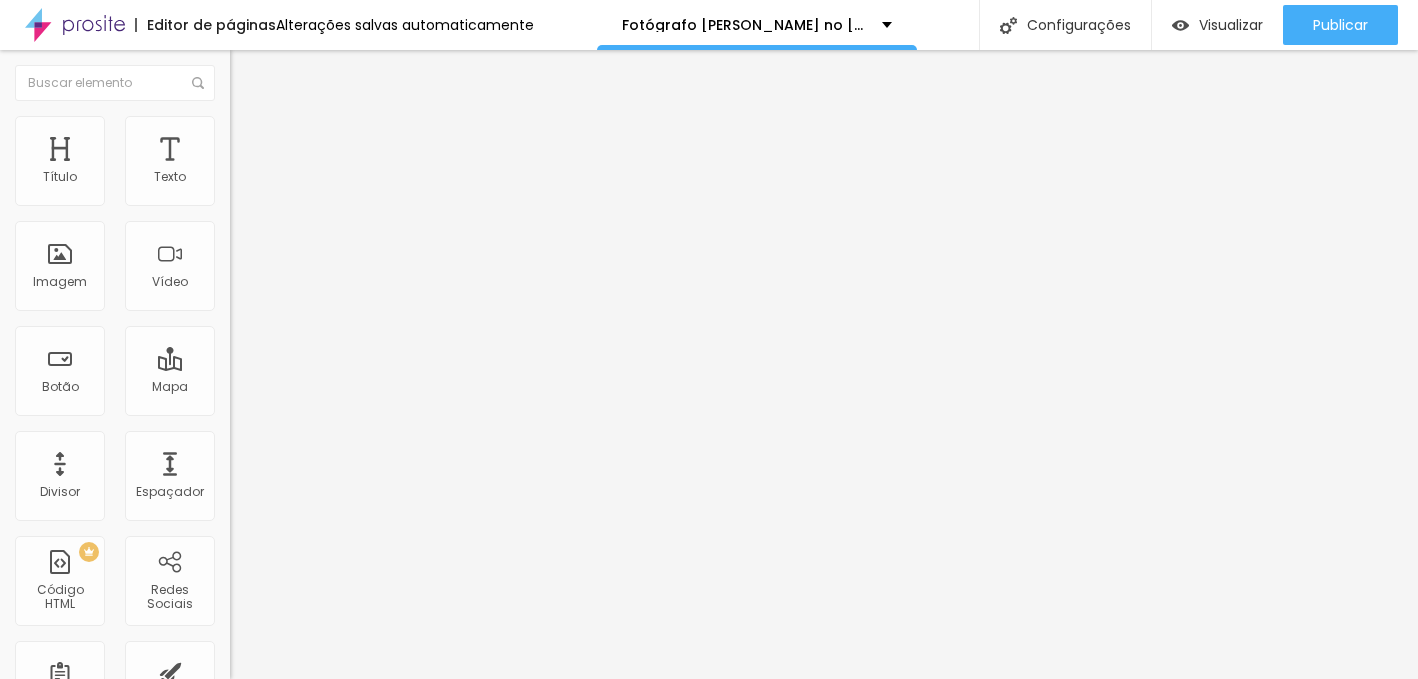click on "Click me" at bounding box center [350, 178] 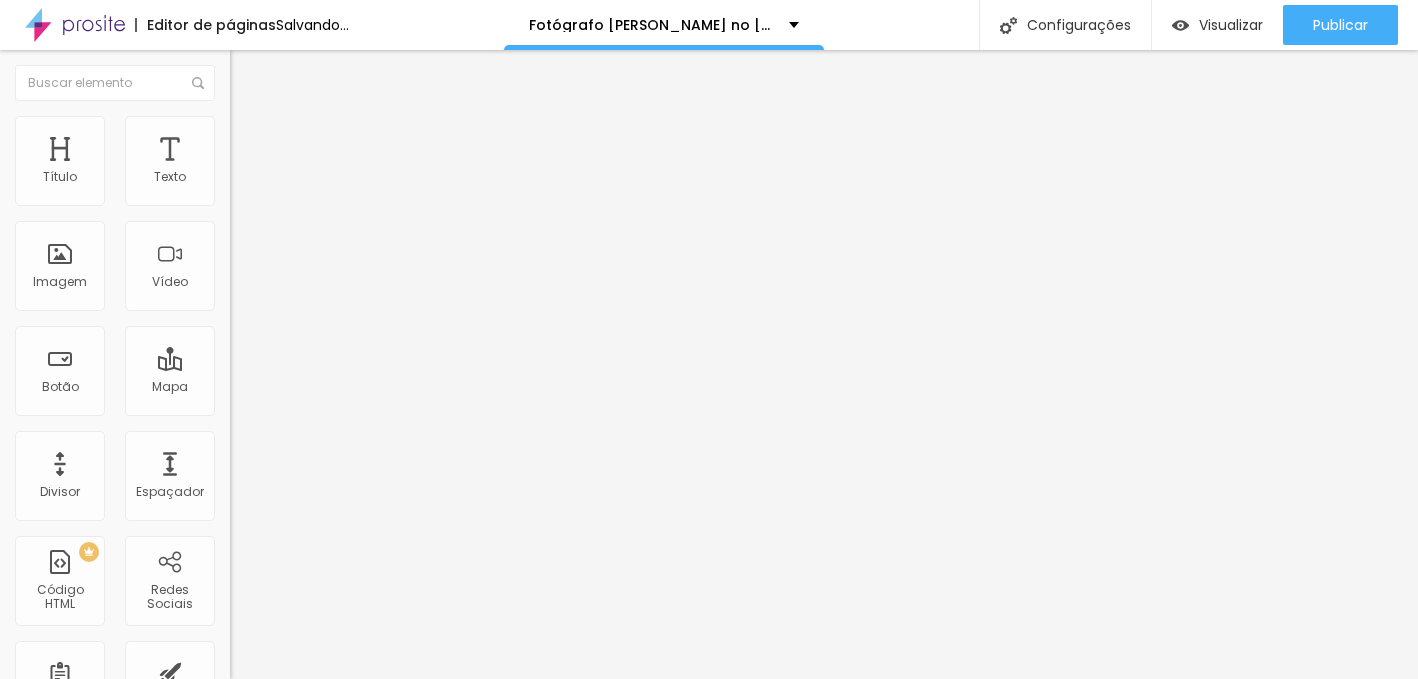 type on "[ Ver Pacotes e Disponibilidade para 2026 ]" 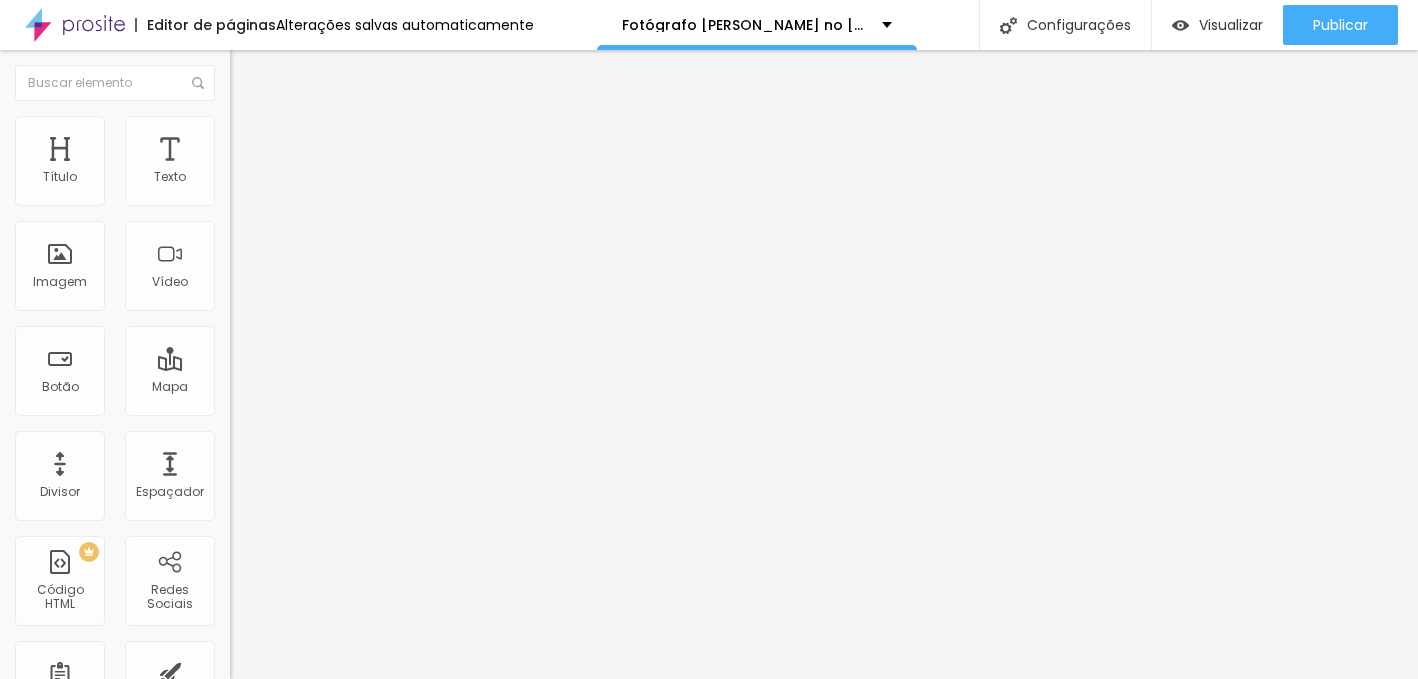 click on "https://" at bounding box center [350, 402] 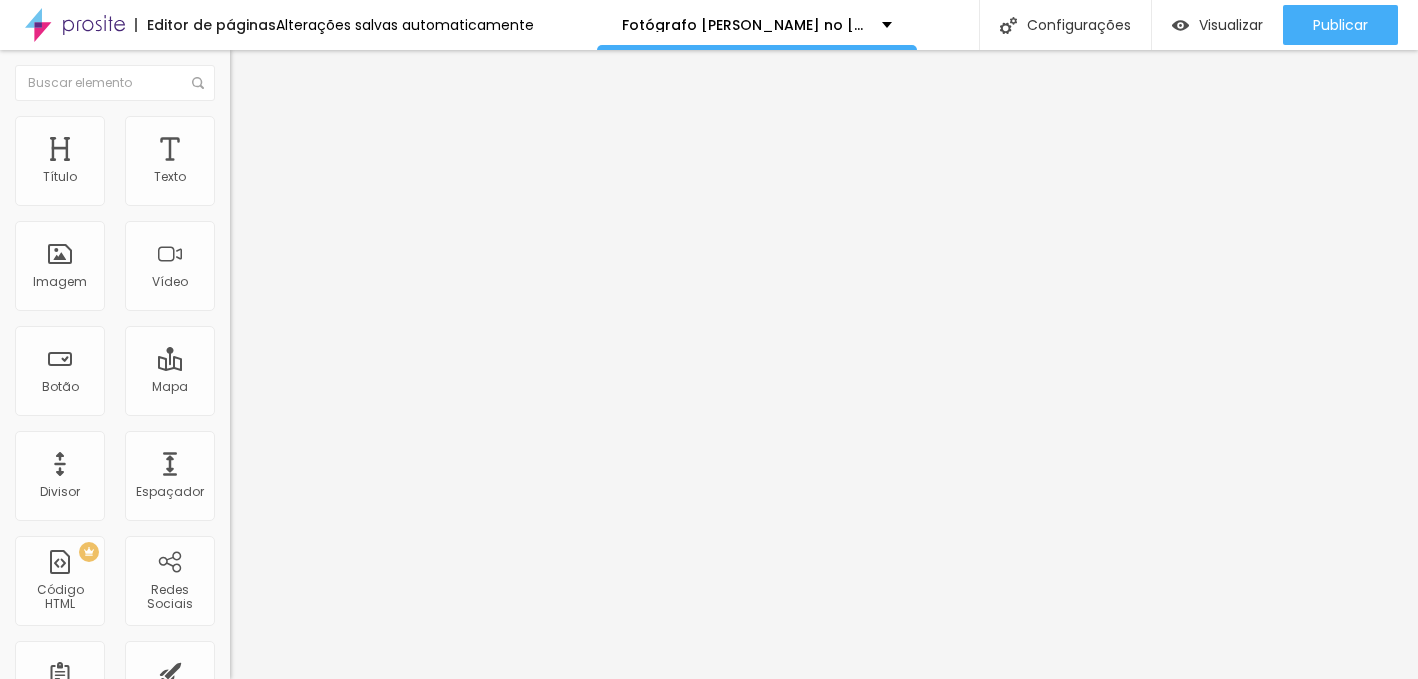 type on "[URL][DOMAIN_NAME]" 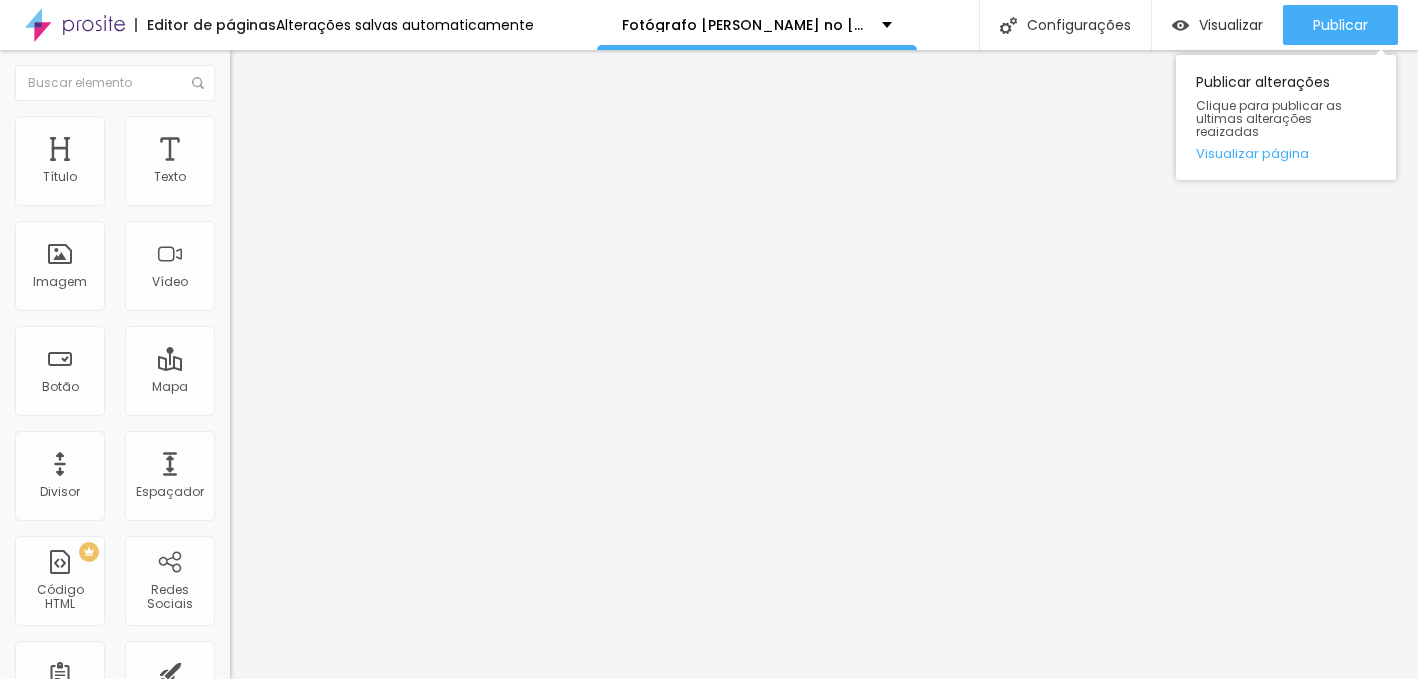 click on "Publicar Publicar alterações Clique para publicar as ultimas alterações reaizadas Visualizar página" at bounding box center [1340, 25] 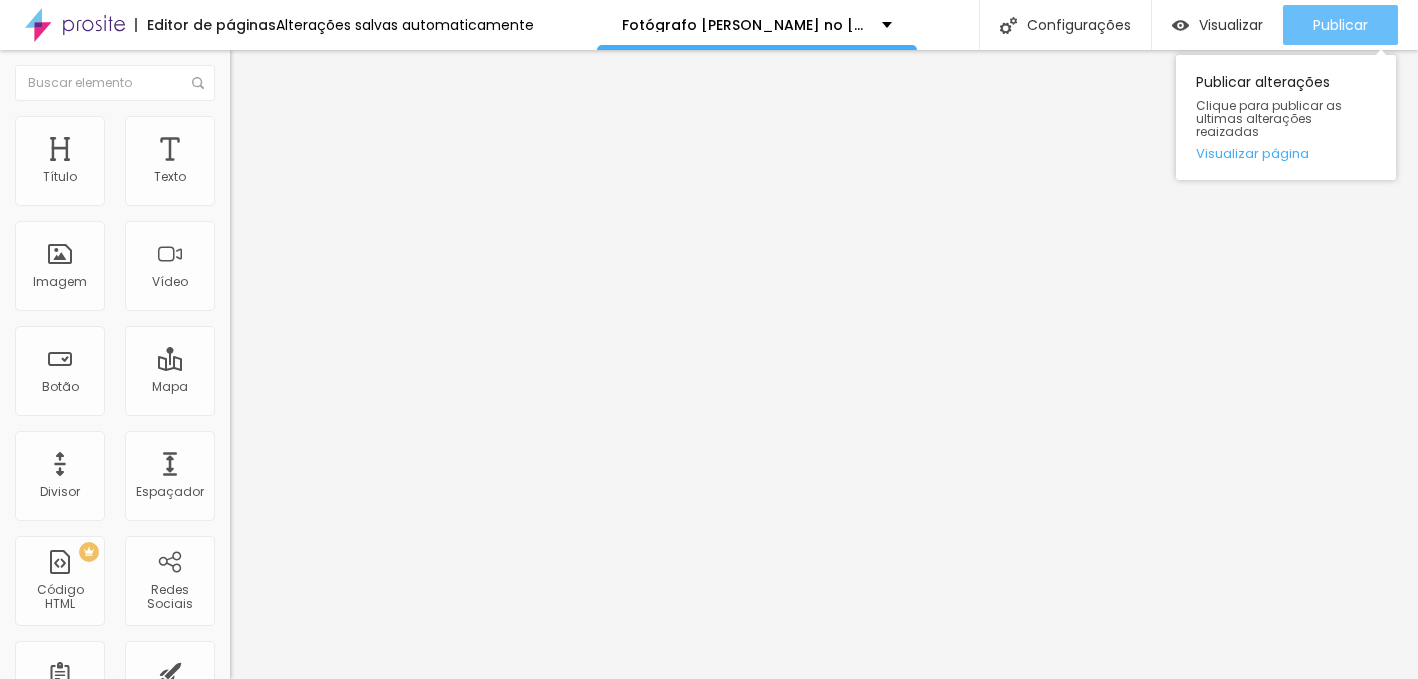 click on "Publicar" at bounding box center (1340, 25) 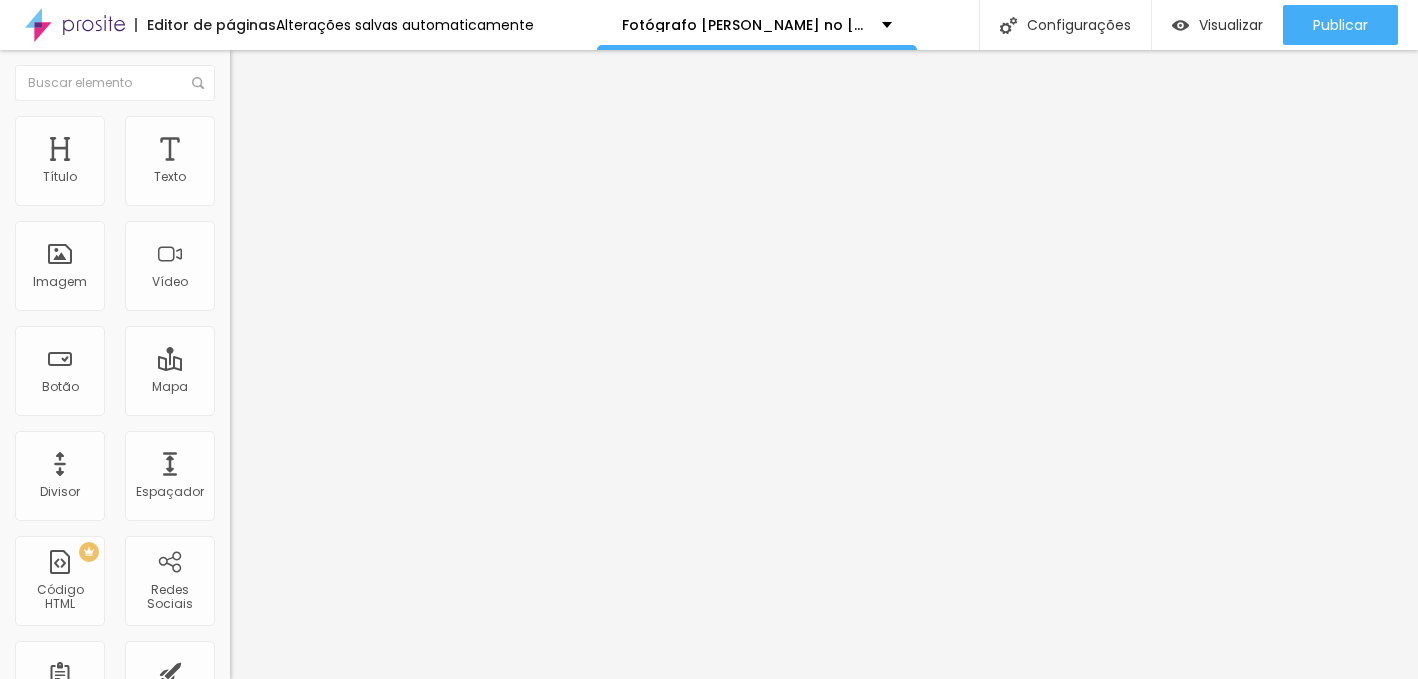 click on "VER PORTFÓLIO" at bounding box center (350, 178) 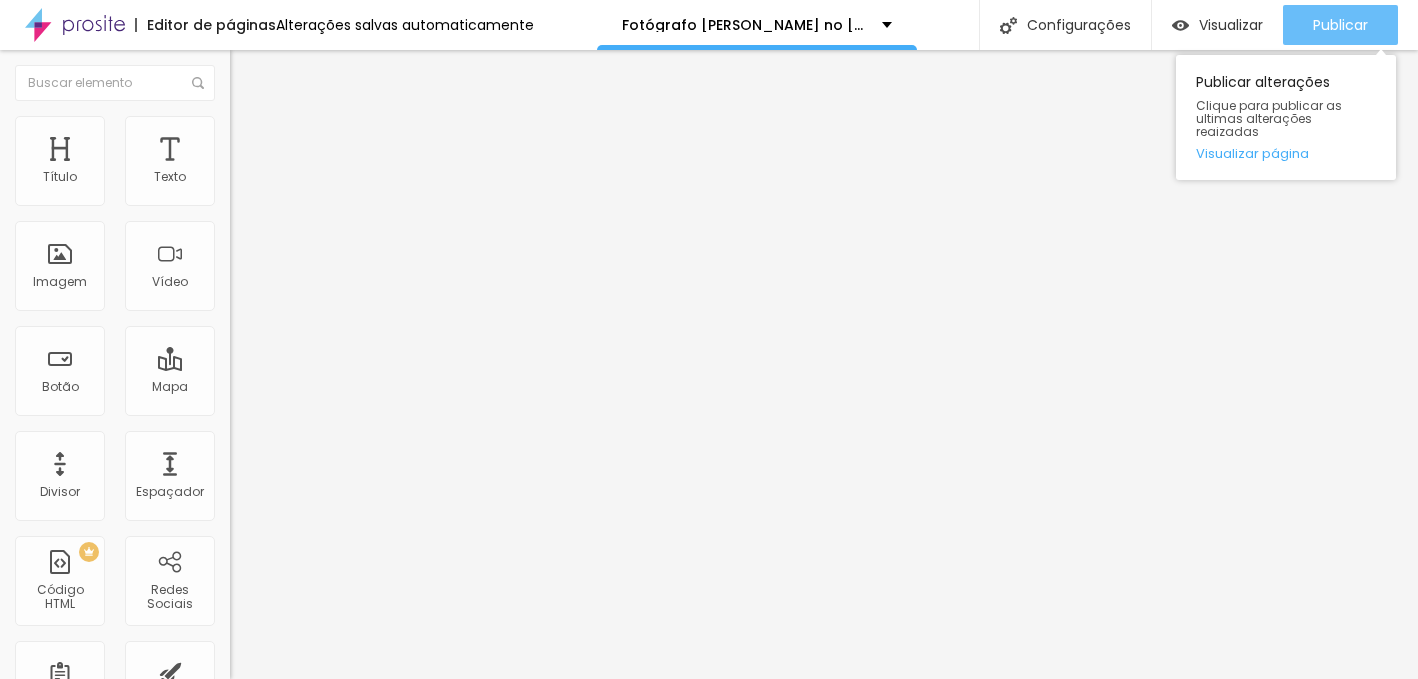 type on "VER MAIS" 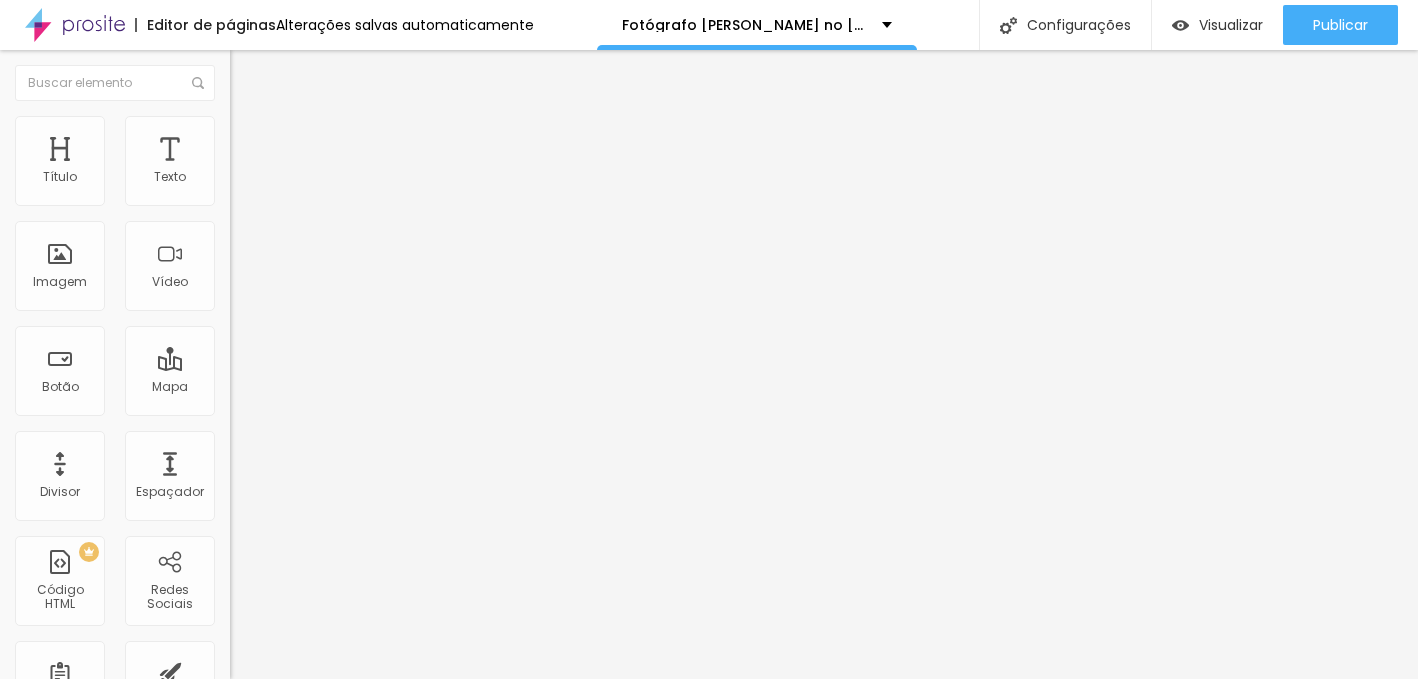 click on "Editar Botão" at bounding box center [302, 73] 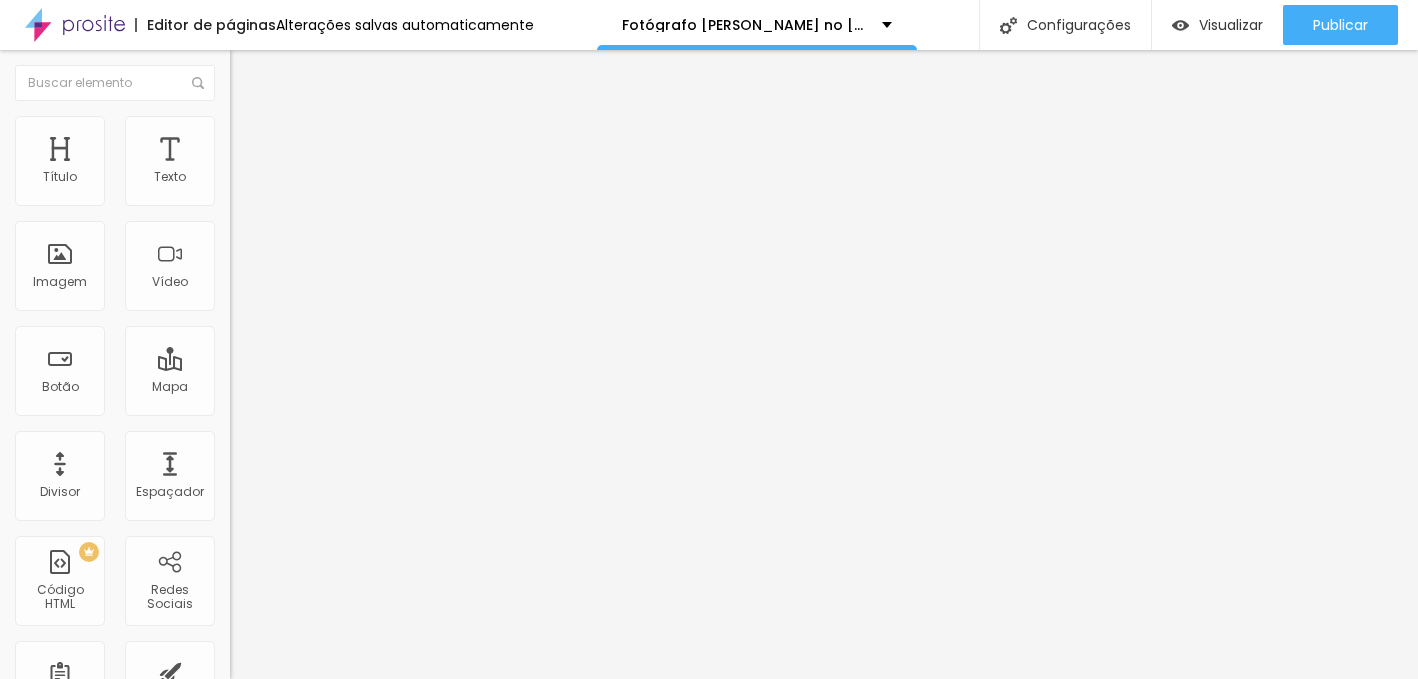 paste on "[URL][DOMAIN_NAME]." 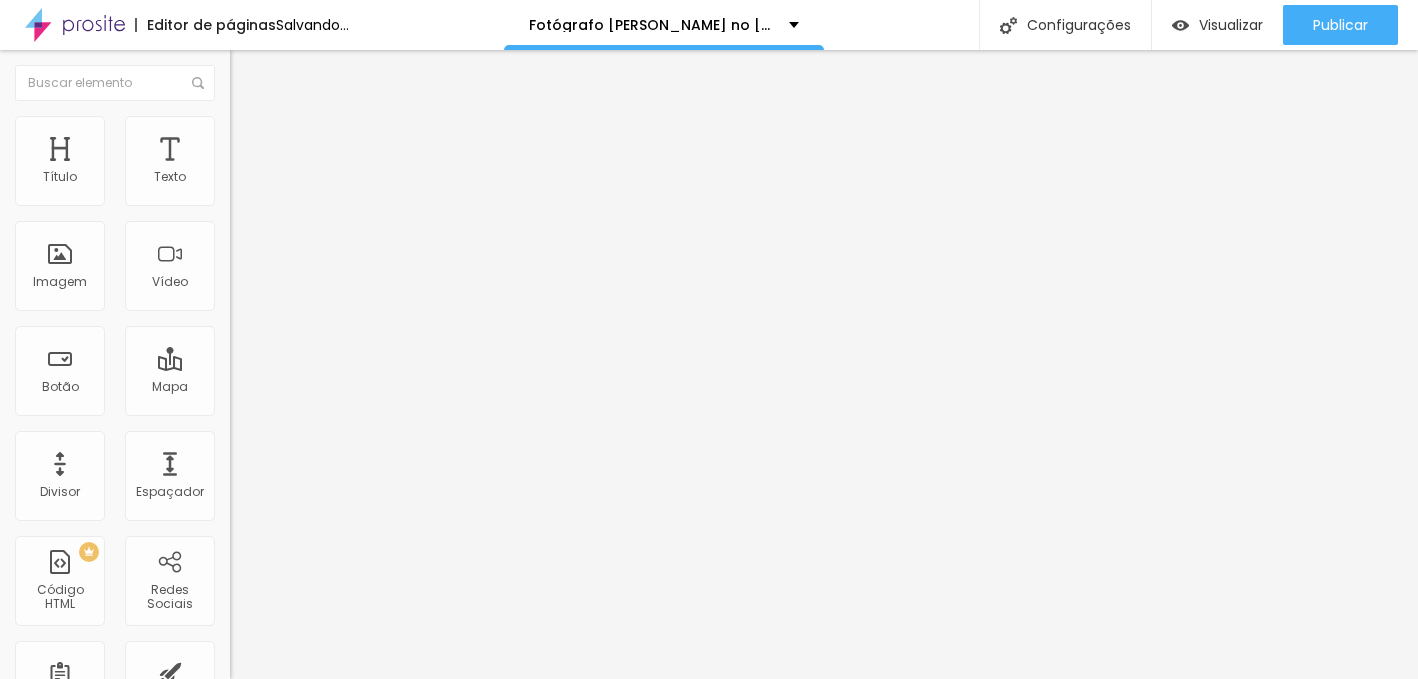 type on "[URL][DOMAIN_NAME]." 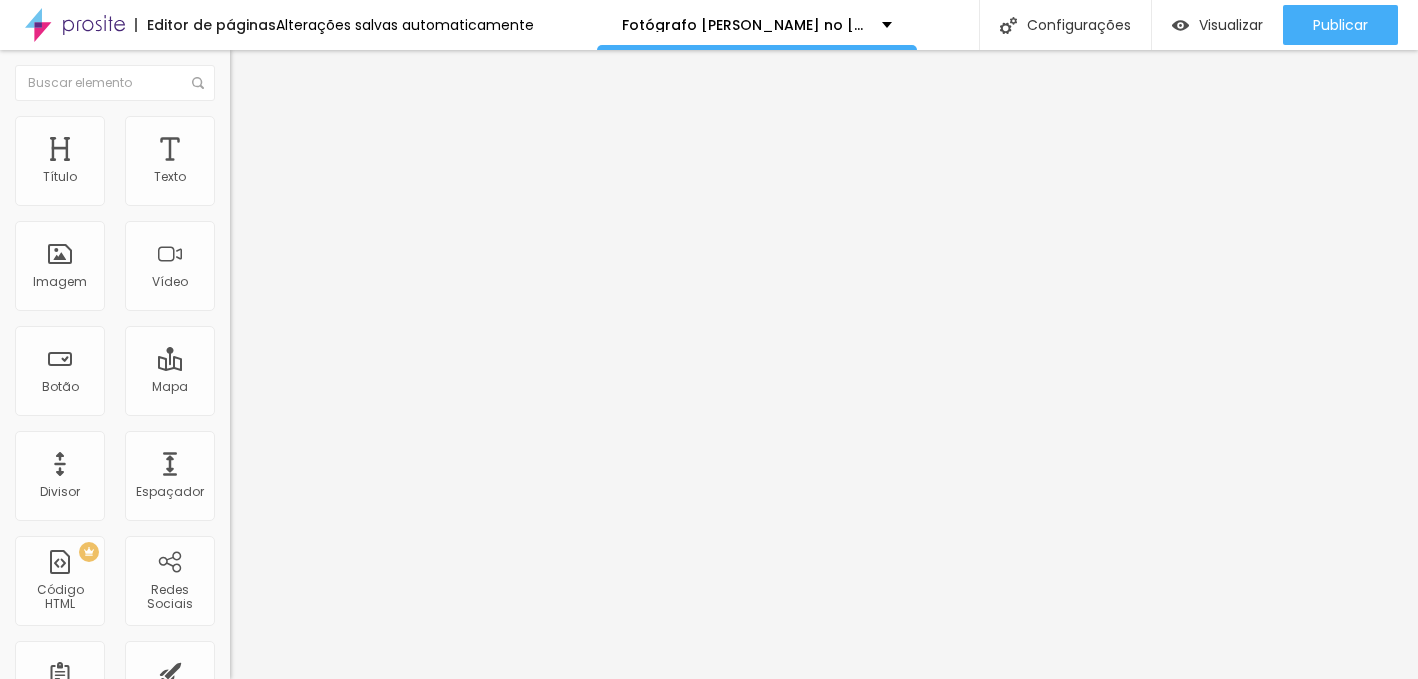drag, startPoint x: 133, startPoint y: 228, endPoint x: 0, endPoint y: 227, distance: 133.00375 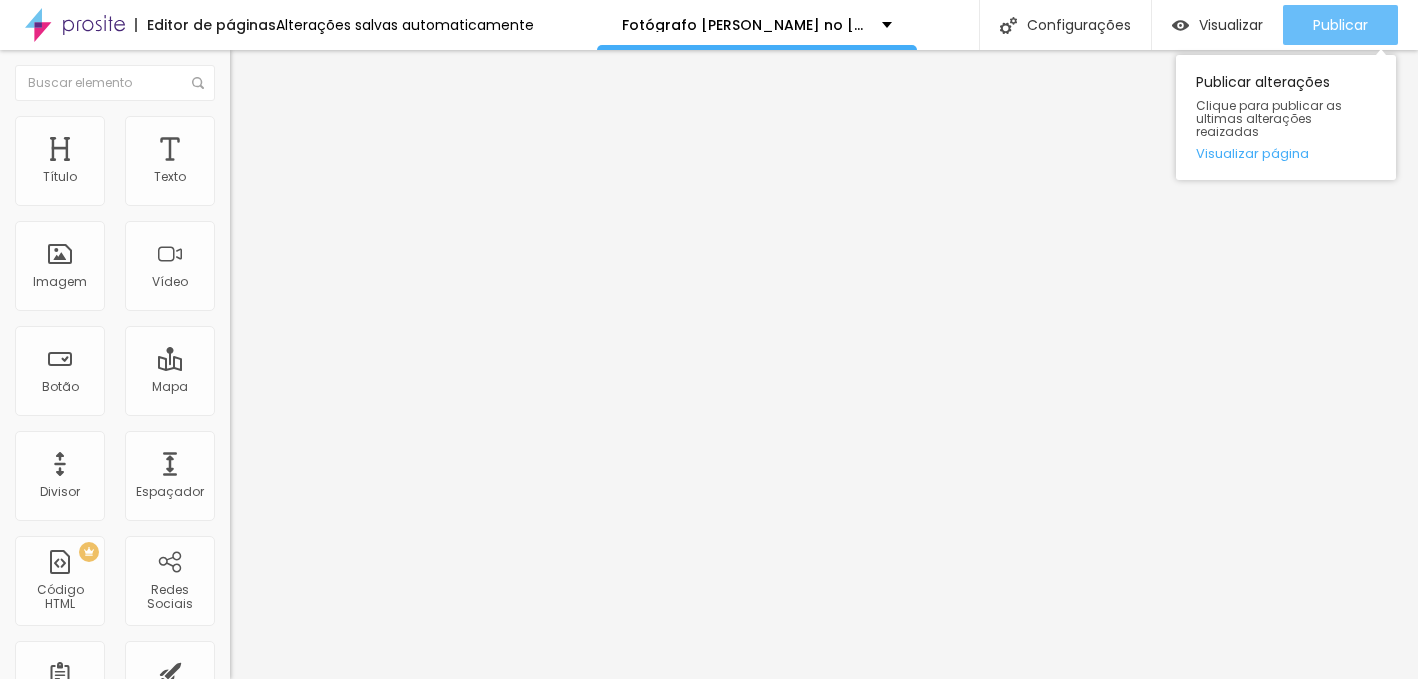 click on "Publicar" at bounding box center (1340, 25) 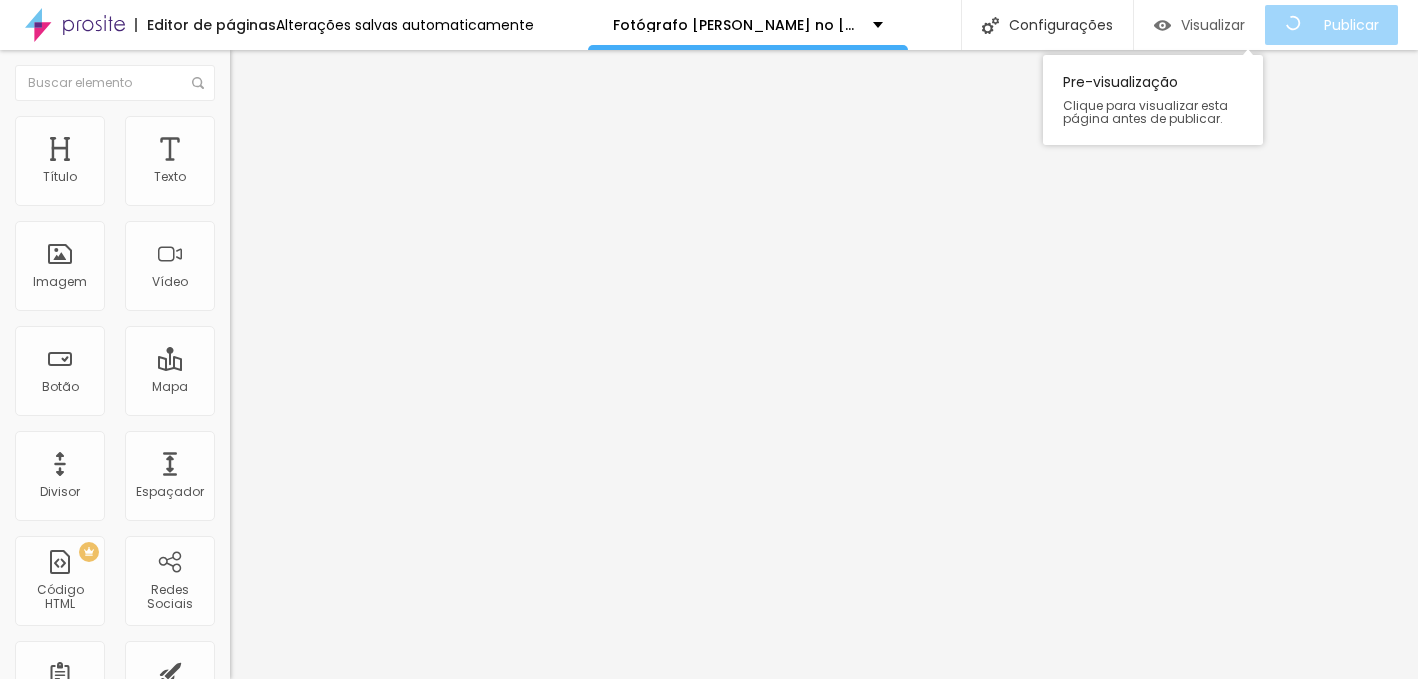 click on "Visualizar" at bounding box center (1213, 25) 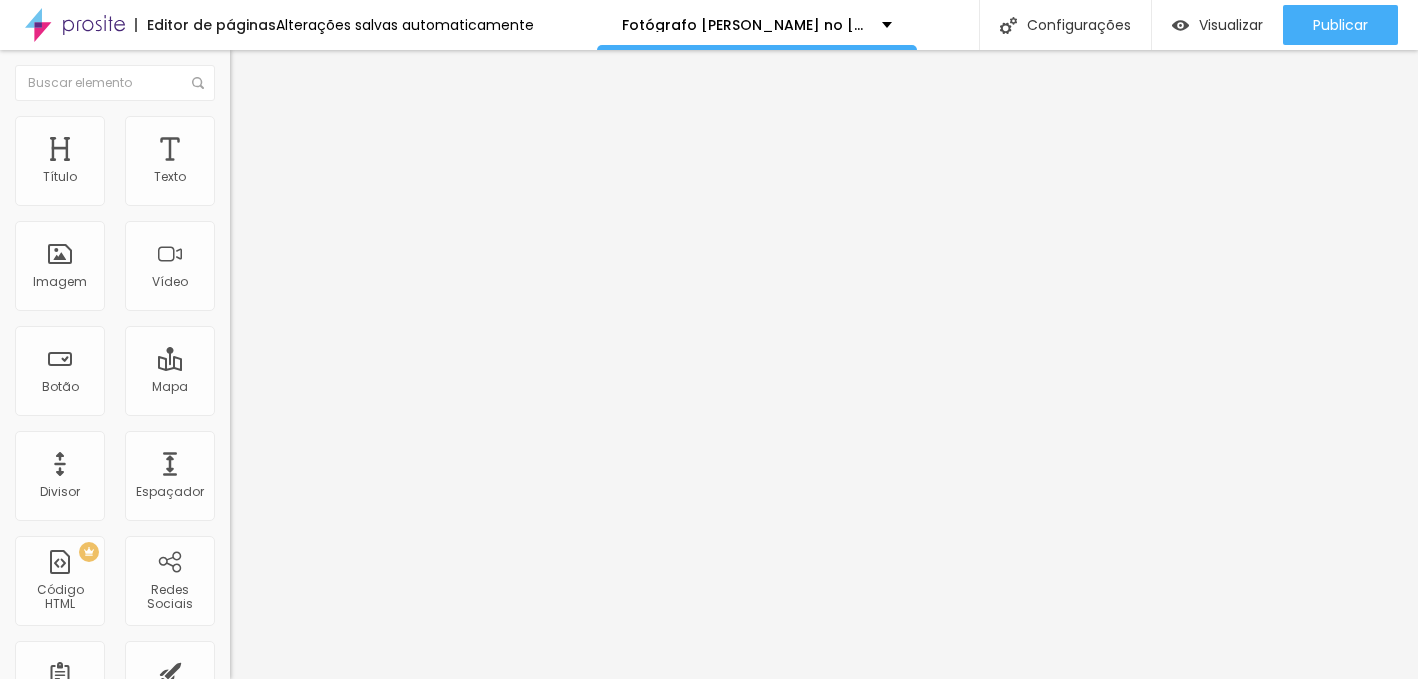 drag, startPoint x: 117, startPoint y: 226, endPoint x: 33, endPoint y: 219, distance: 84.29116 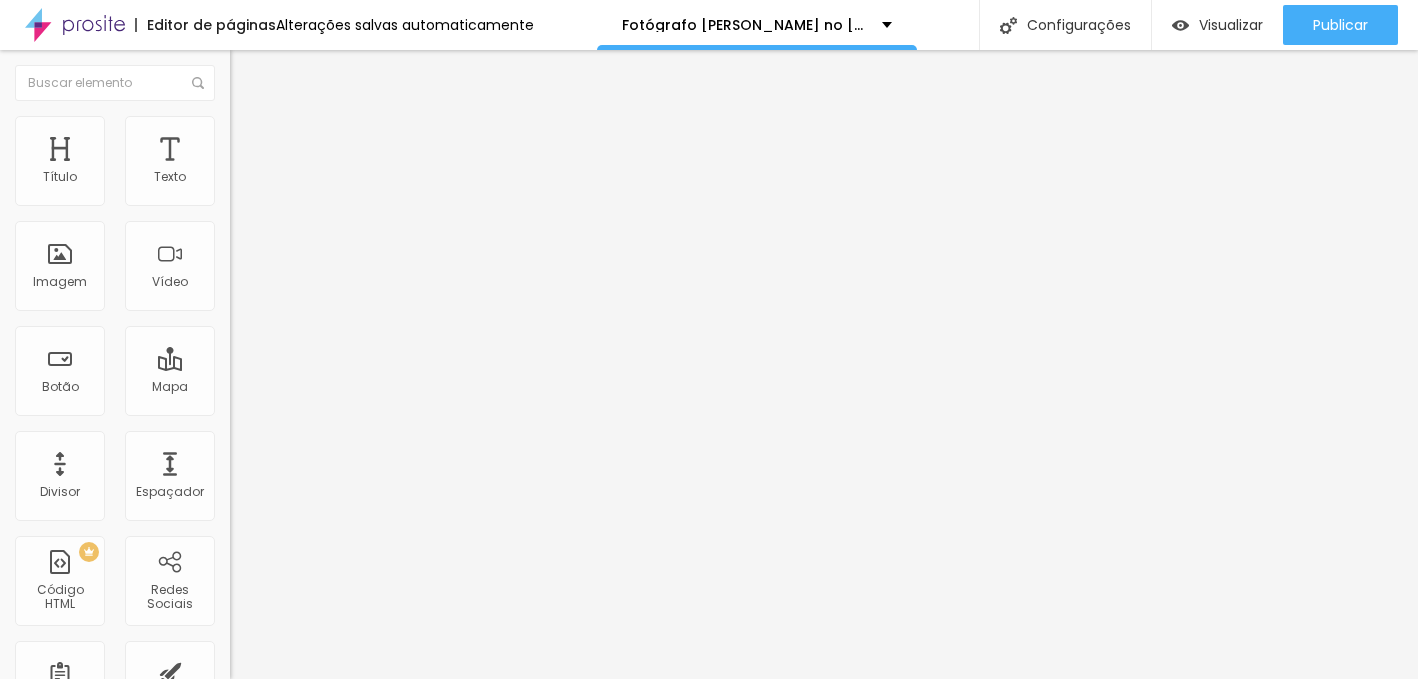 scroll, scrollTop: 0, scrollLeft: 30, axis: horizontal 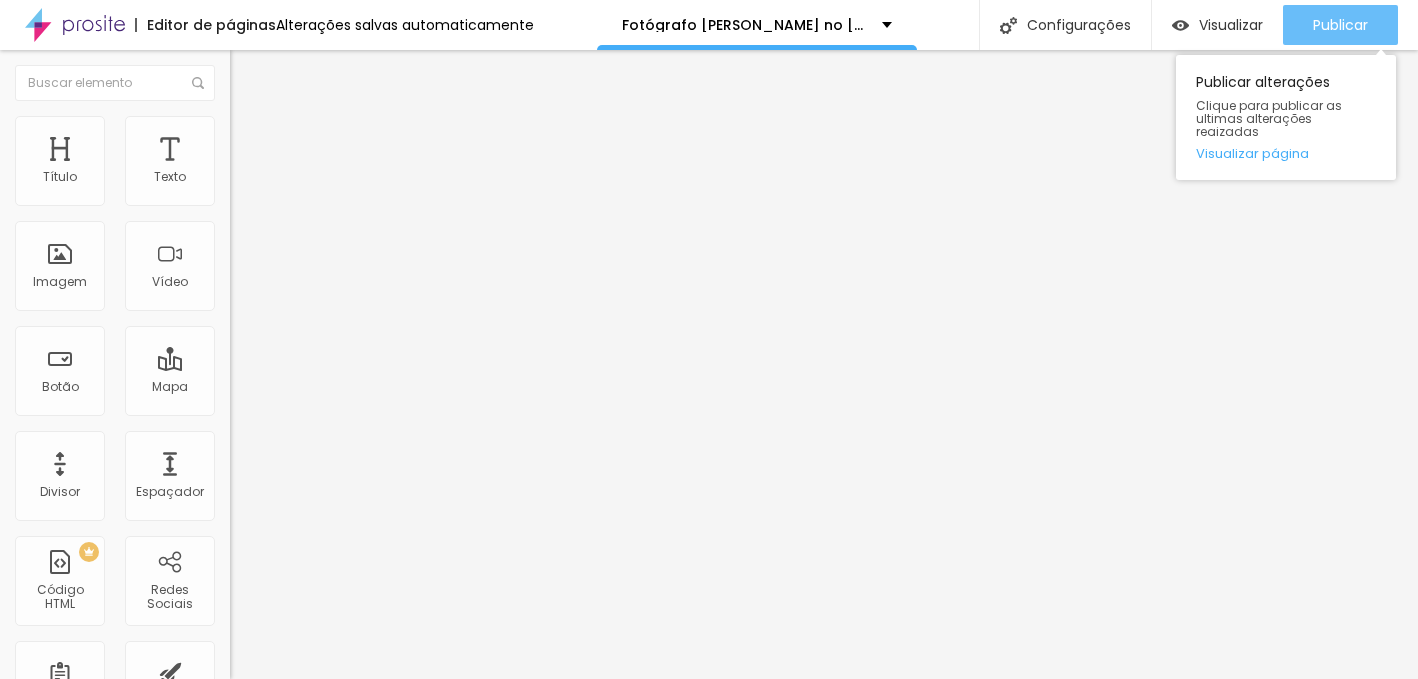 type on "[ Enviar Mensagem no WhatsApp ]" 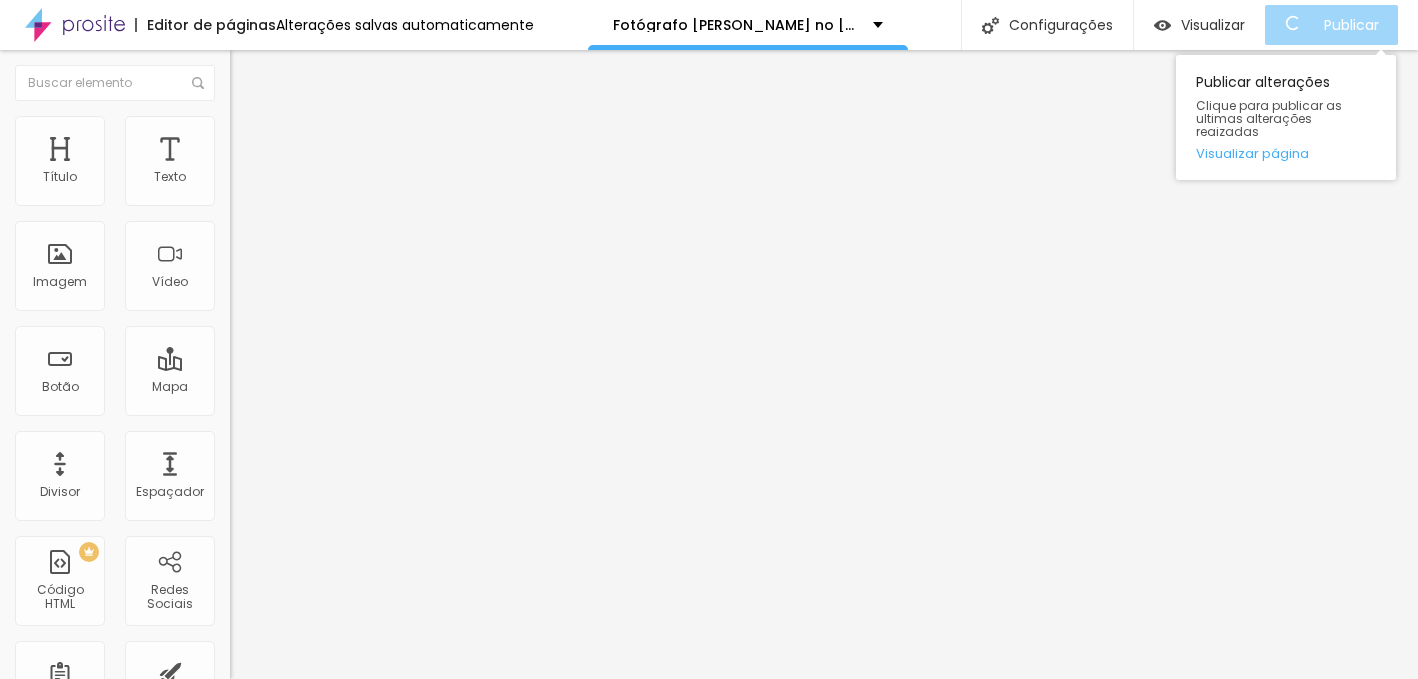 scroll, scrollTop: 0, scrollLeft: 0, axis: both 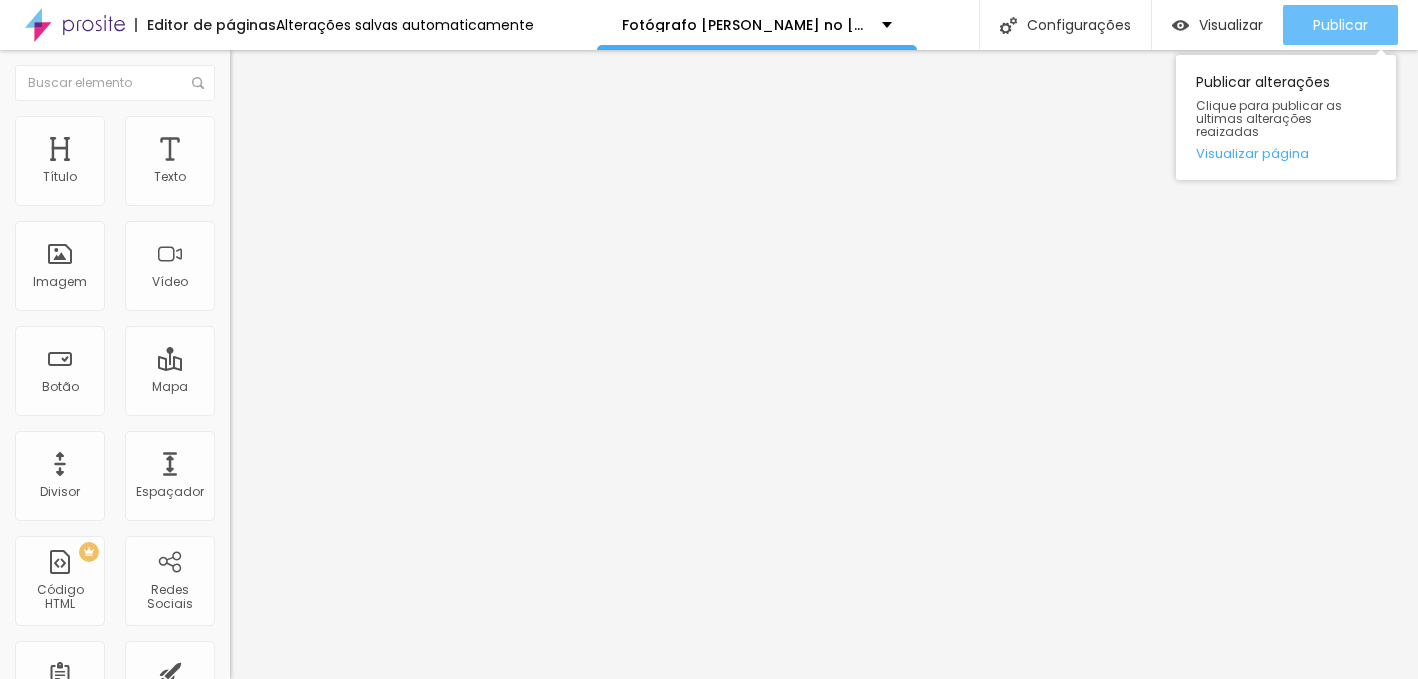 click on "Publicar" at bounding box center (1340, 25) 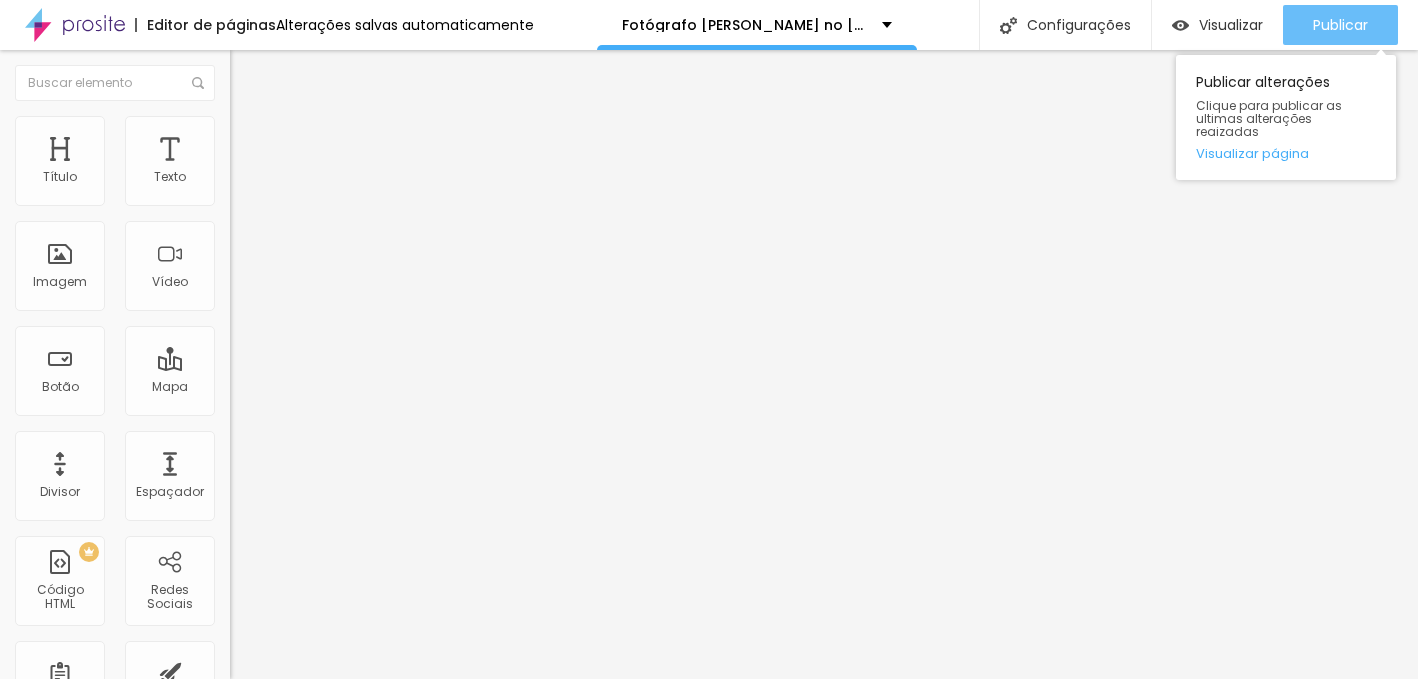 click on "Publicar" at bounding box center [1340, 25] 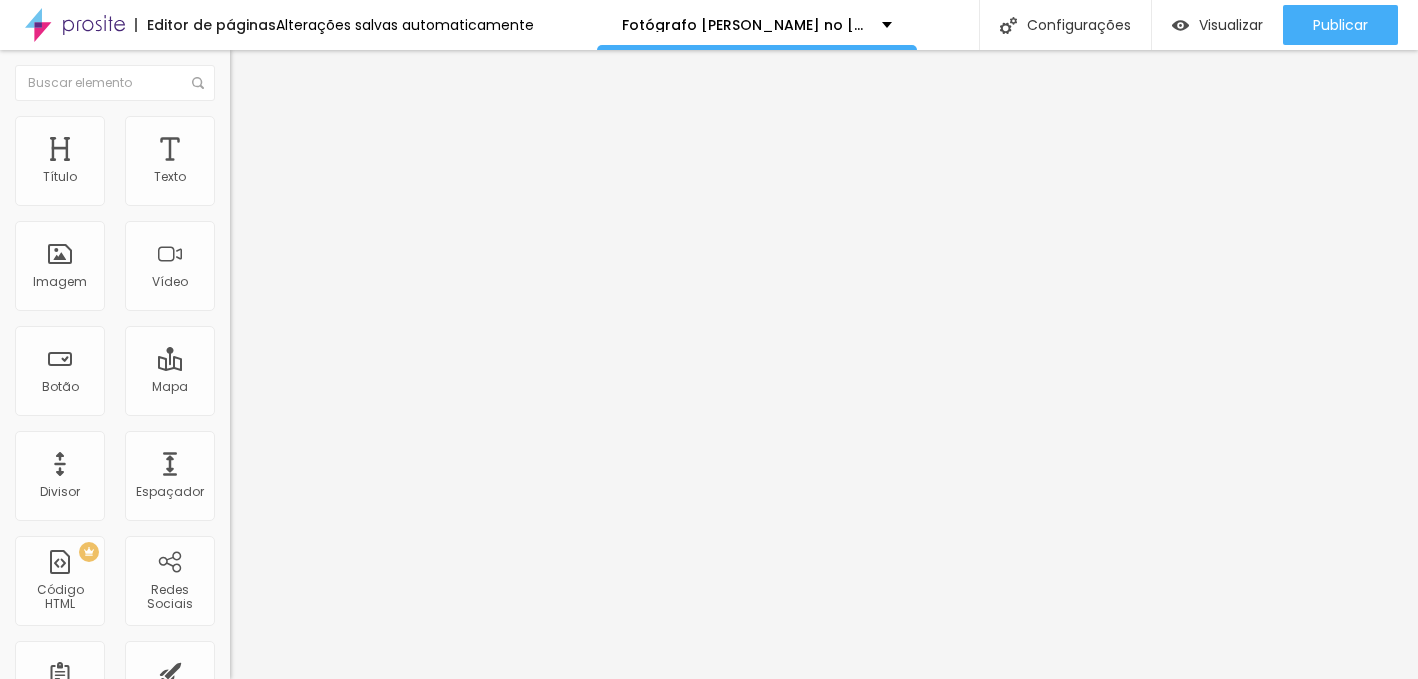 click on "Adicionar imagem" at bounding box center (294, 163) 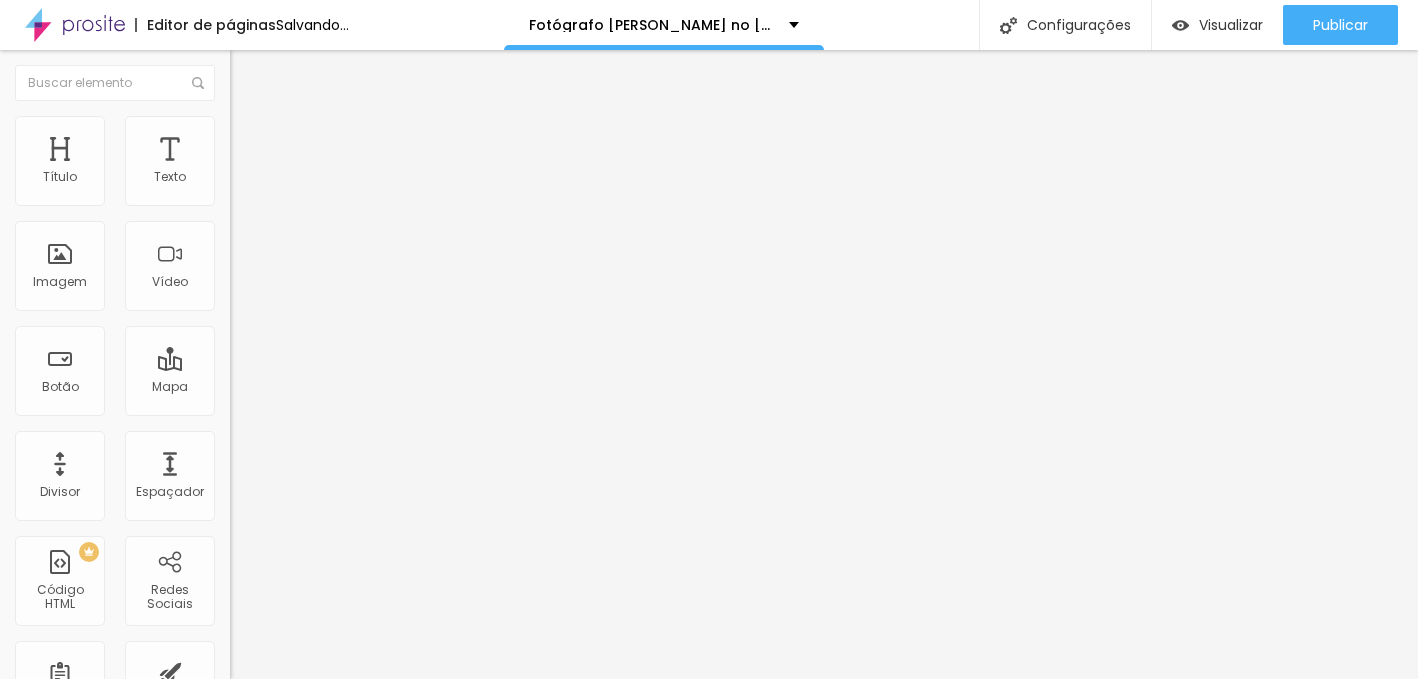 scroll, scrollTop: 0, scrollLeft: 87, axis: horizontal 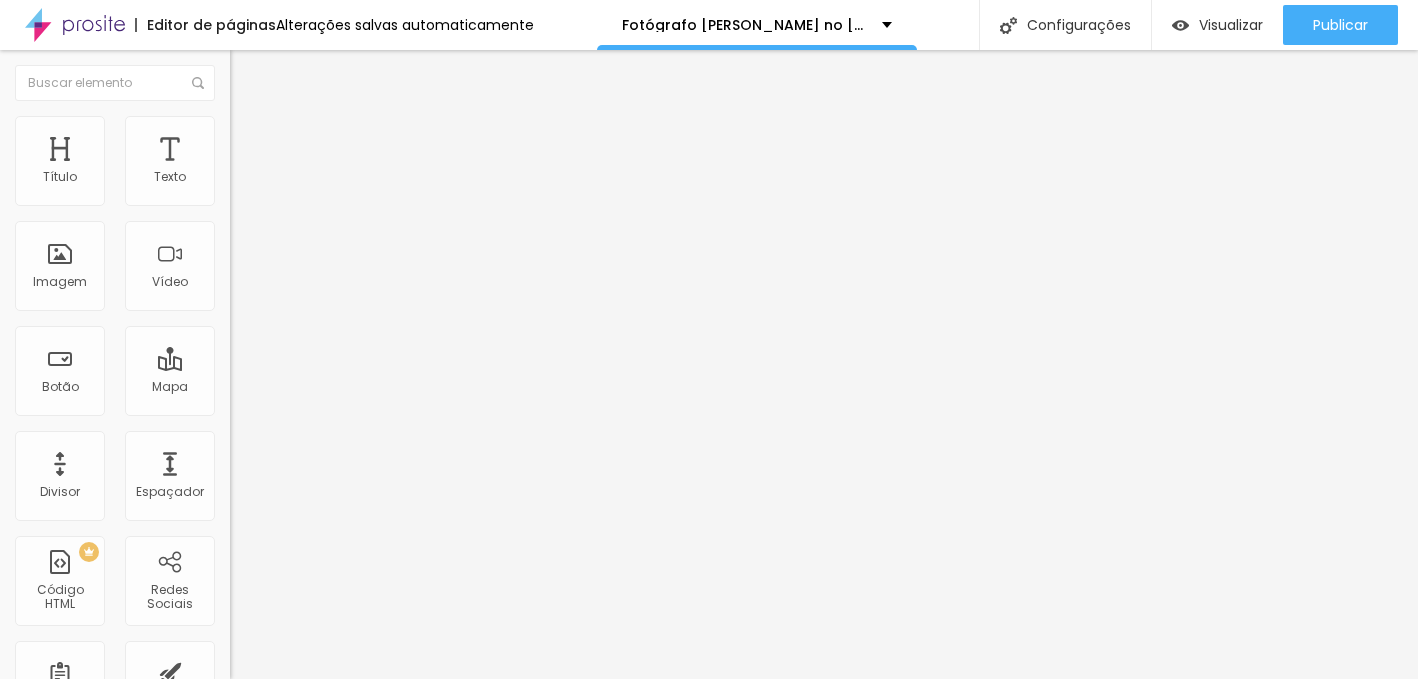click on "Editar Imagem" at bounding box center [345, 73] 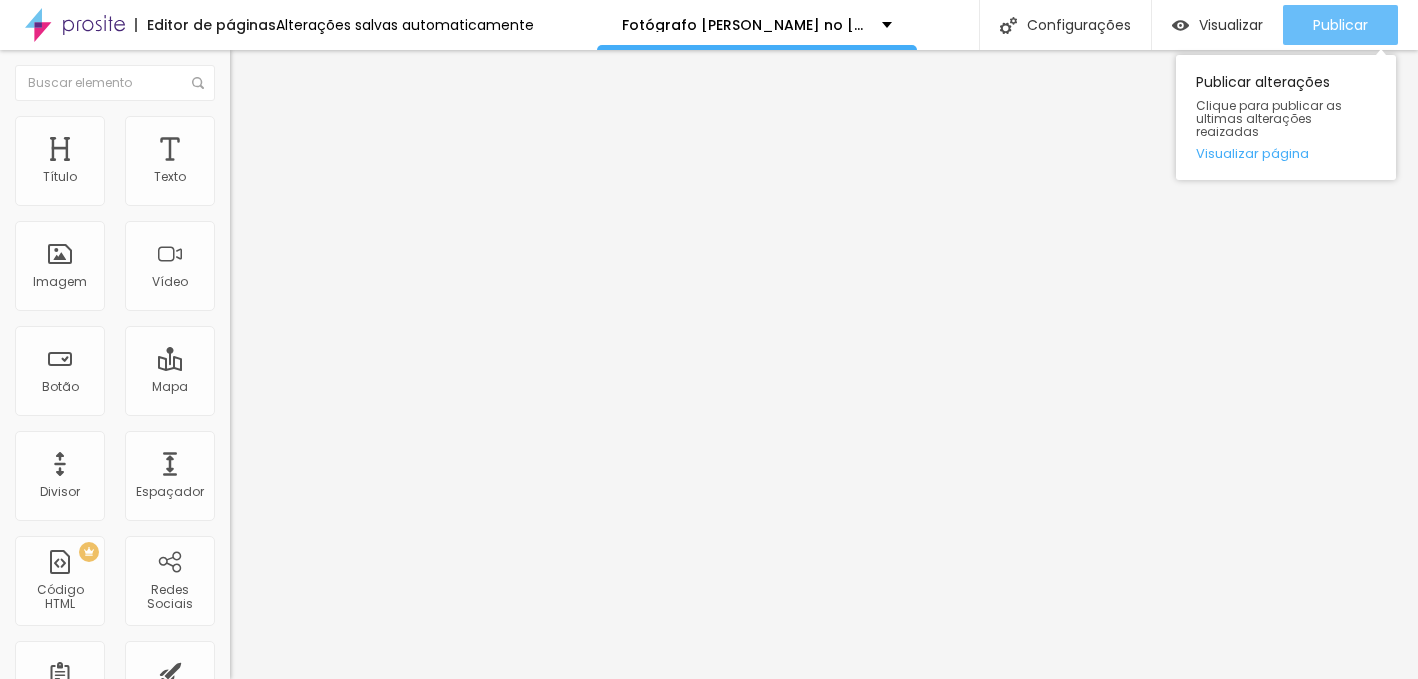 click on "Publicar" at bounding box center [1340, 25] 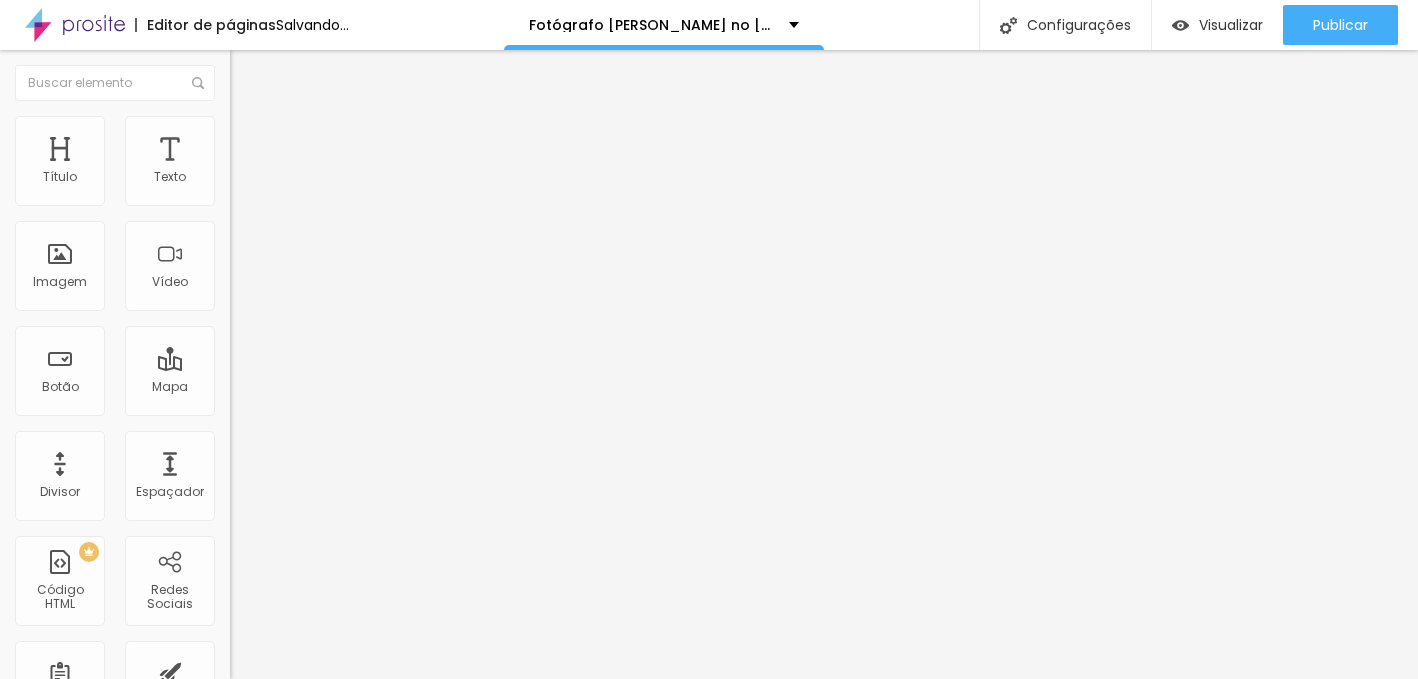 click on "Estilo" at bounding box center [345, 126] 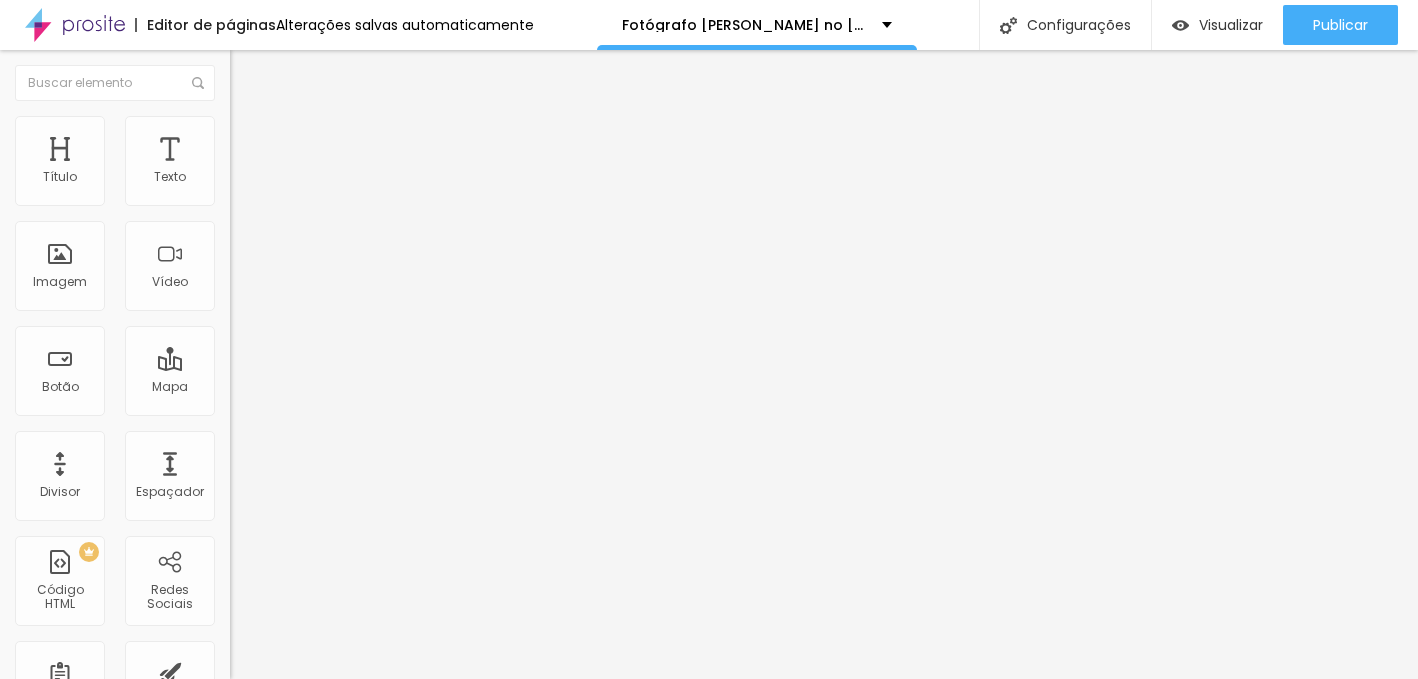 type on "70" 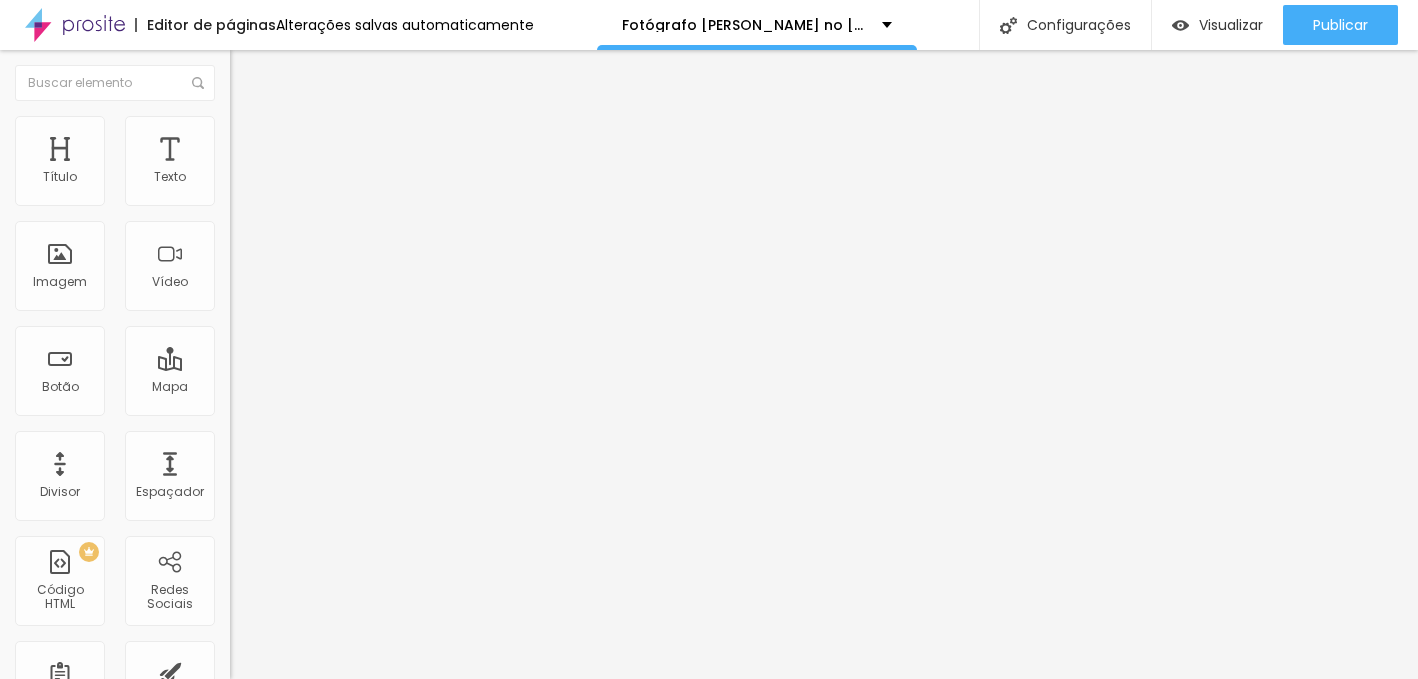 type on "70" 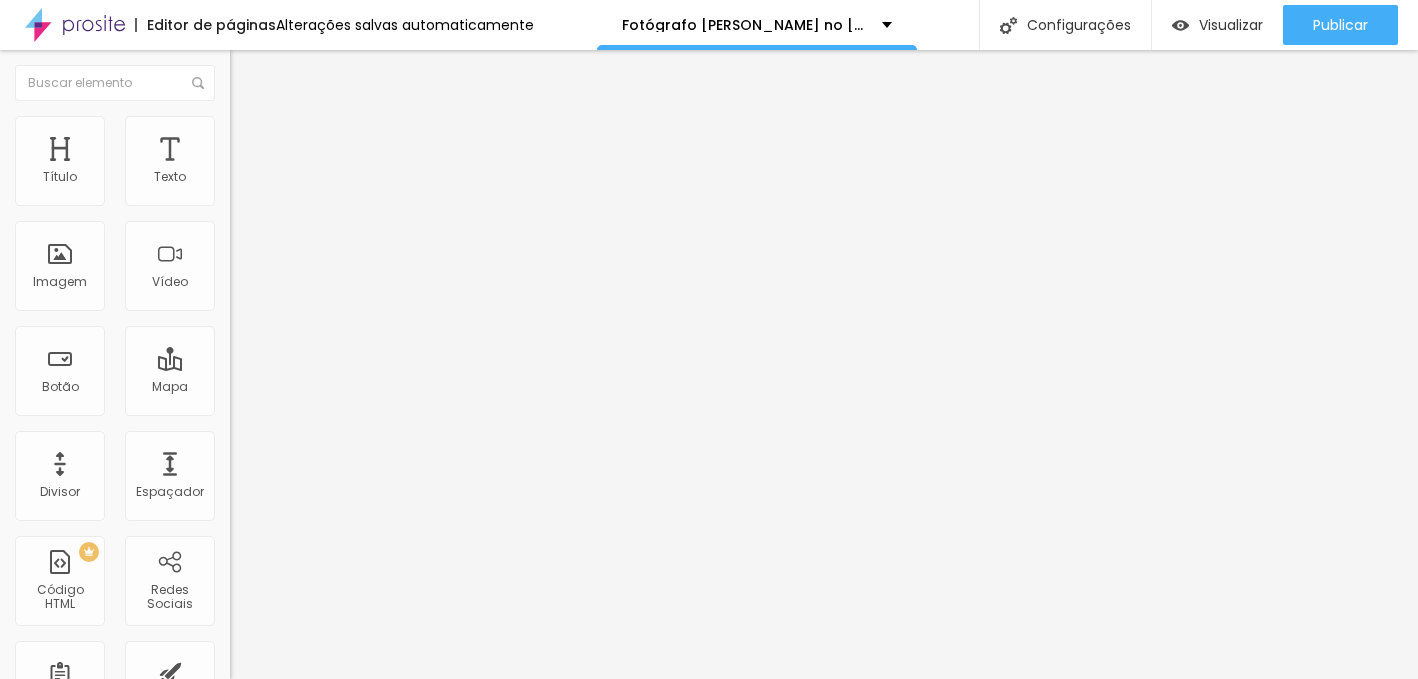 type on "65" 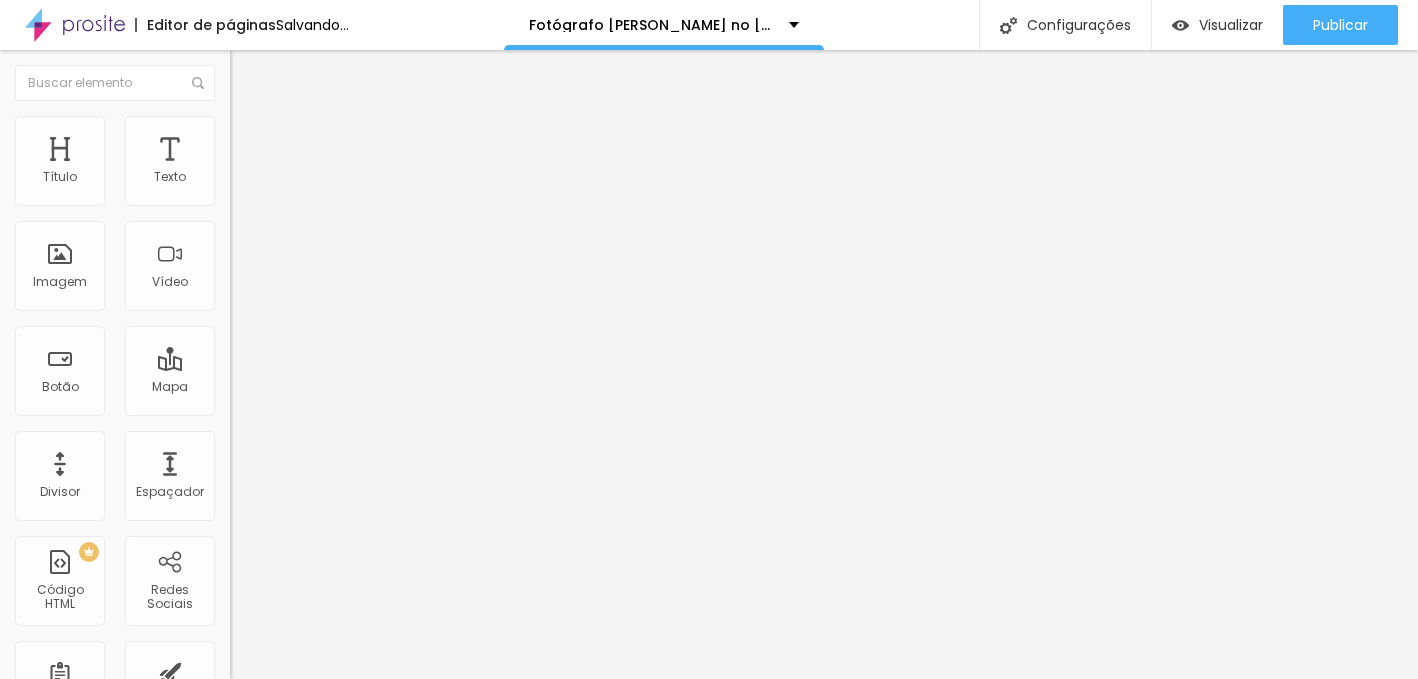 drag, startPoint x: 153, startPoint y: 218, endPoint x: 115, endPoint y: 224, distance: 38.470768 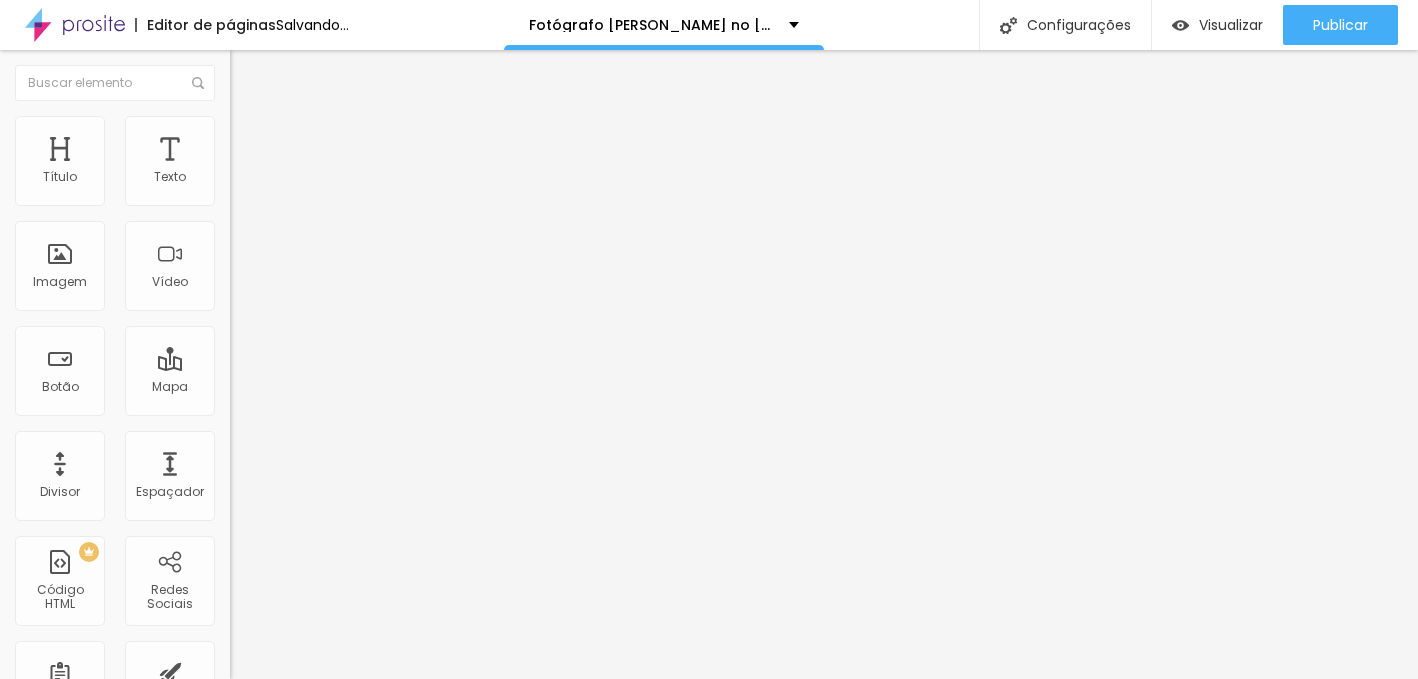 type on "55" 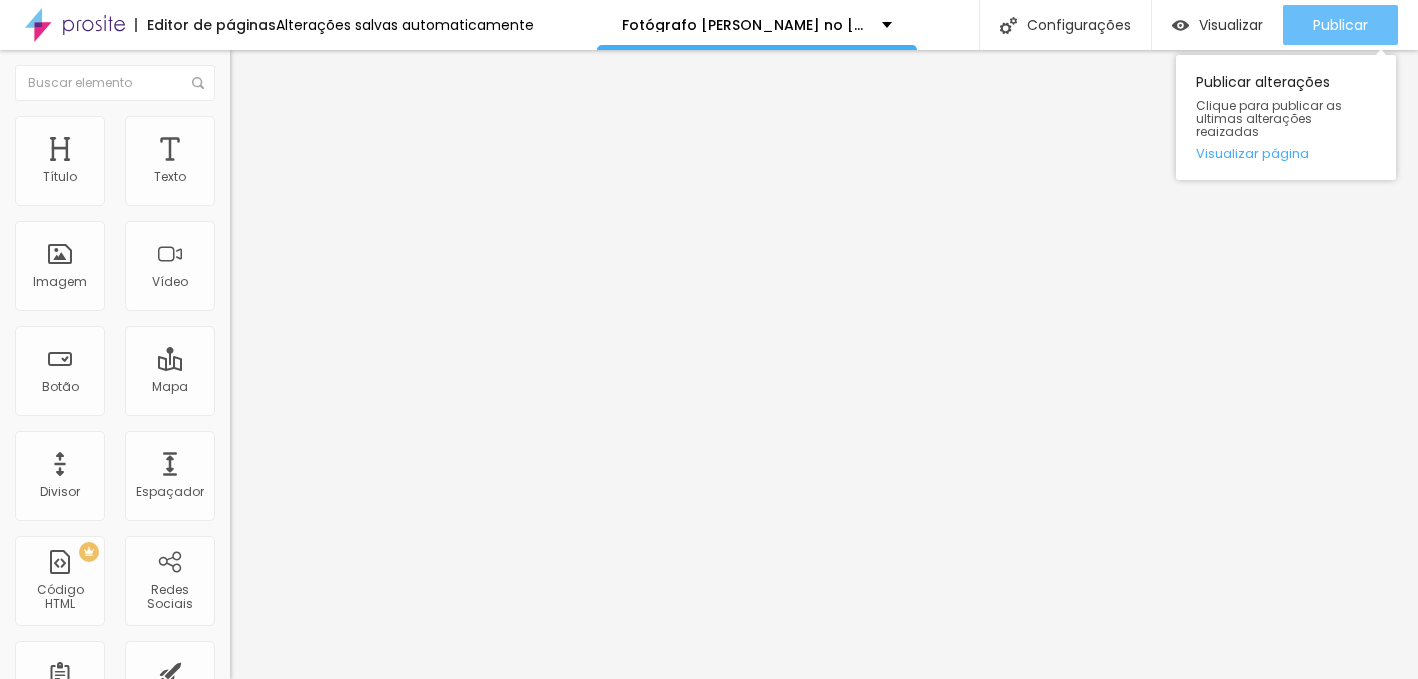 click on "Publicar" at bounding box center [1340, 25] 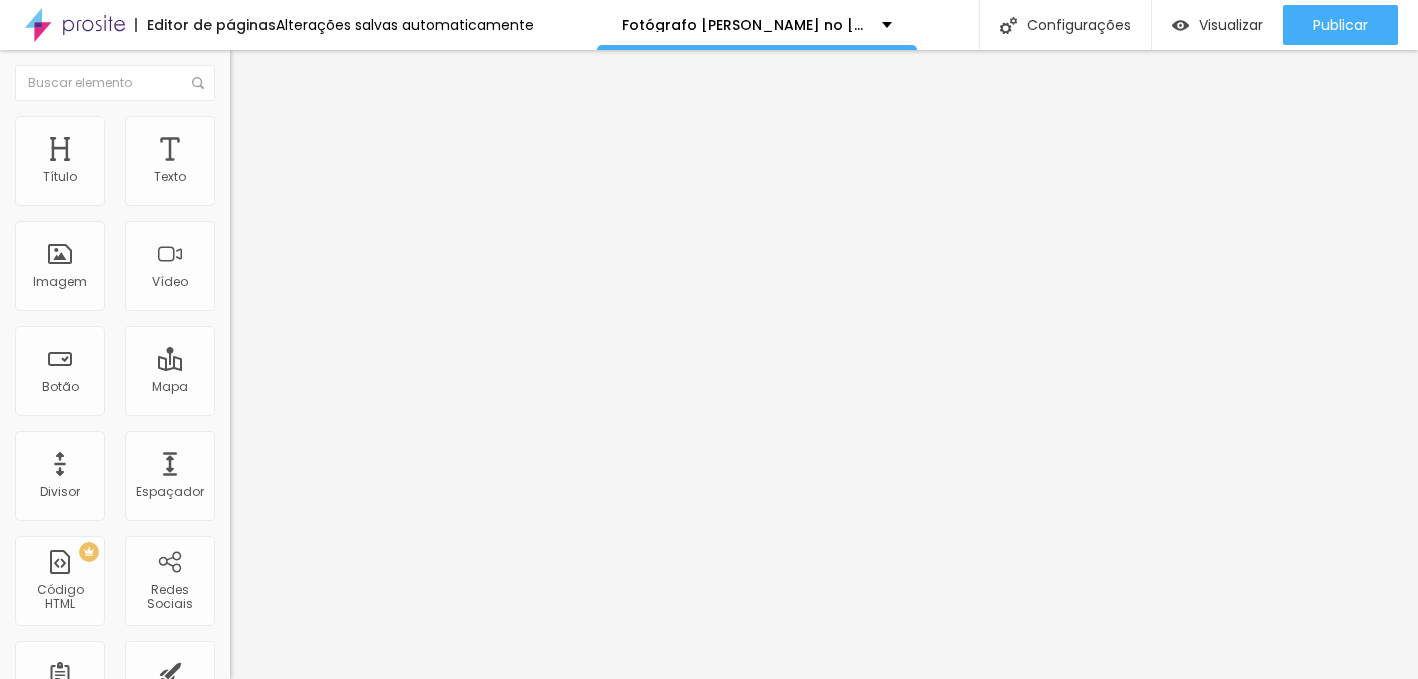 scroll, scrollTop: 1, scrollLeft: 41, axis: both 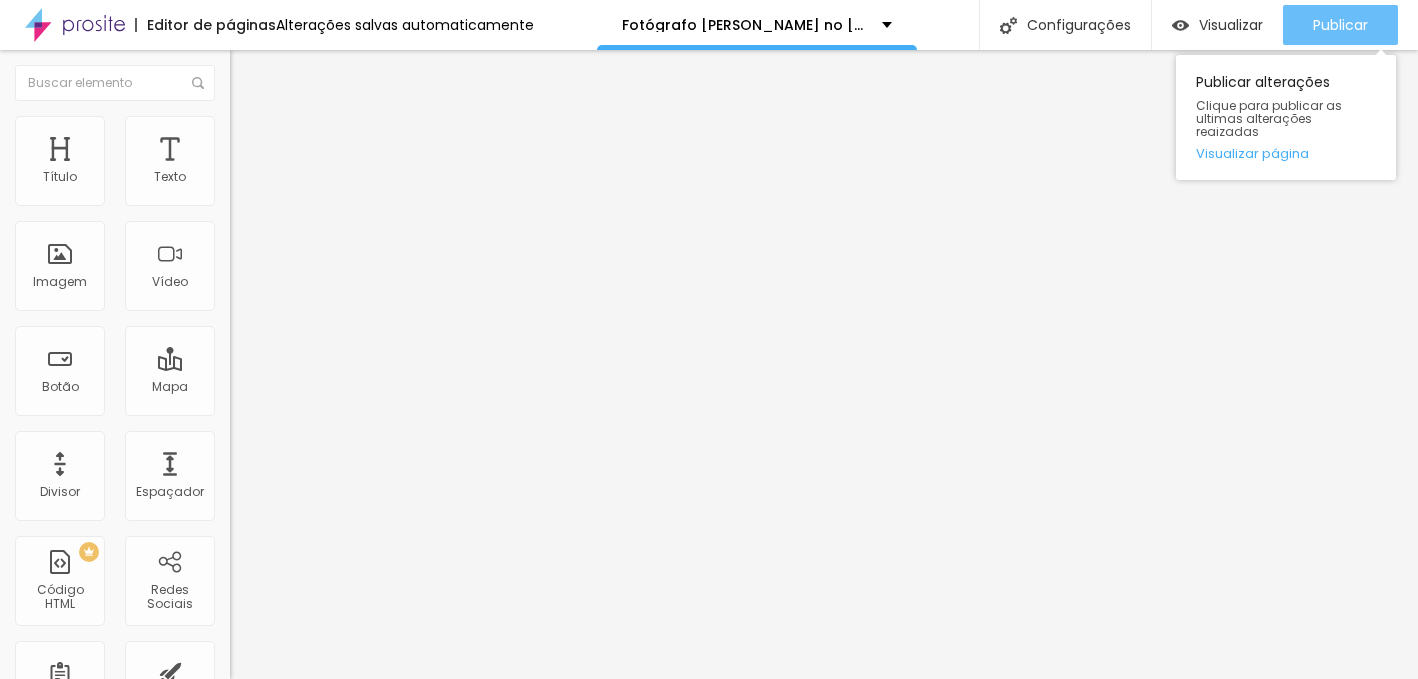 type on "noivos abraçados de forma romantica" 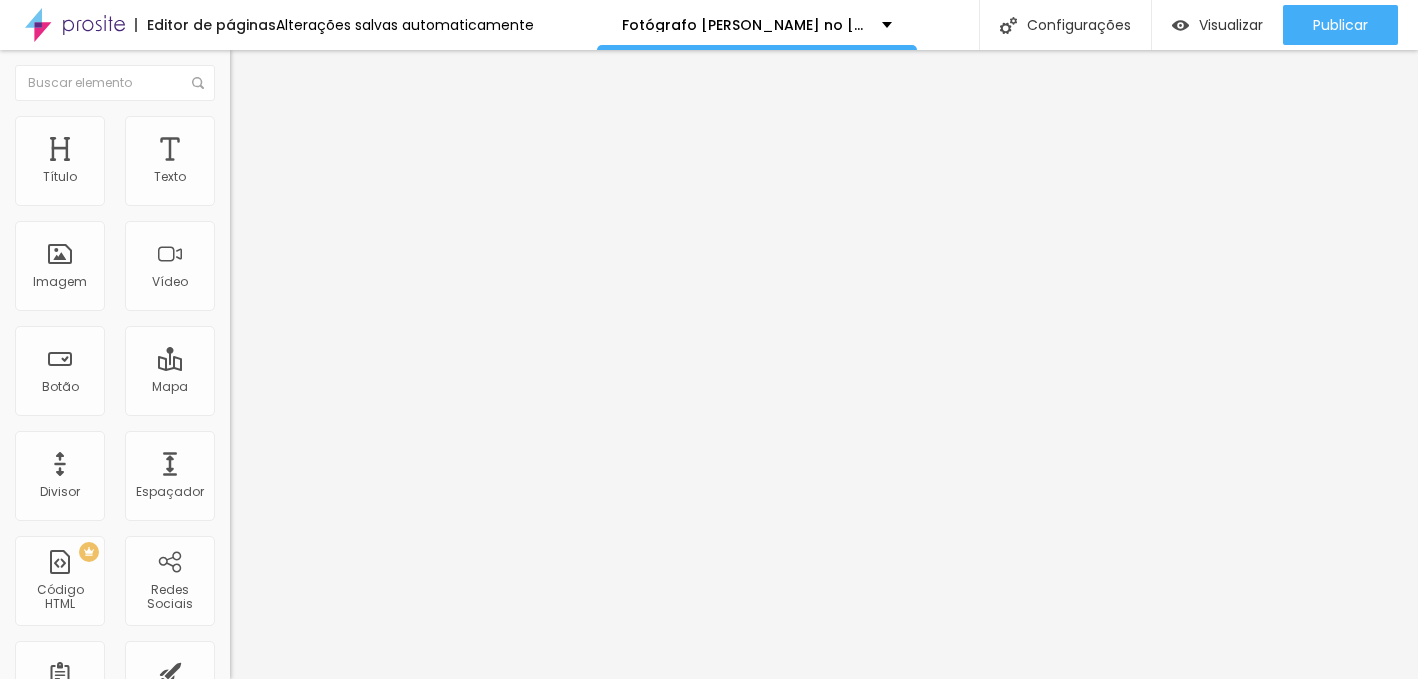 click on "VER MAIS" at bounding box center [350, 178] 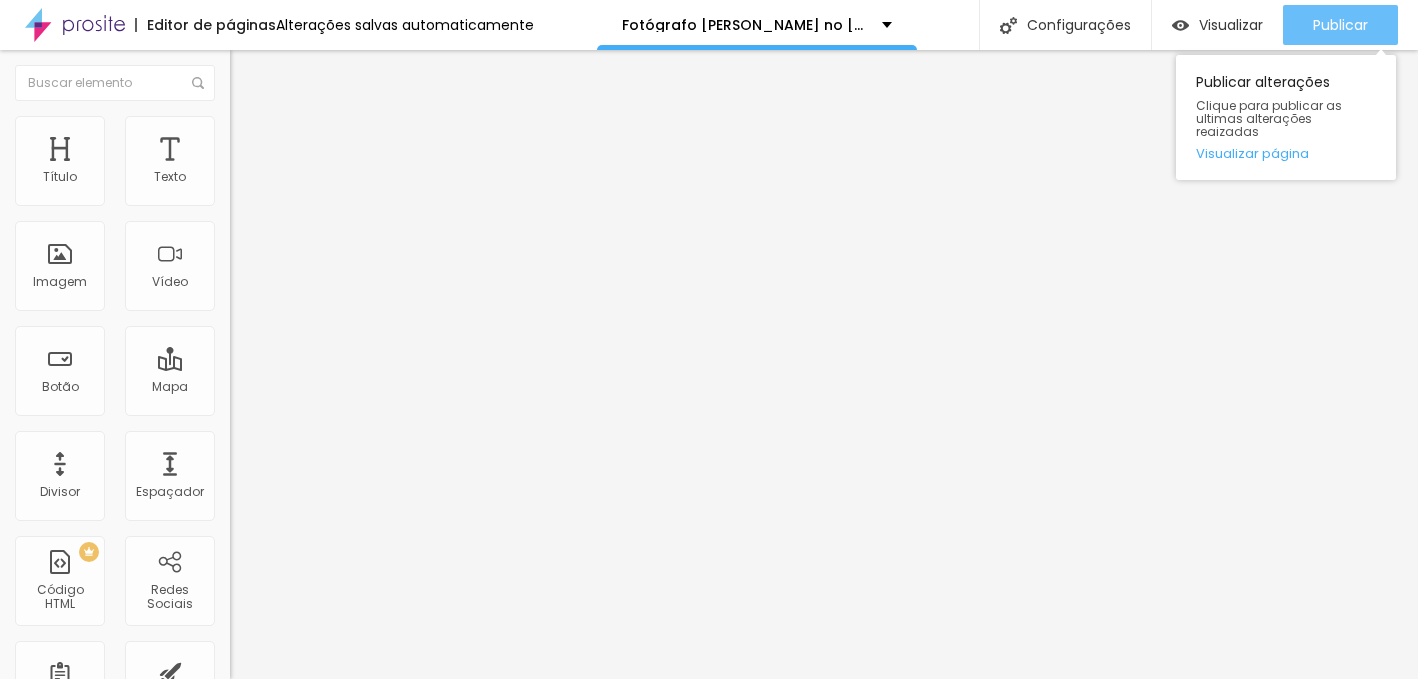 click on "Publicar" at bounding box center [1340, 25] 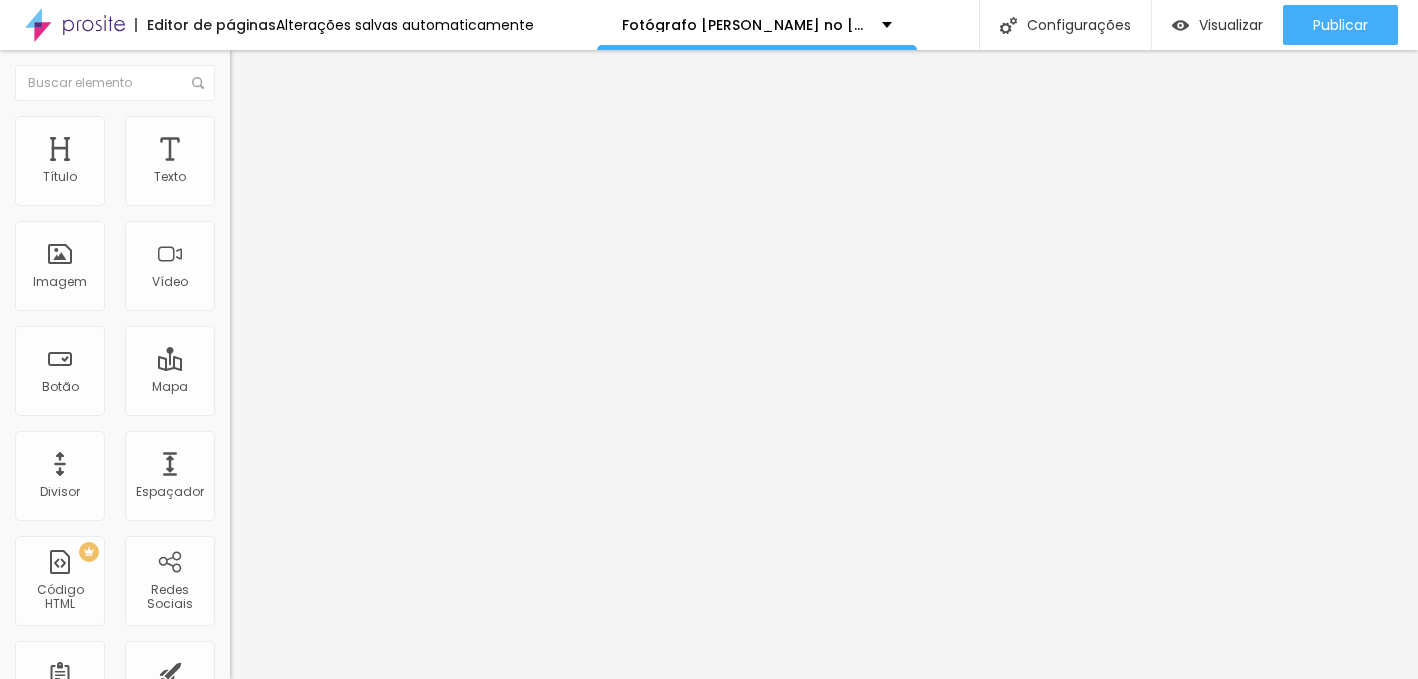 click at bounding box center [236, 166] 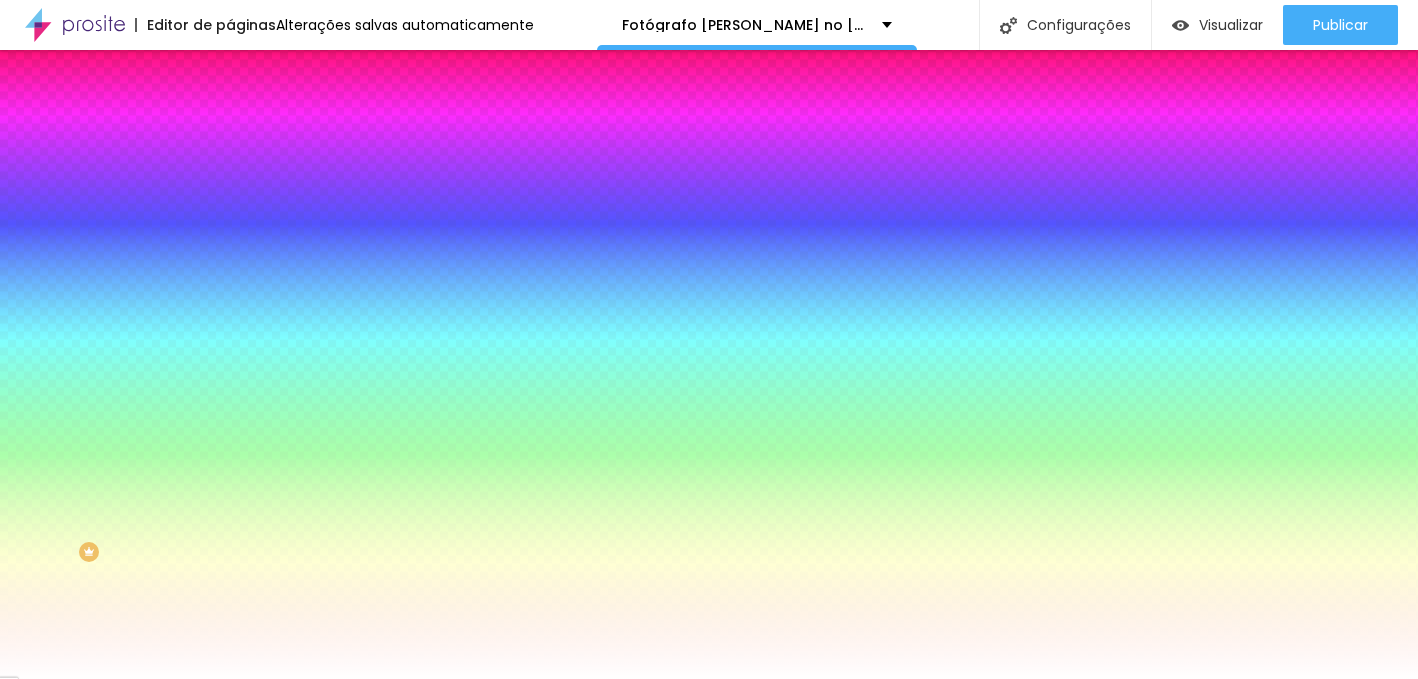 click on "Avançado" at bounding box center (281, 149) 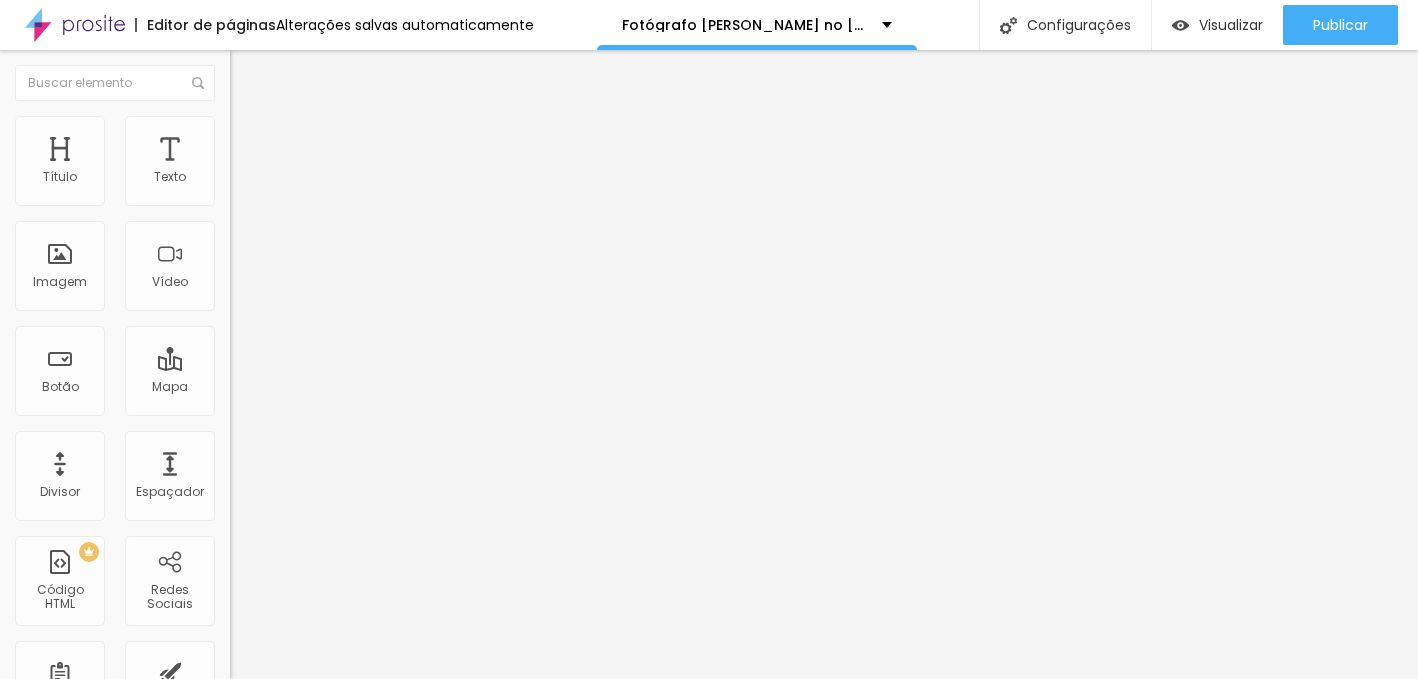 click on "Conteúdo Estilo Avançado" at bounding box center (345, 126) 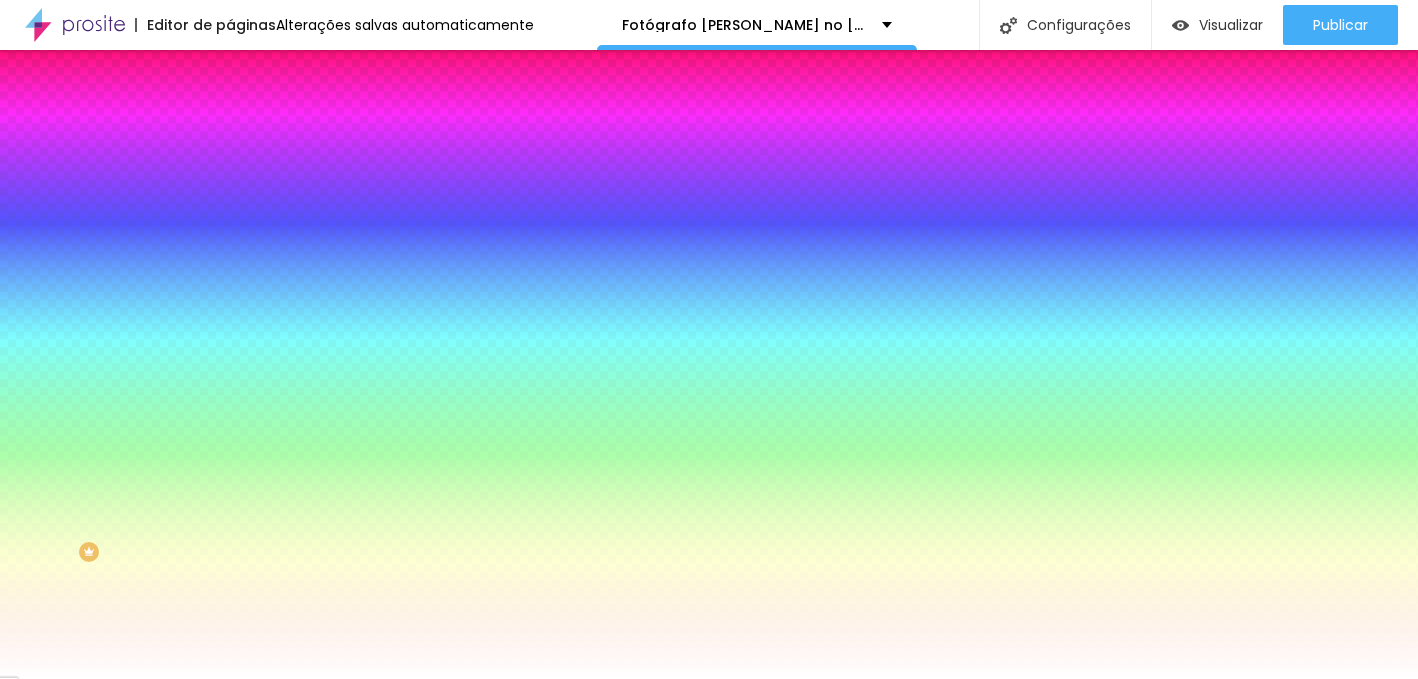 click at bounding box center (239, 105) 